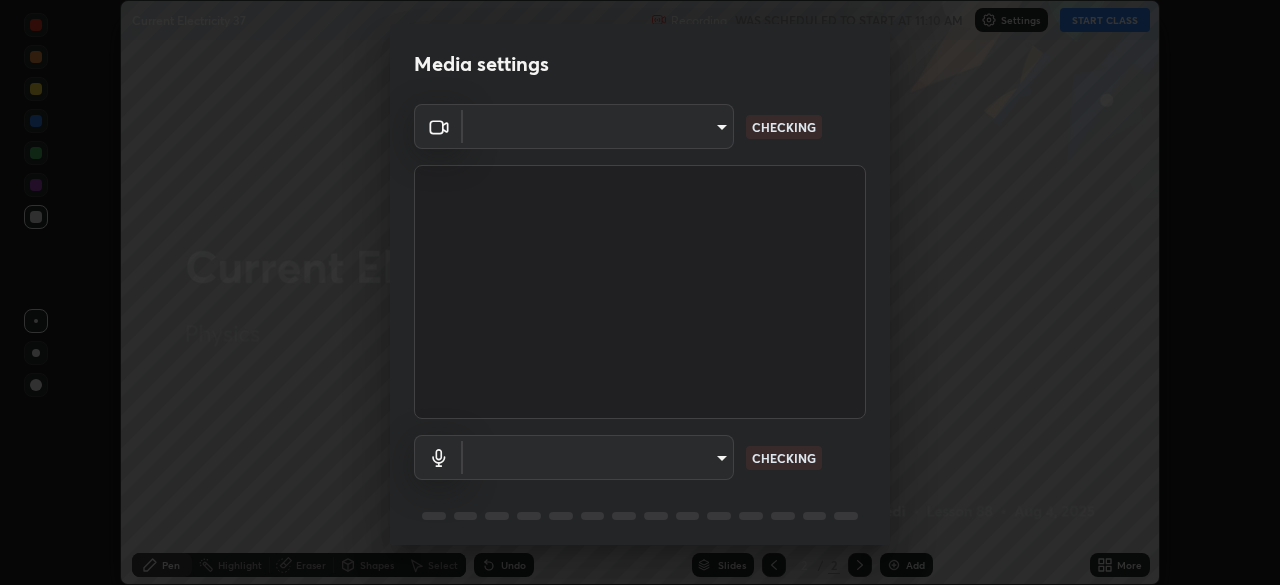 scroll, scrollTop: 0, scrollLeft: 0, axis: both 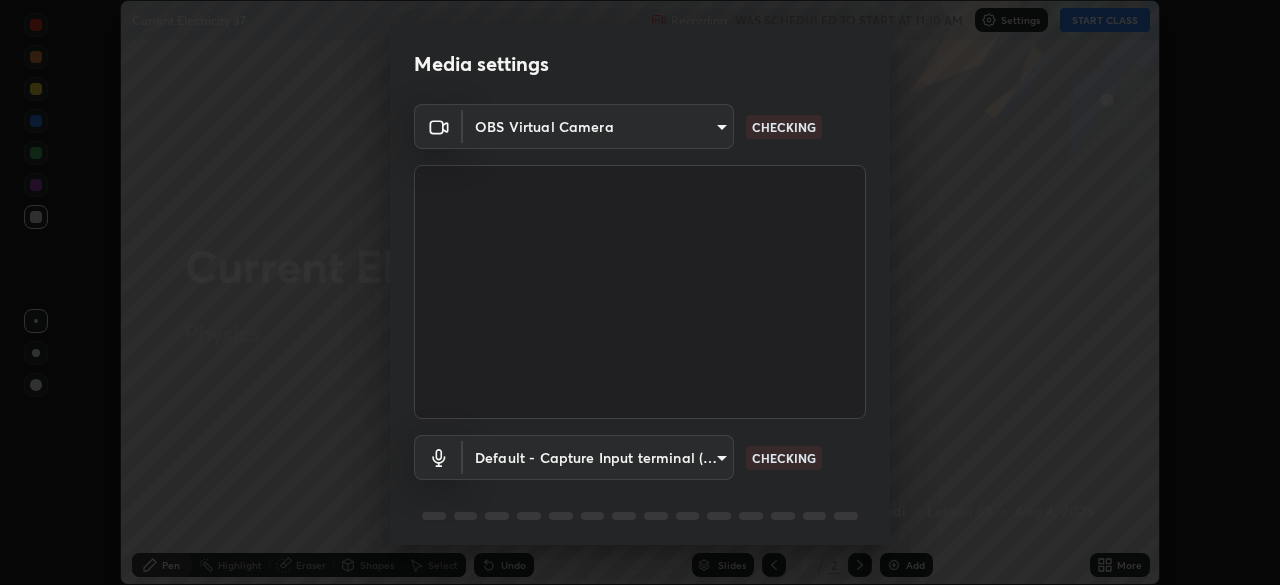 type on "cf4cade584ede8fb560bca5df173c6e0c2fab346f0fe5c0e134d57ffae5dbcad" 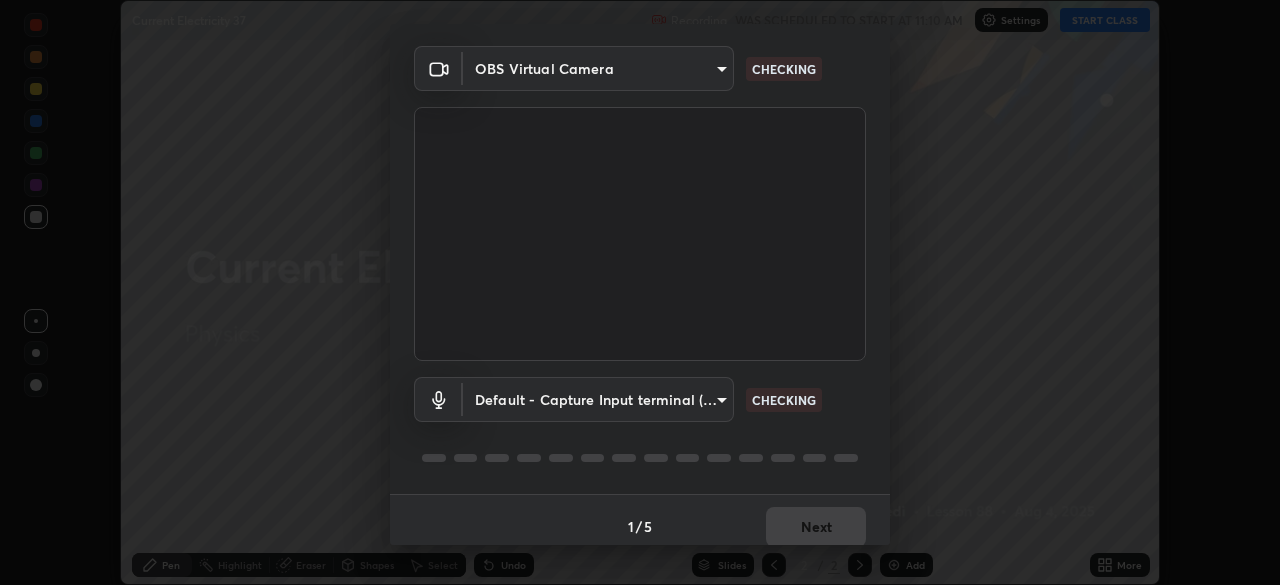 scroll, scrollTop: 71, scrollLeft: 0, axis: vertical 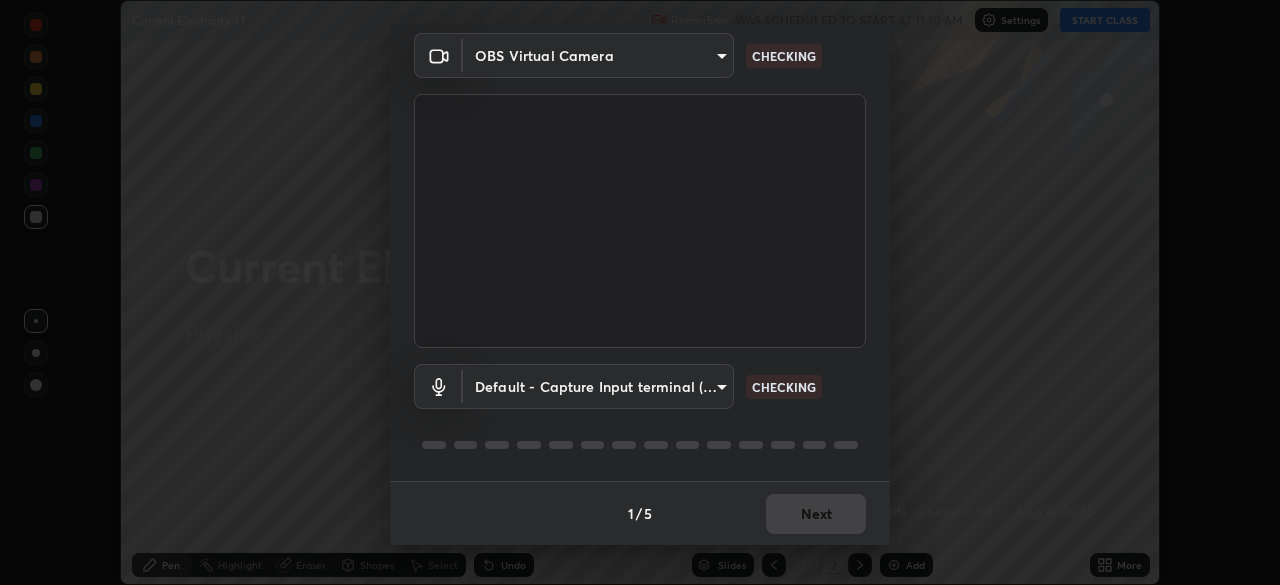 click on "Erase all Current Electricity 37 Recording WAS SCHEDULED TO START AT  11:10 AM Settings START CLASS Setting up your live class Current Electricity 37 • L88 of Physics [FIRST] [LAST] Pen Highlight Eraser Shapes Select Undo Slides 2 / 2 Add More No doubts shared Encourage your learners to ask a doubt for better clarity Report an issue Reason for reporting Buffering Chat not working Audio - Video sync issue Educator video quality low ​ Attach an image Report an issue Reason for reporting Buffering Chat not working Audio - Video sync issue Educator video quality low ​ Attach an image Report Media settings OBS Virtual Camera cf4cade584ede8fb560bca5df173c6e0c2fab346f0fe5c0e134d57ffae5dbcad CHECKING Default - Capture Input terminal (3- Digital Array MIC) (2207:0019) default CHECKING 1 / 5 Next" at bounding box center (640, 292) 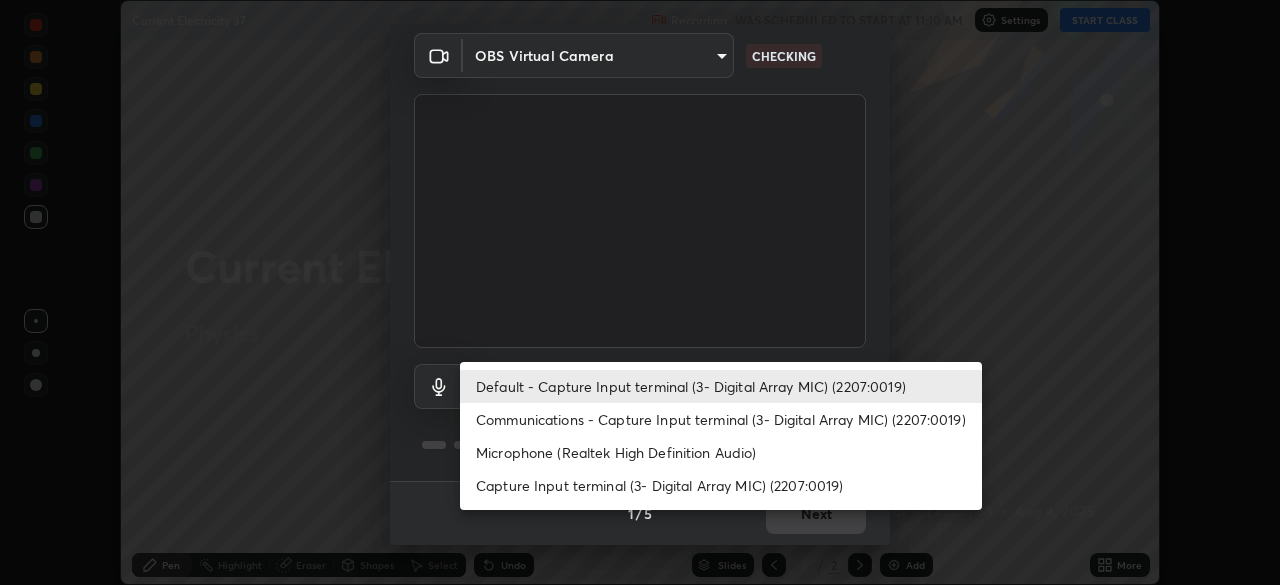 click on "Microphone (Realtek High Definition Audio)" at bounding box center (721, 452) 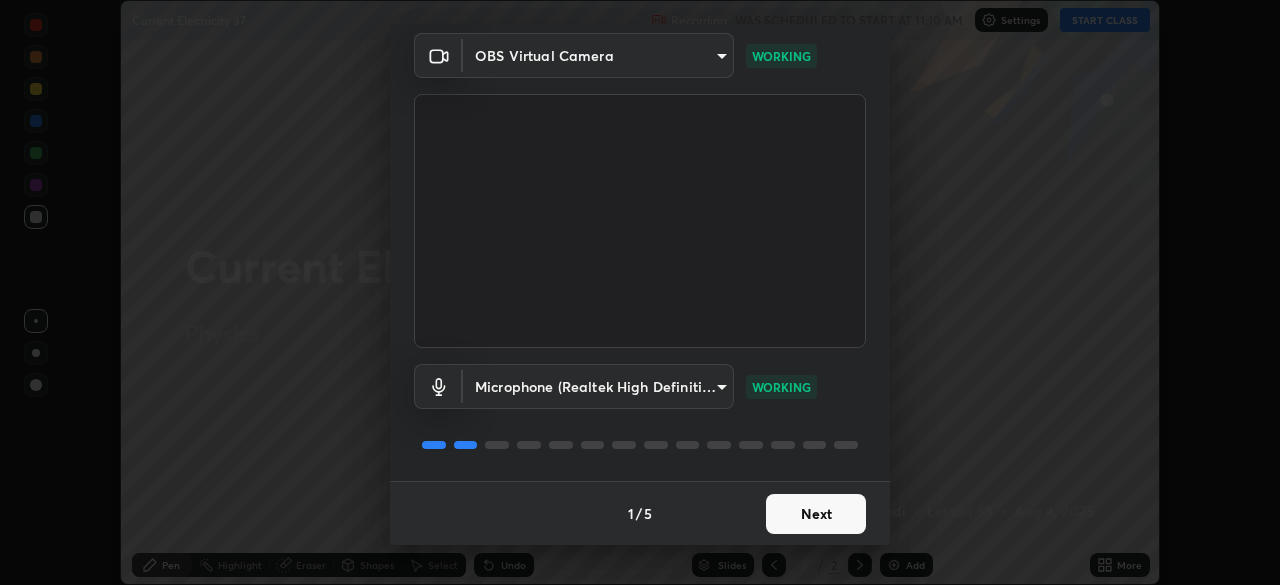 click on "Next" at bounding box center (816, 514) 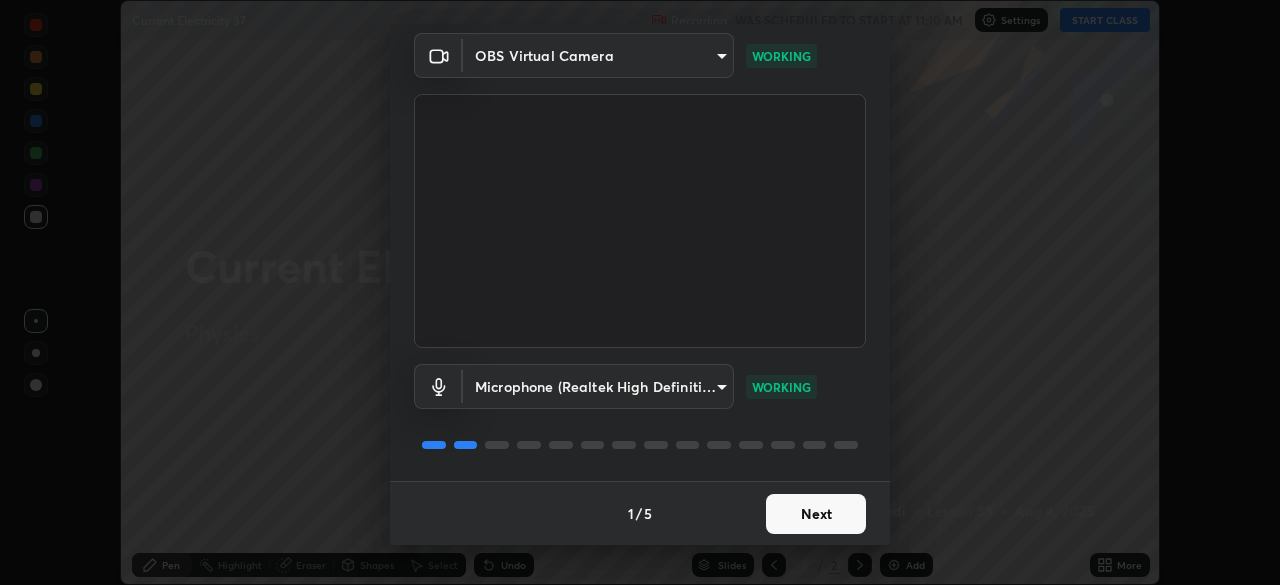 scroll, scrollTop: 0, scrollLeft: 0, axis: both 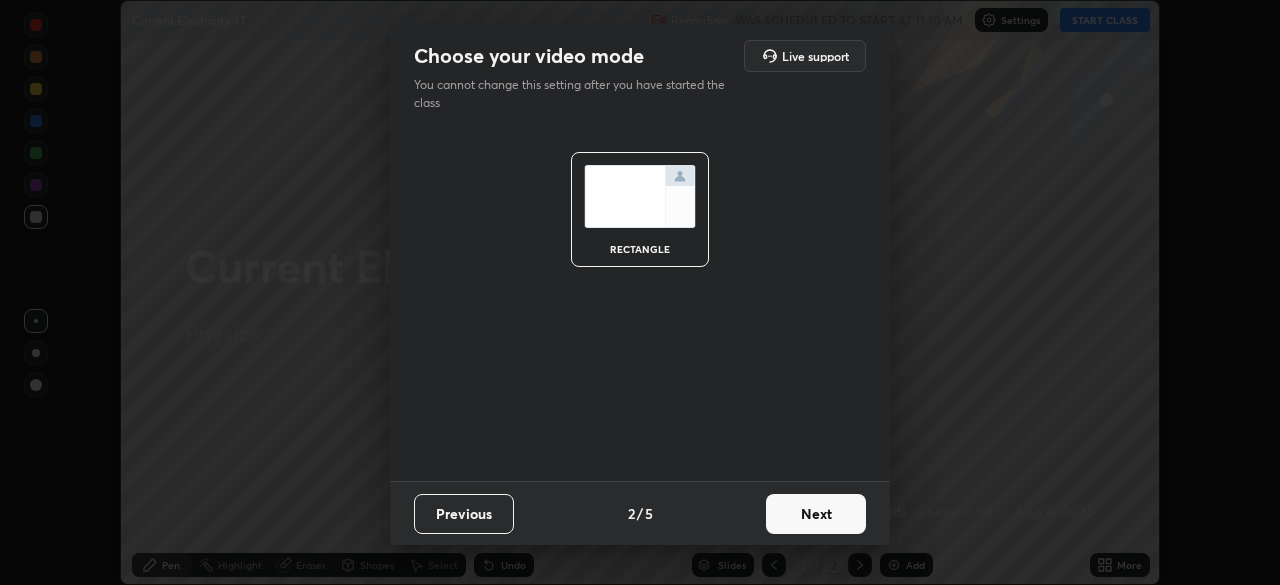 click on "Next" at bounding box center [816, 514] 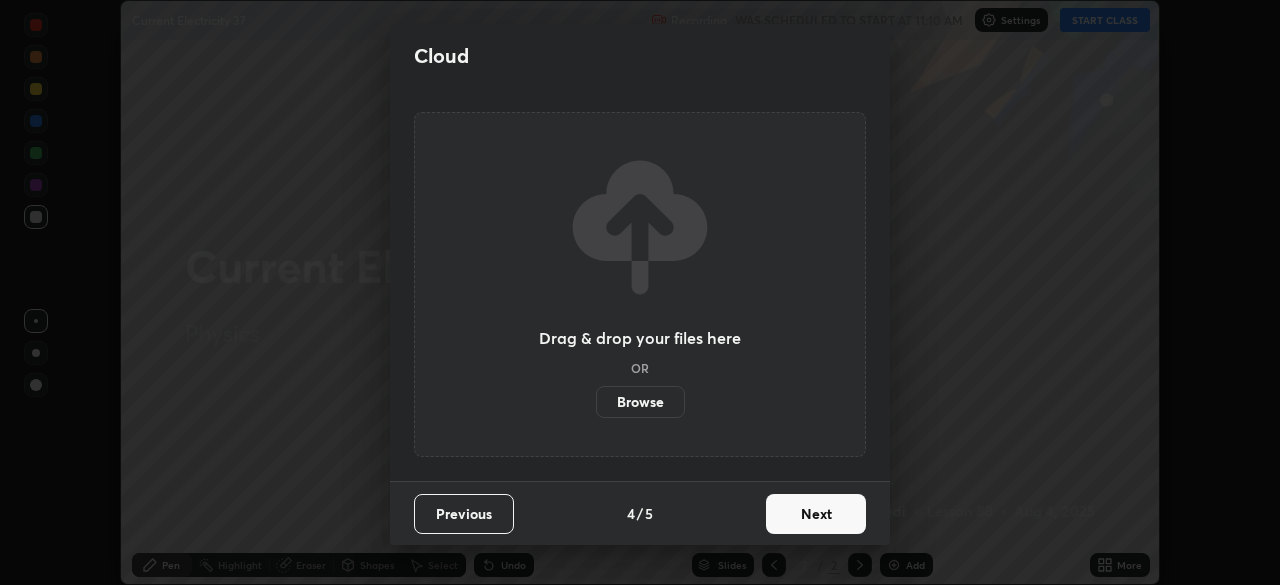 click on "Next" at bounding box center [816, 514] 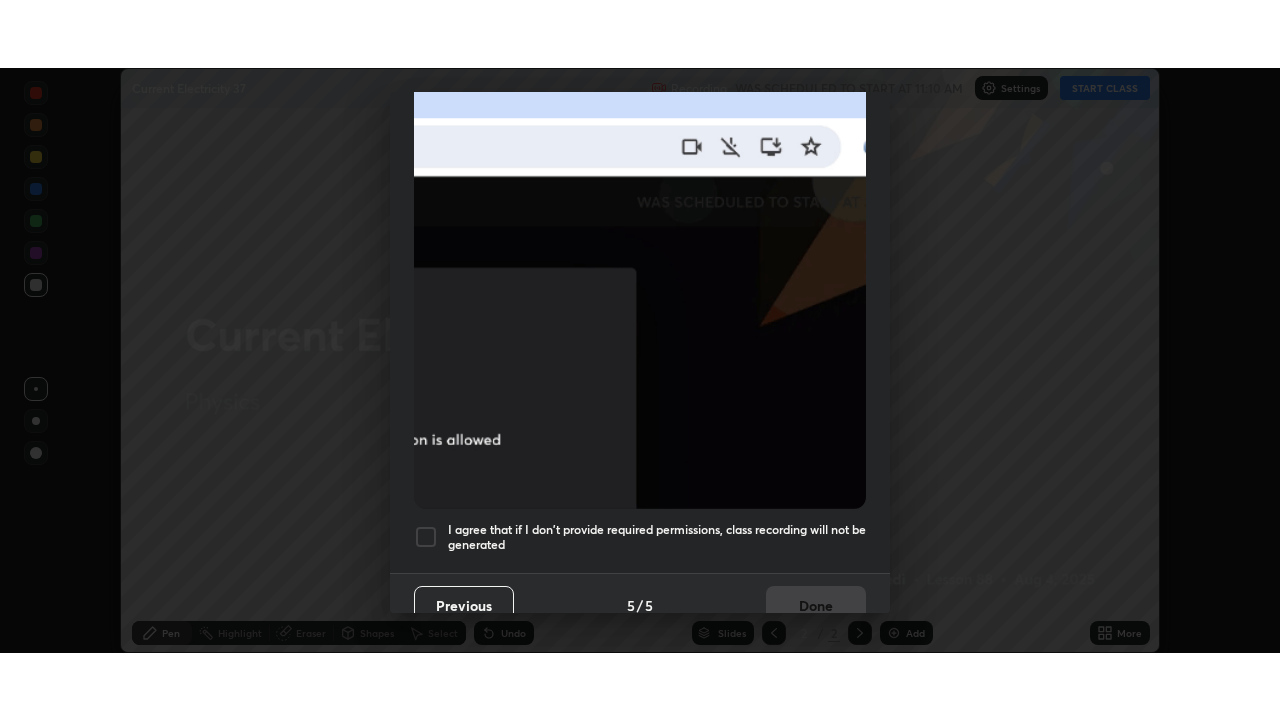 scroll, scrollTop: 479, scrollLeft: 0, axis: vertical 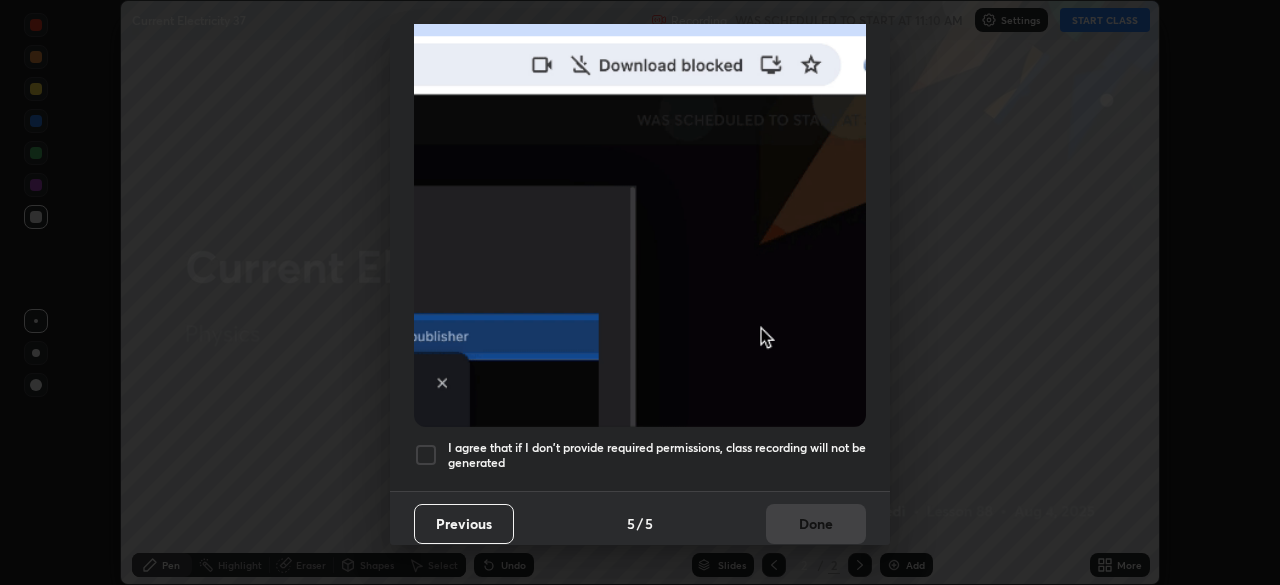 click at bounding box center [426, 455] 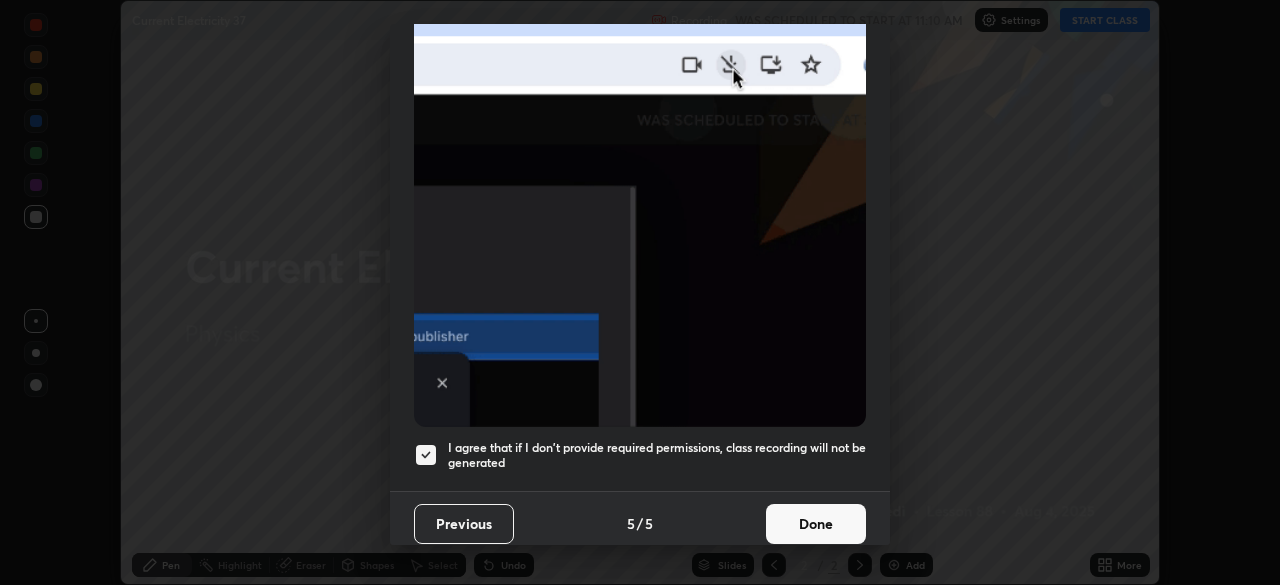 click on "Done" at bounding box center [816, 524] 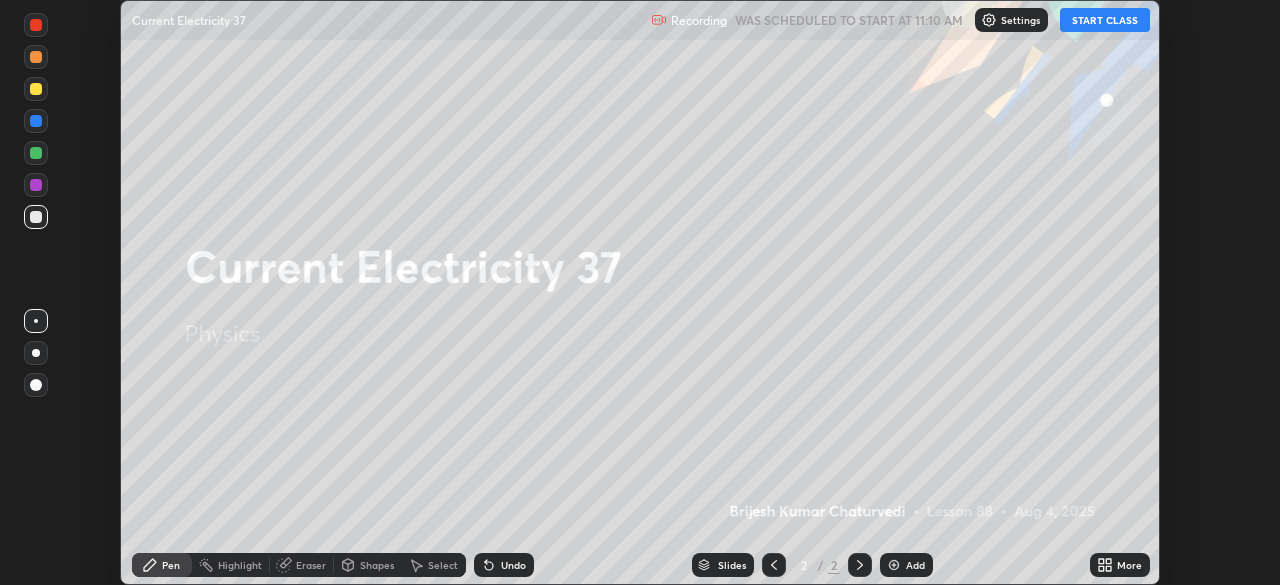 click on "START CLASS" at bounding box center (1105, 20) 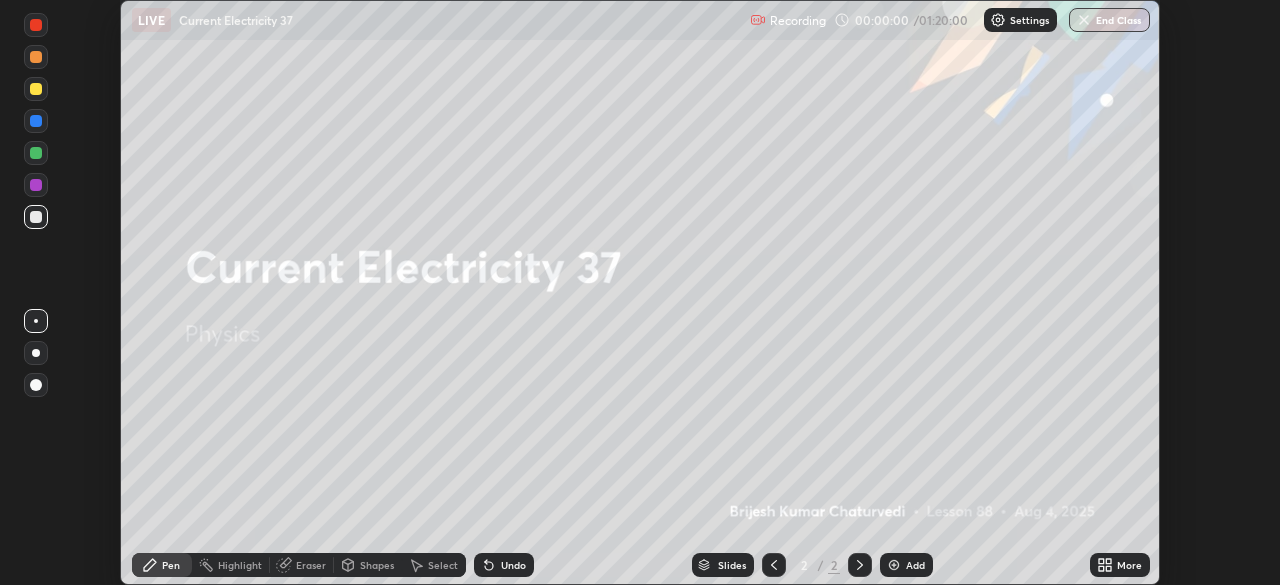 click 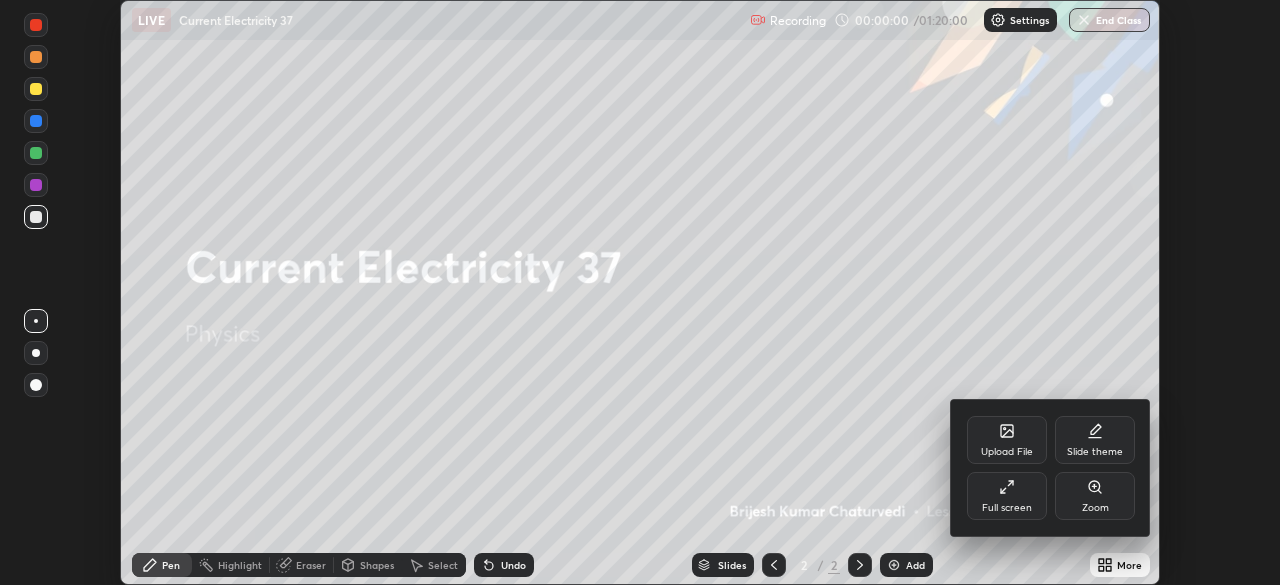 click on "Full screen" at bounding box center (1007, 496) 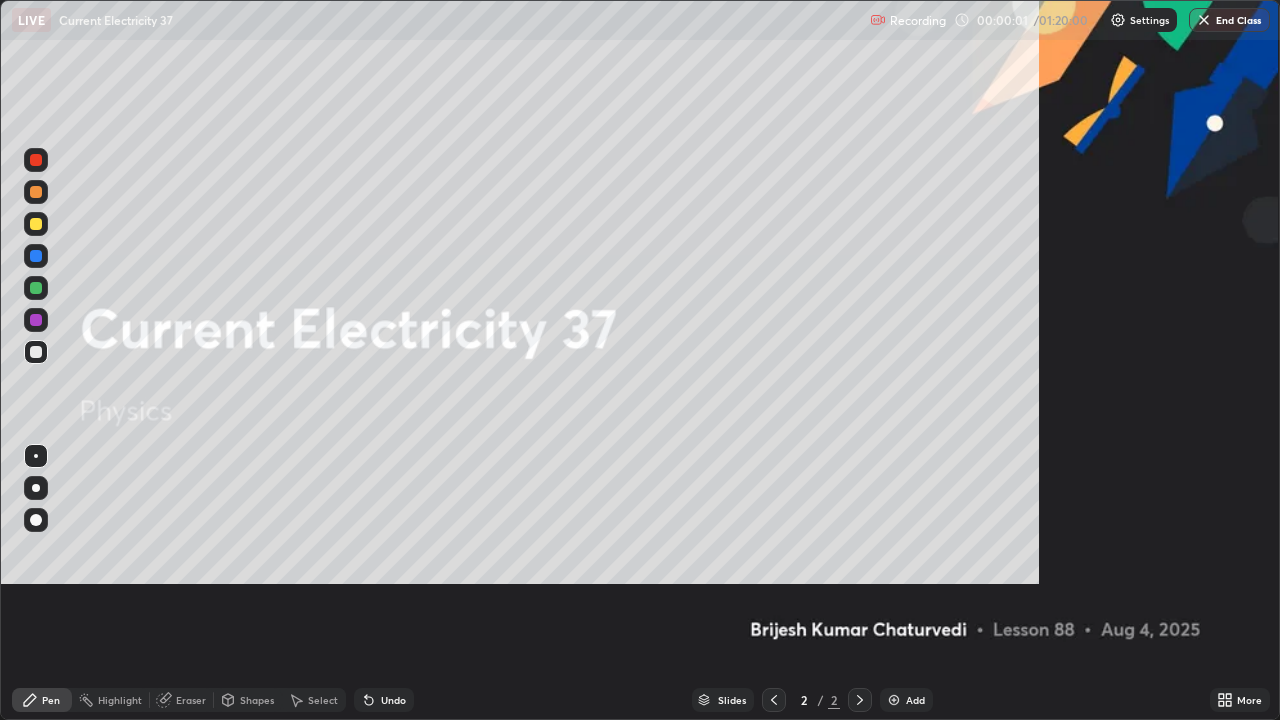 scroll, scrollTop: 99280, scrollLeft: 98720, axis: both 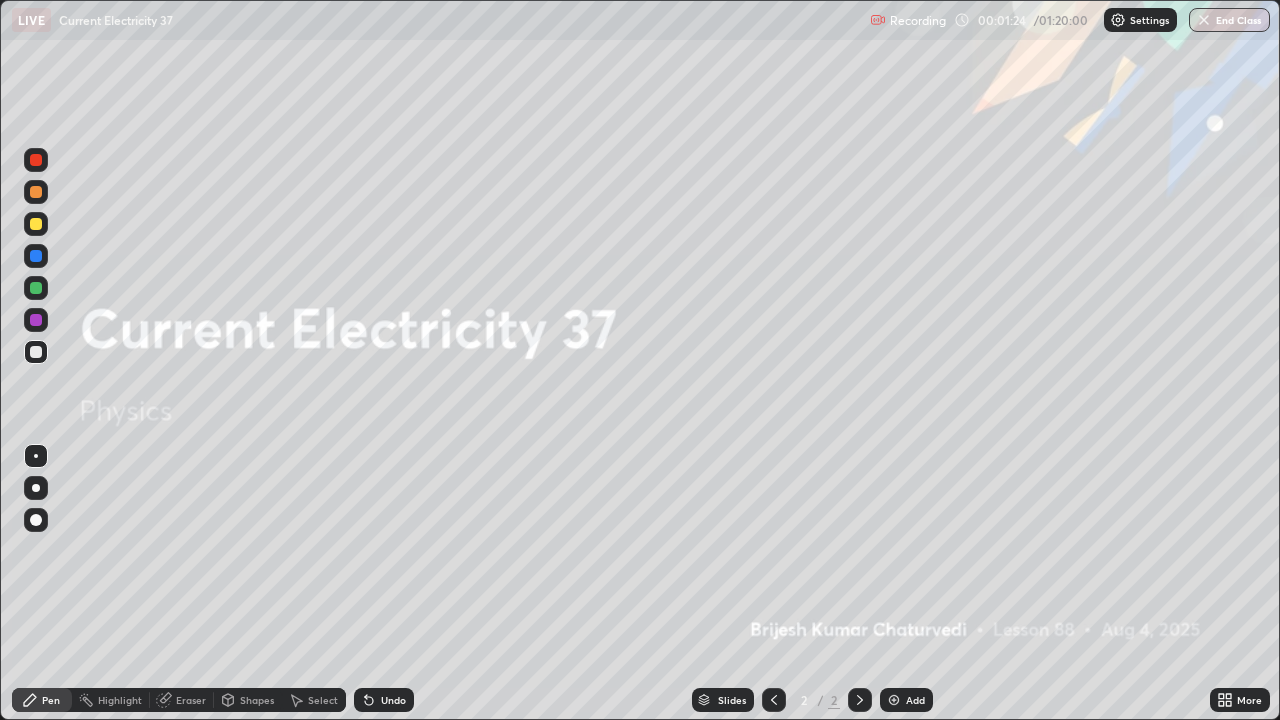 click on "Add" at bounding box center (906, 700) 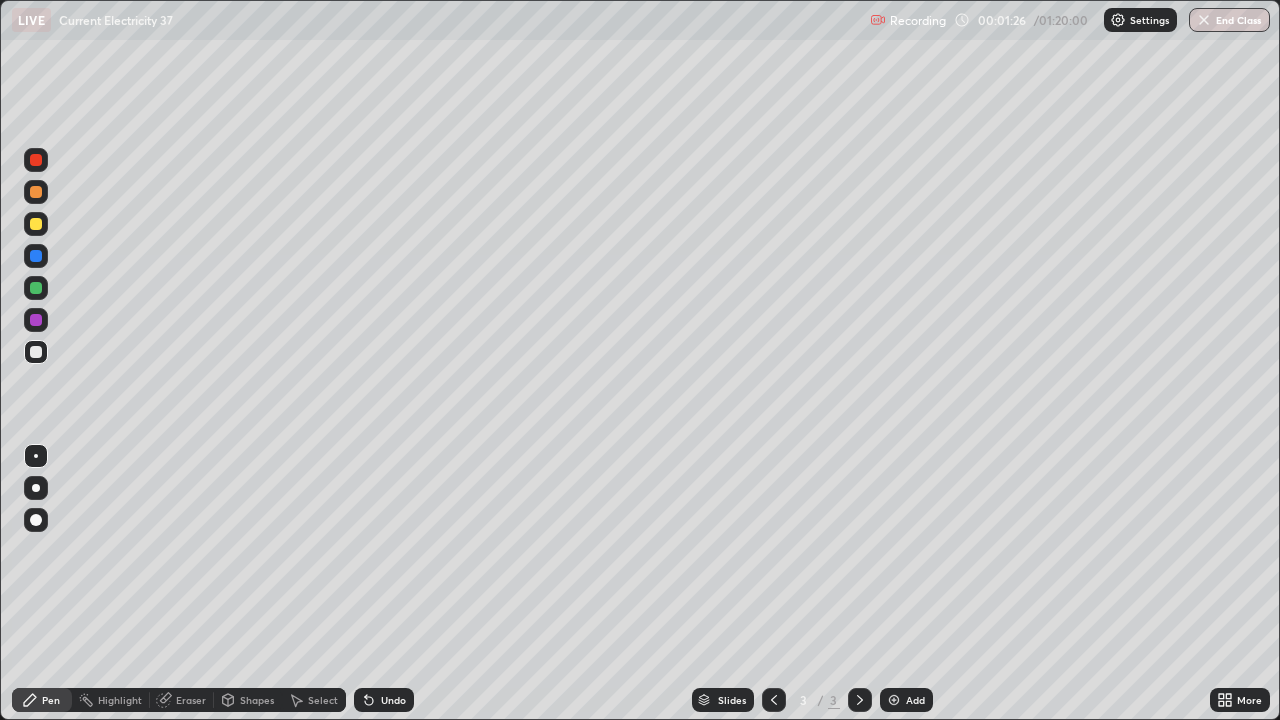 click at bounding box center (36, 224) 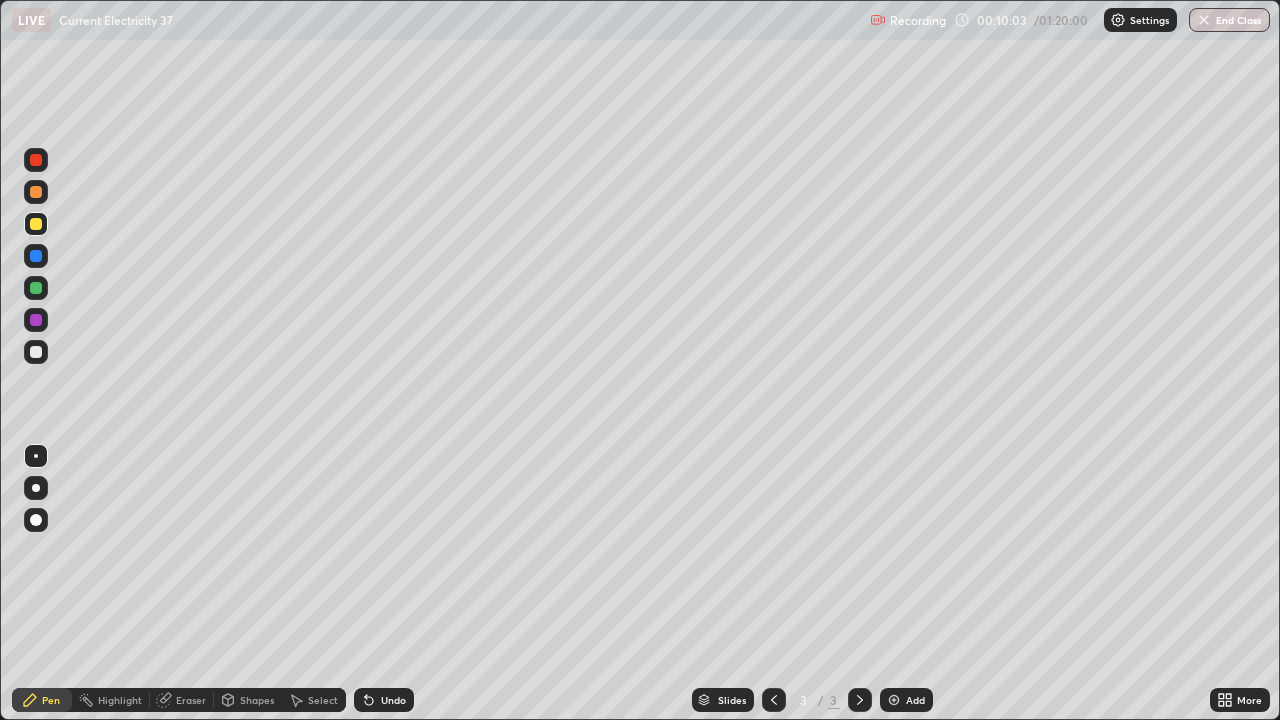 click on "Undo" at bounding box center [393, 700] 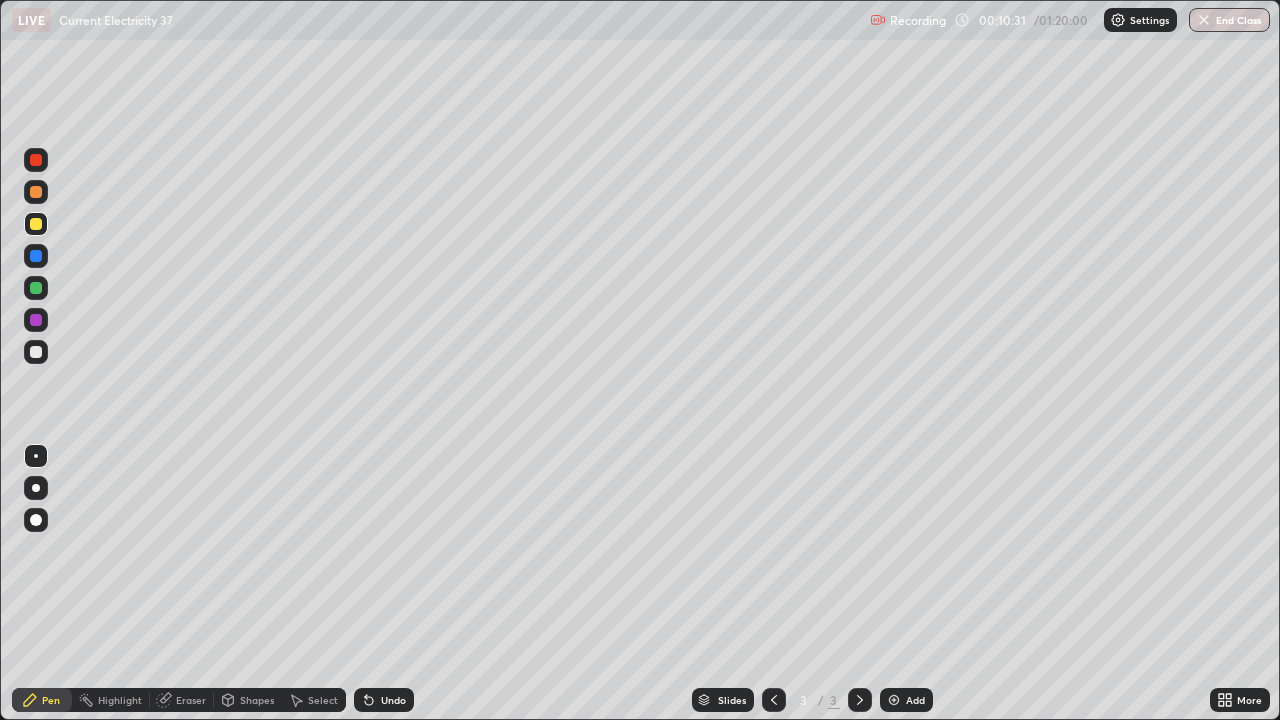click on "Undo" at bounding box center (393, 700) 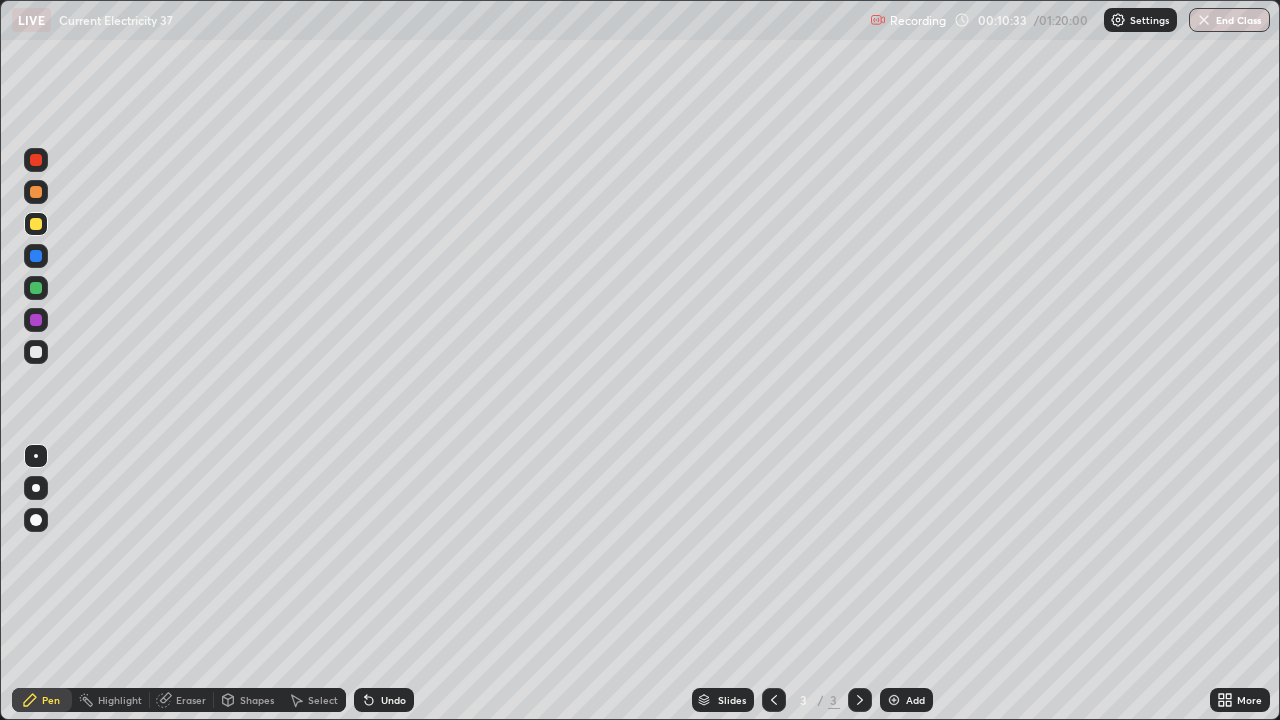 click on "Undo" at bounding box center (384, 700) 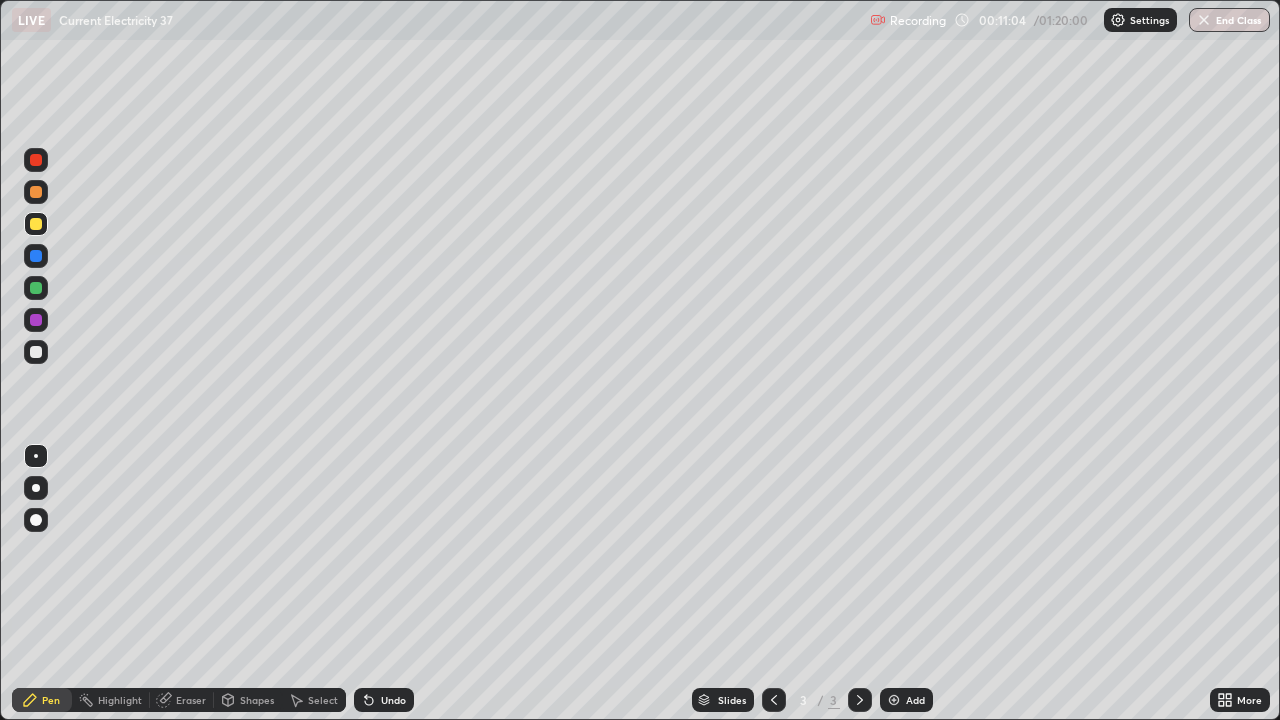 click on "Undo" at bounding box center (393, 700) 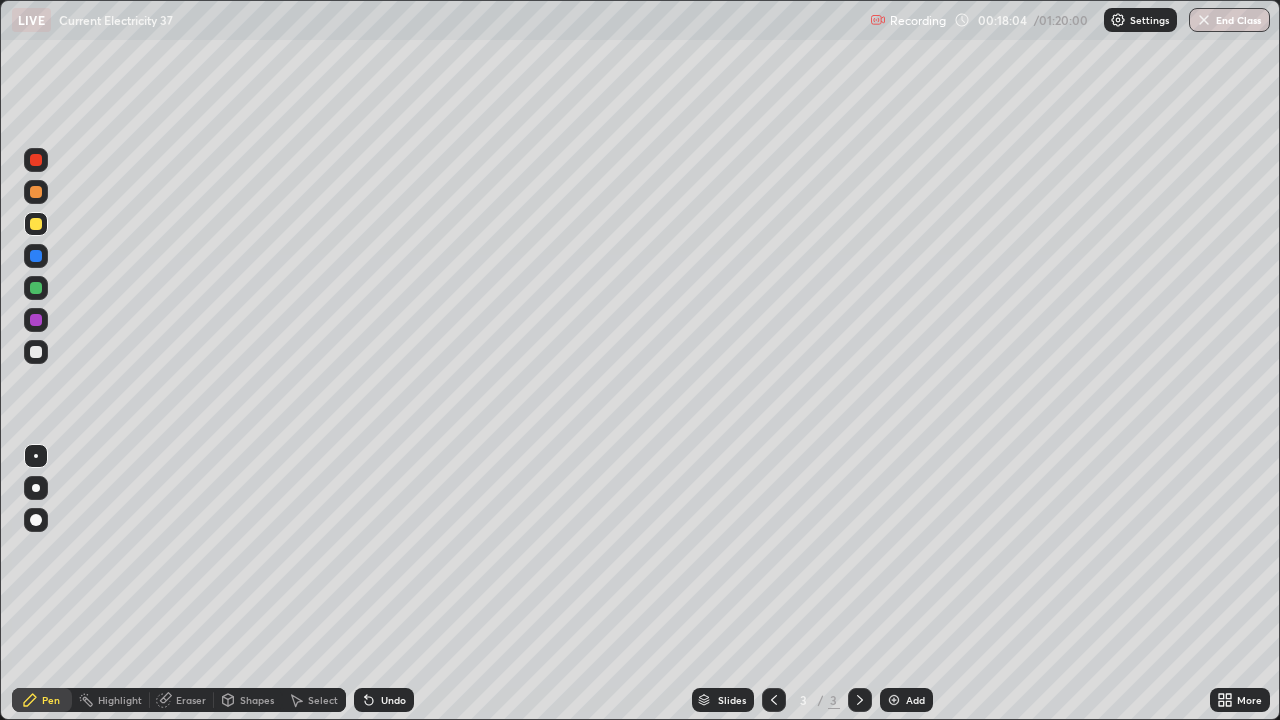 click 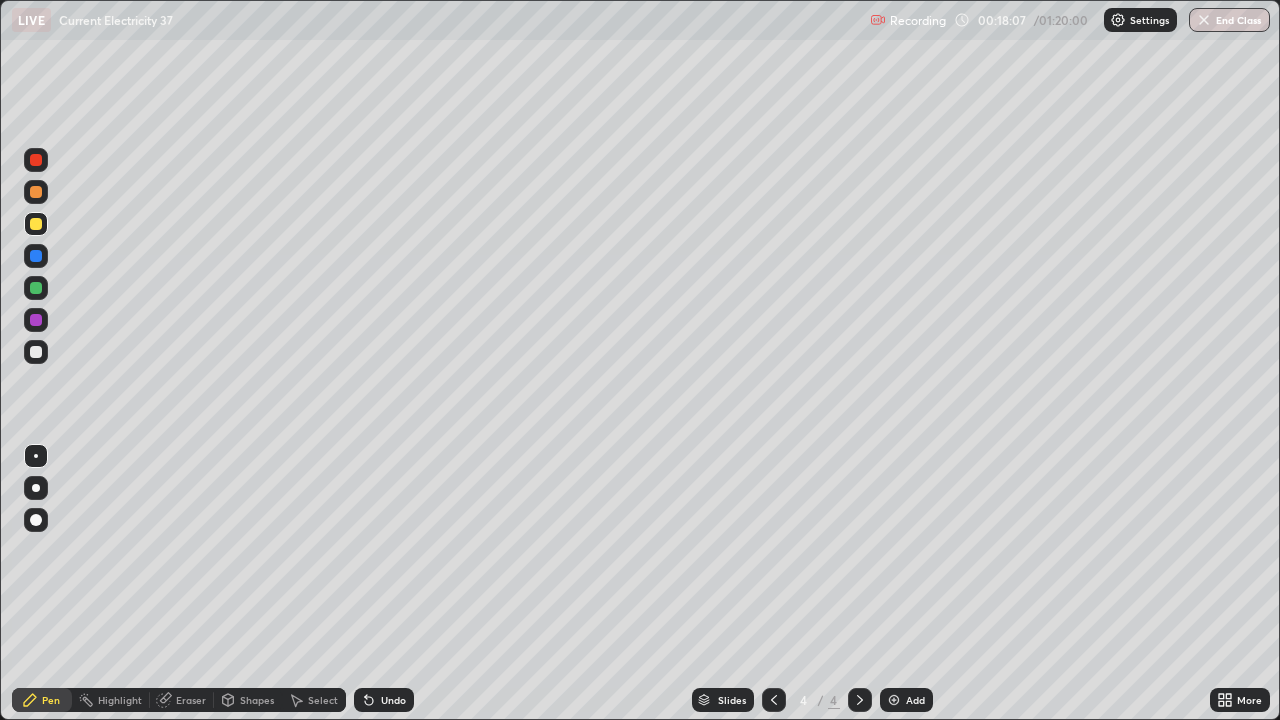 click at bounding box center [36, 352] 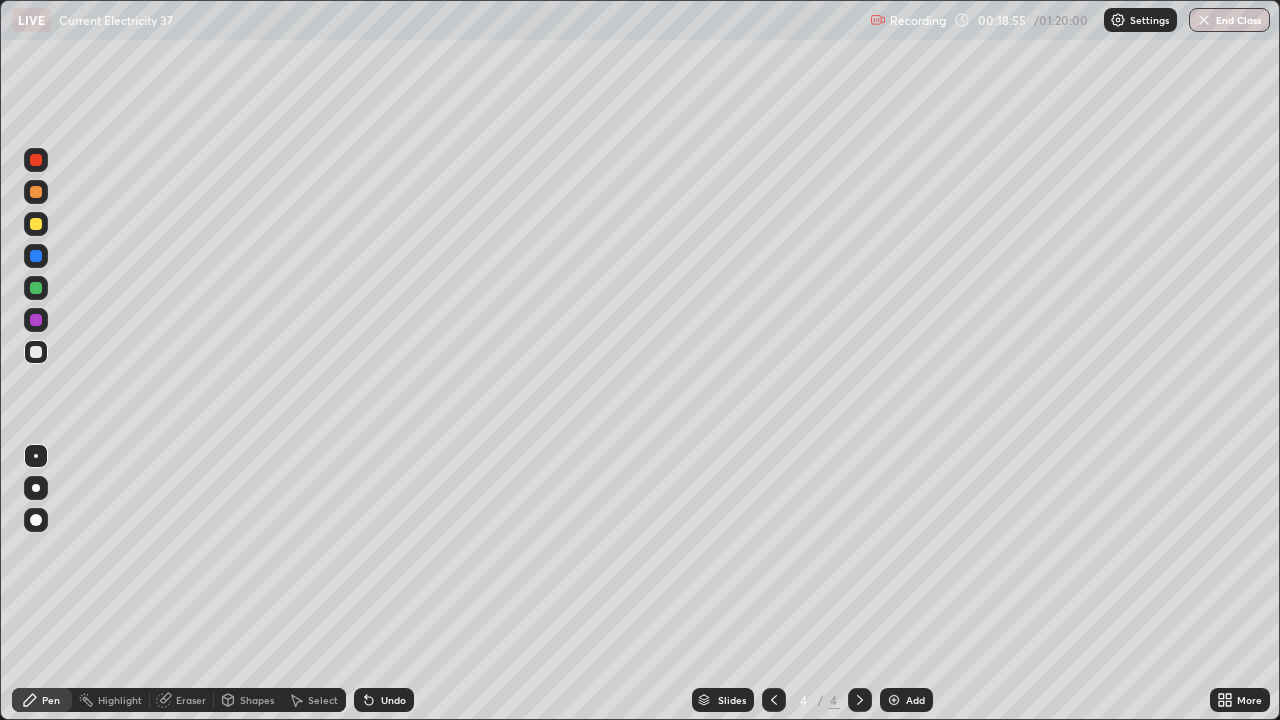 click on "Undo" at bounding box center [384, 700] 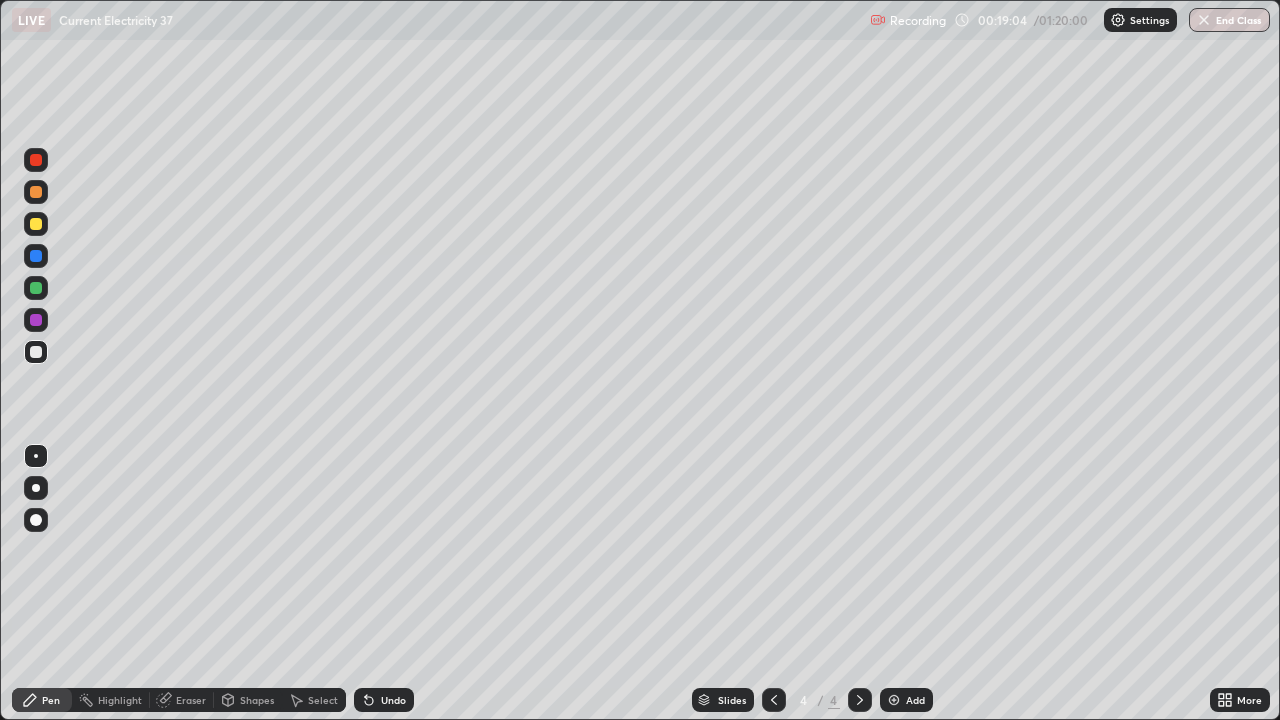 click on "Undo" at bounding box center (393, 700) 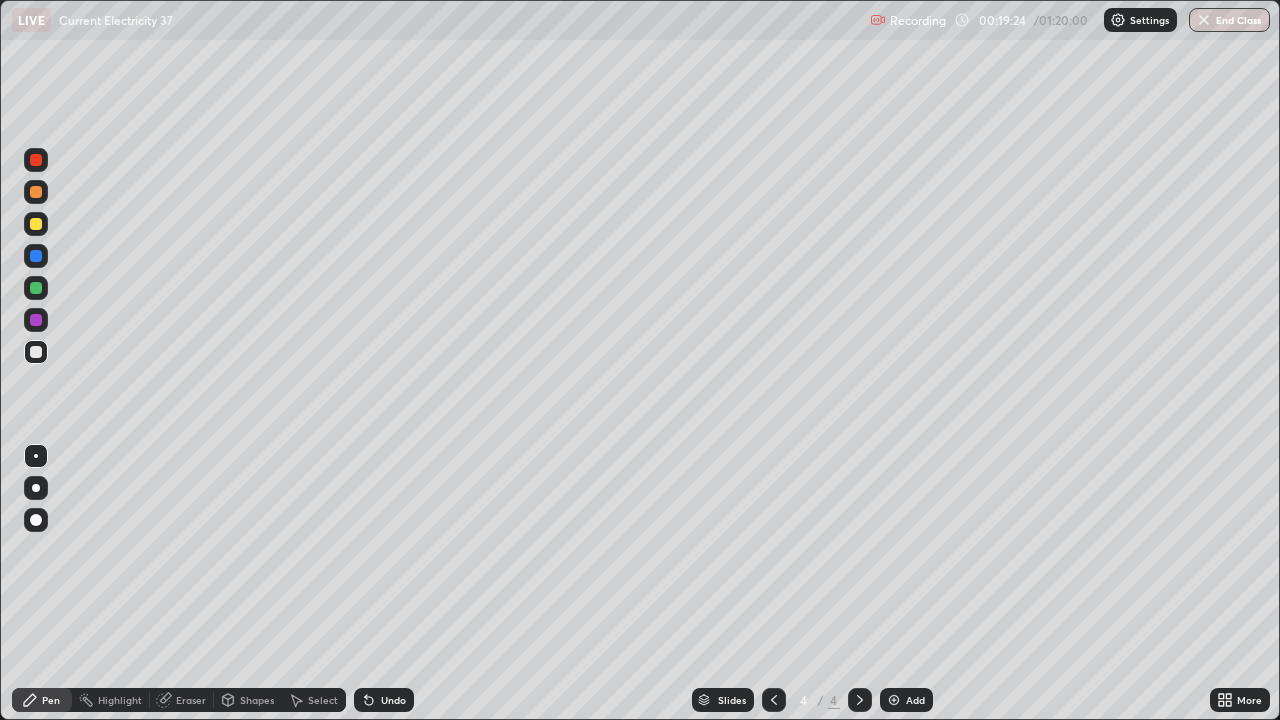 click on "Undo" at bounding box center (393, 700) 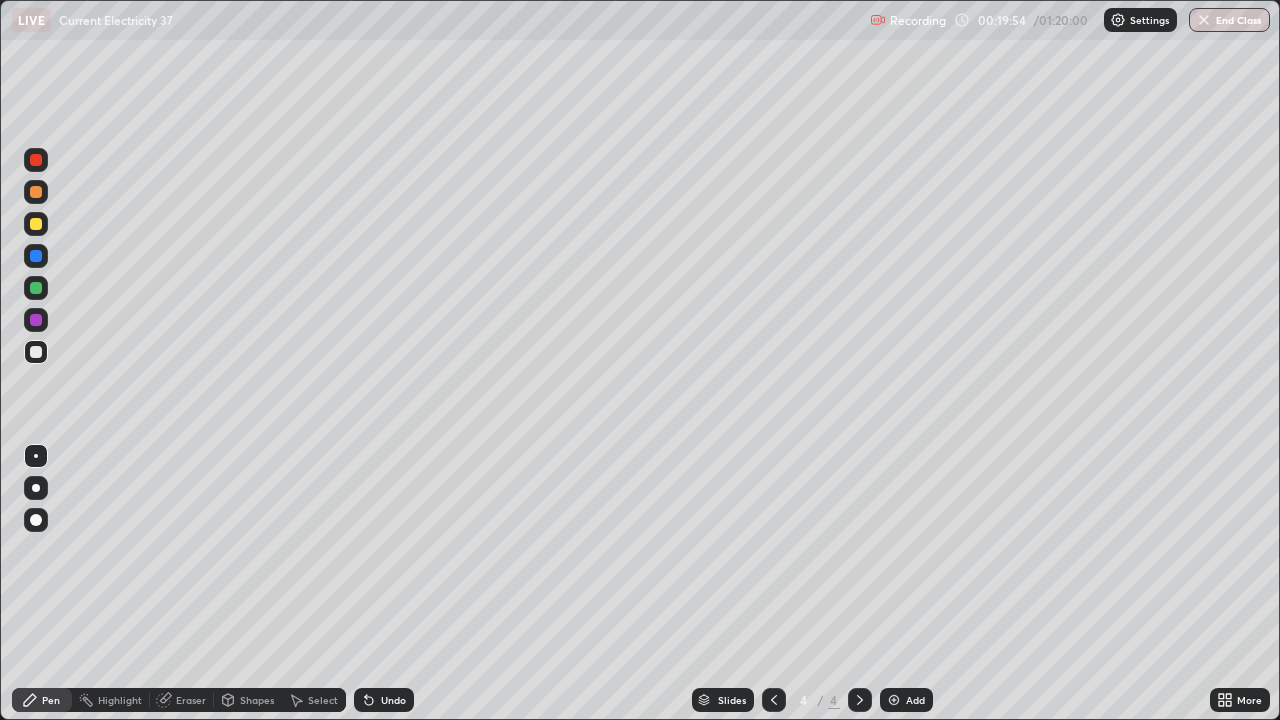 click on "Undo" at bounding box center [393, 700] 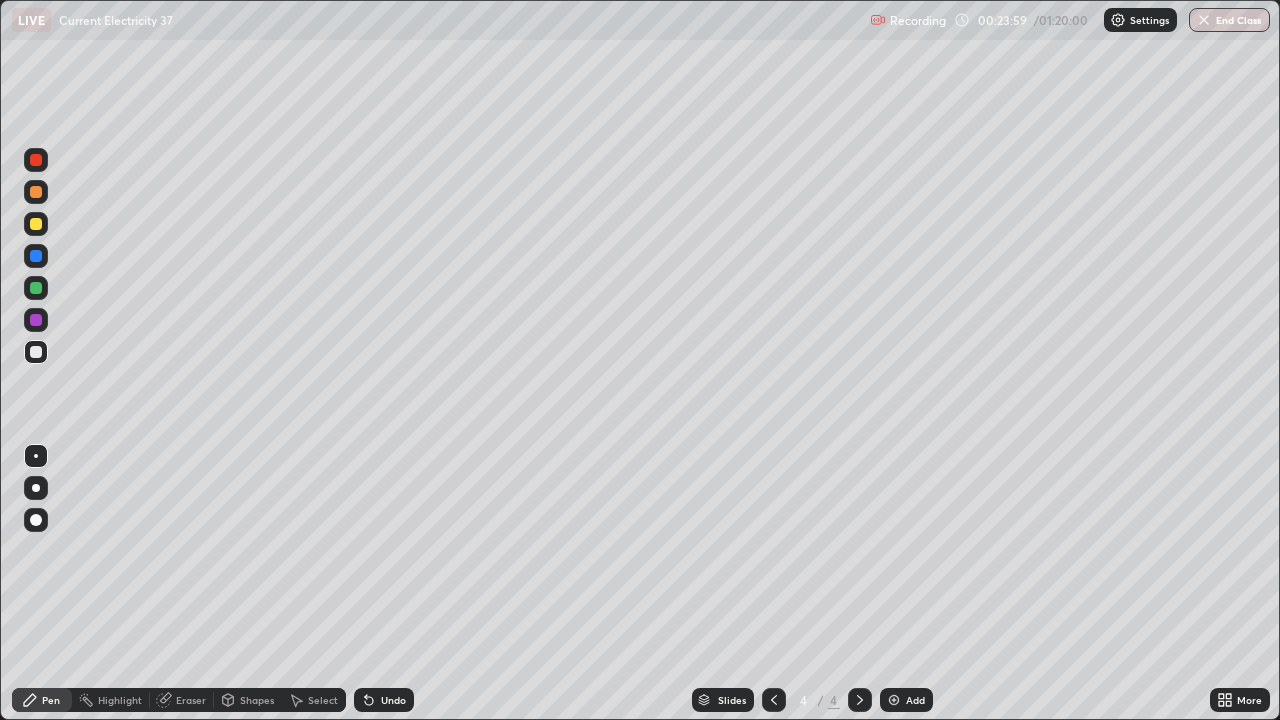 click at bounding box center [36, 224] 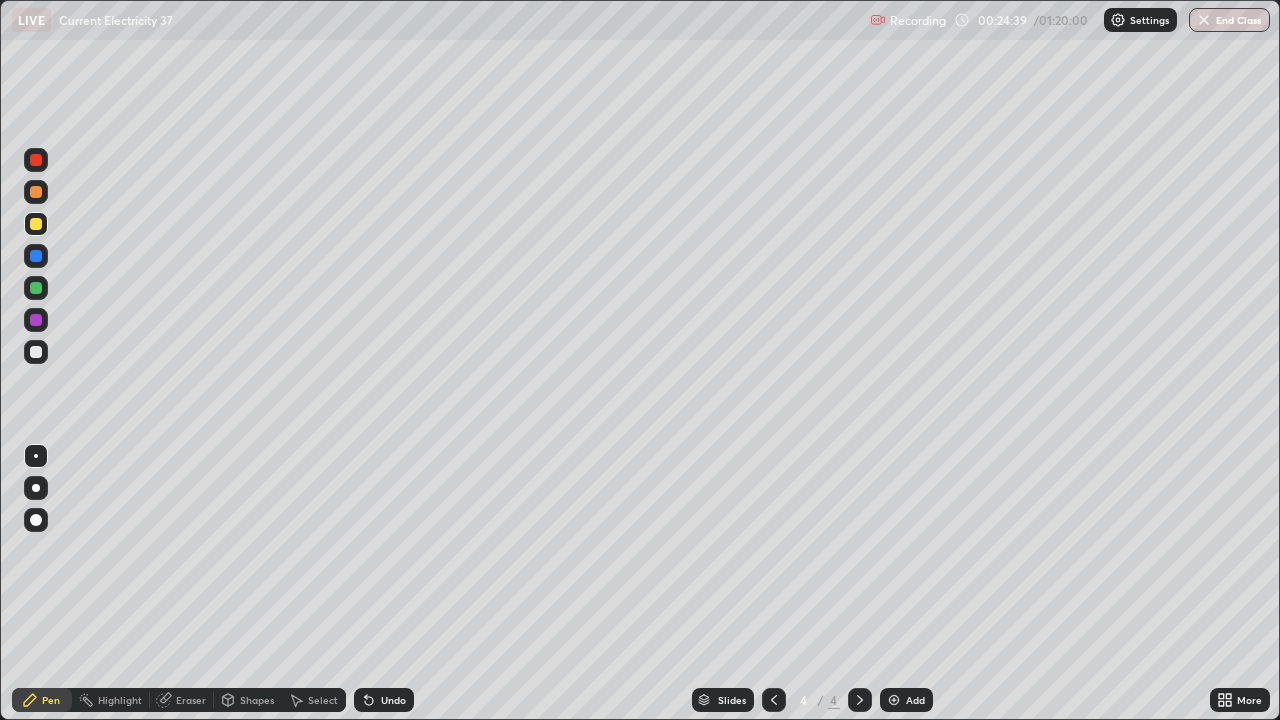 click on "Undo" at bounding box center [393, 700] 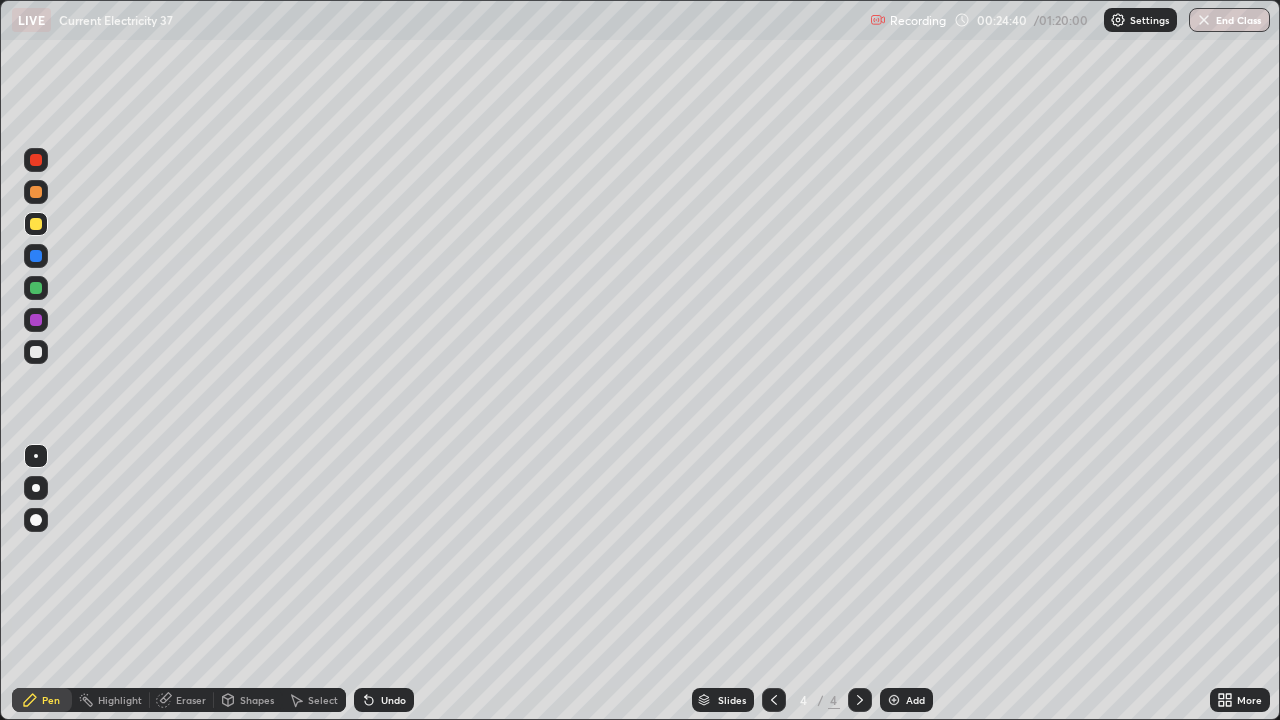 click on "Undo" at bounding box center [393, 700] 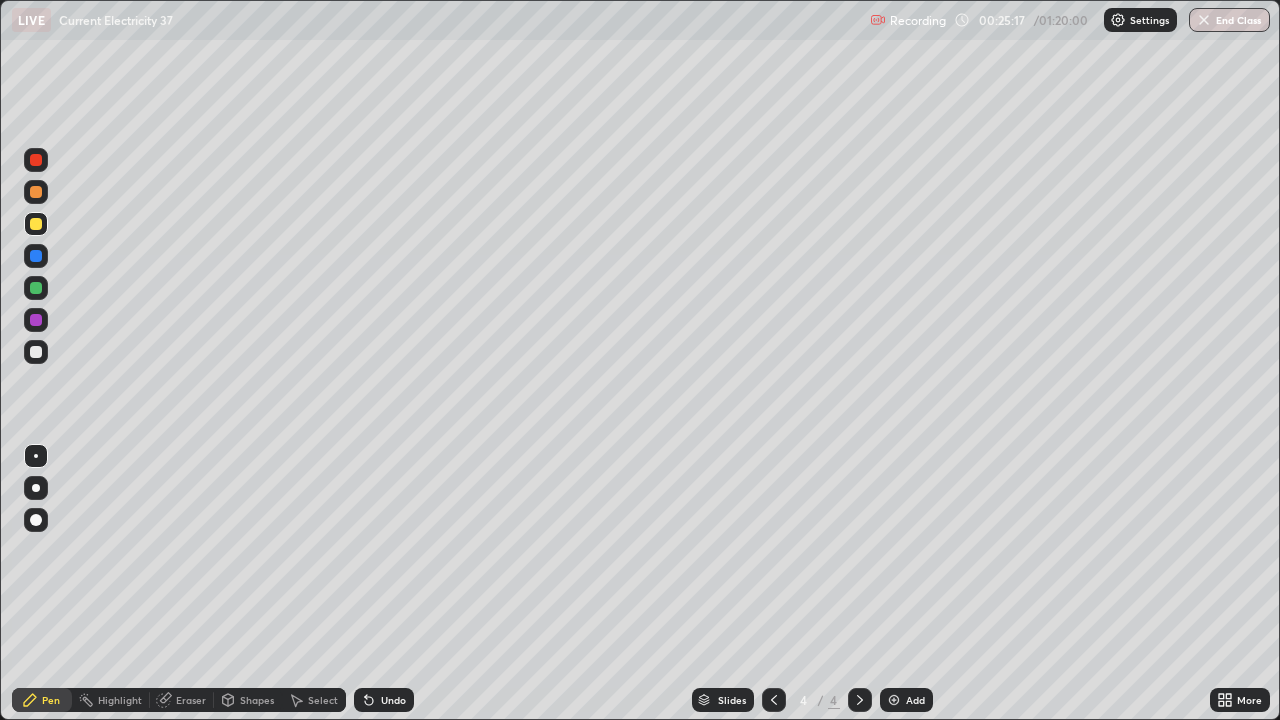 click 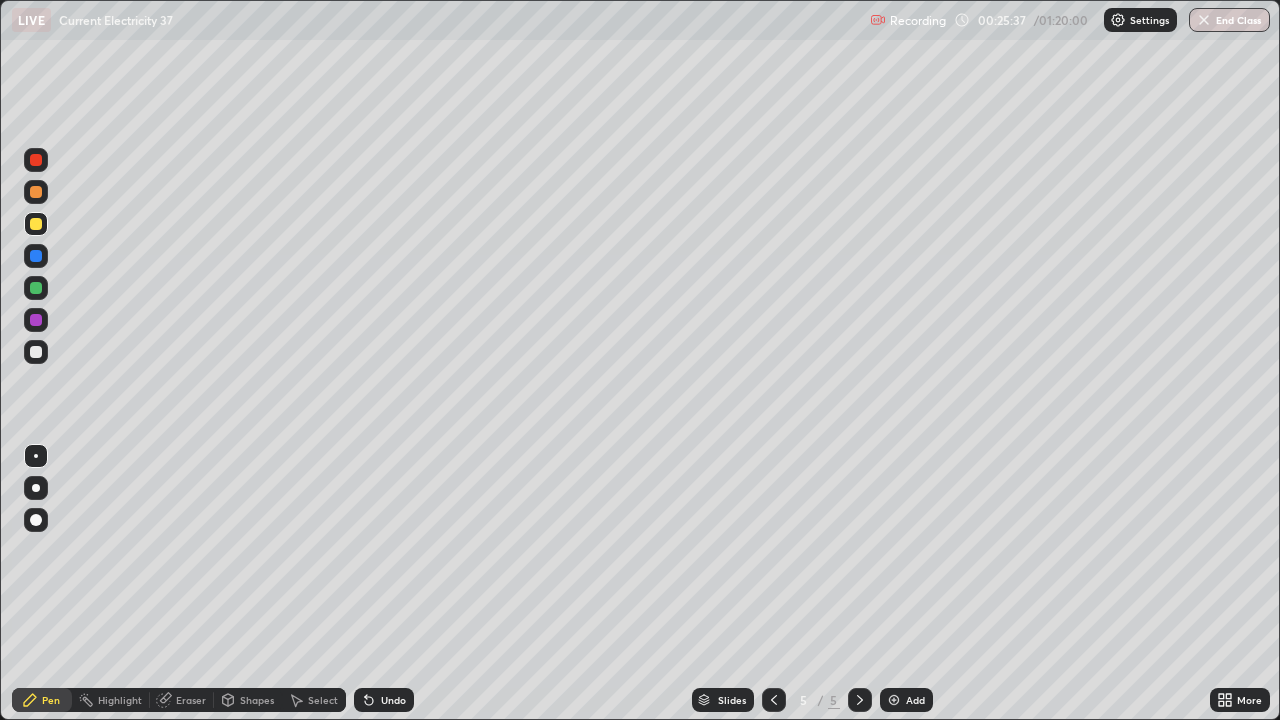click at bounding box center [36, 192] 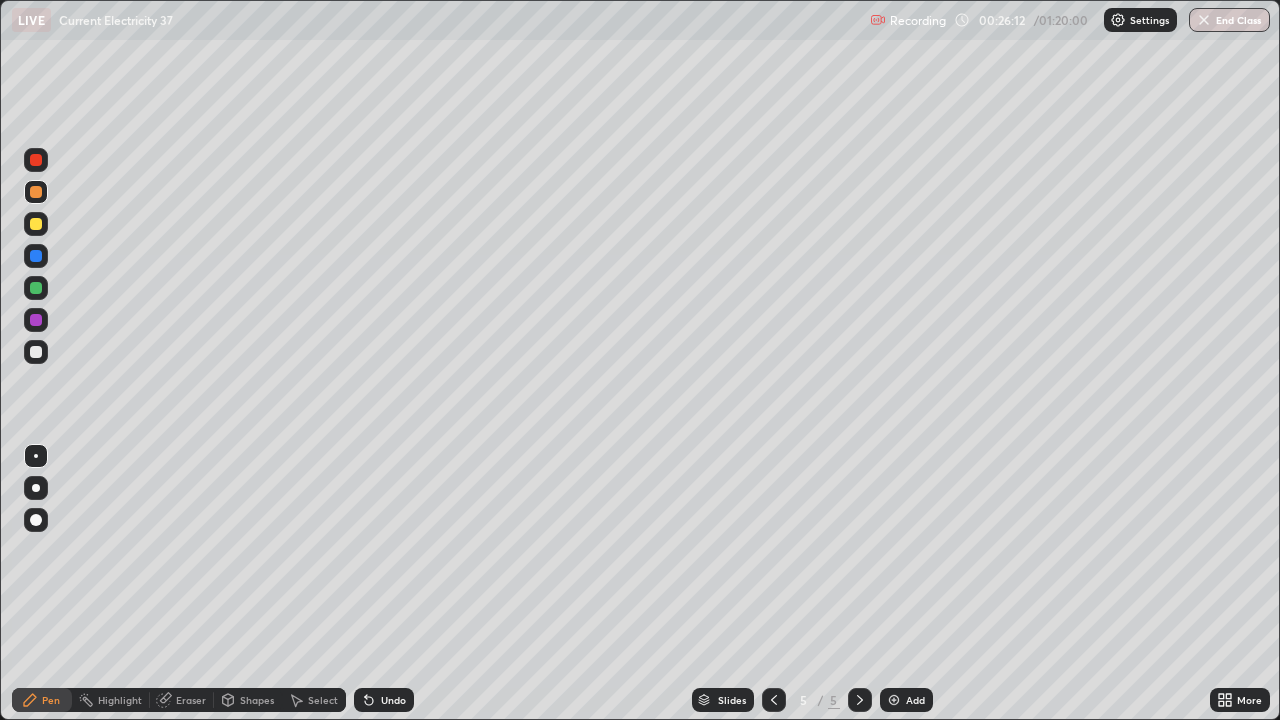 click on "Eraser" at bounding box center [191, 700] 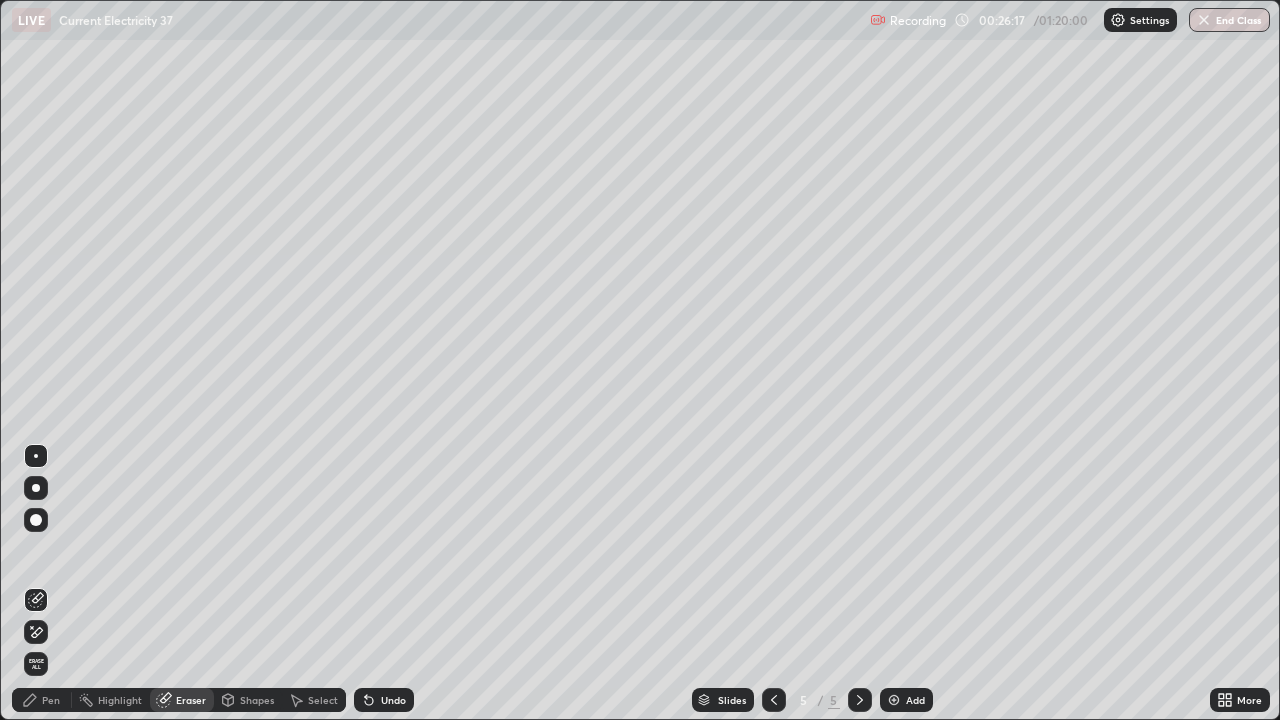 click on "Pen" at bounding box center [51, 700] 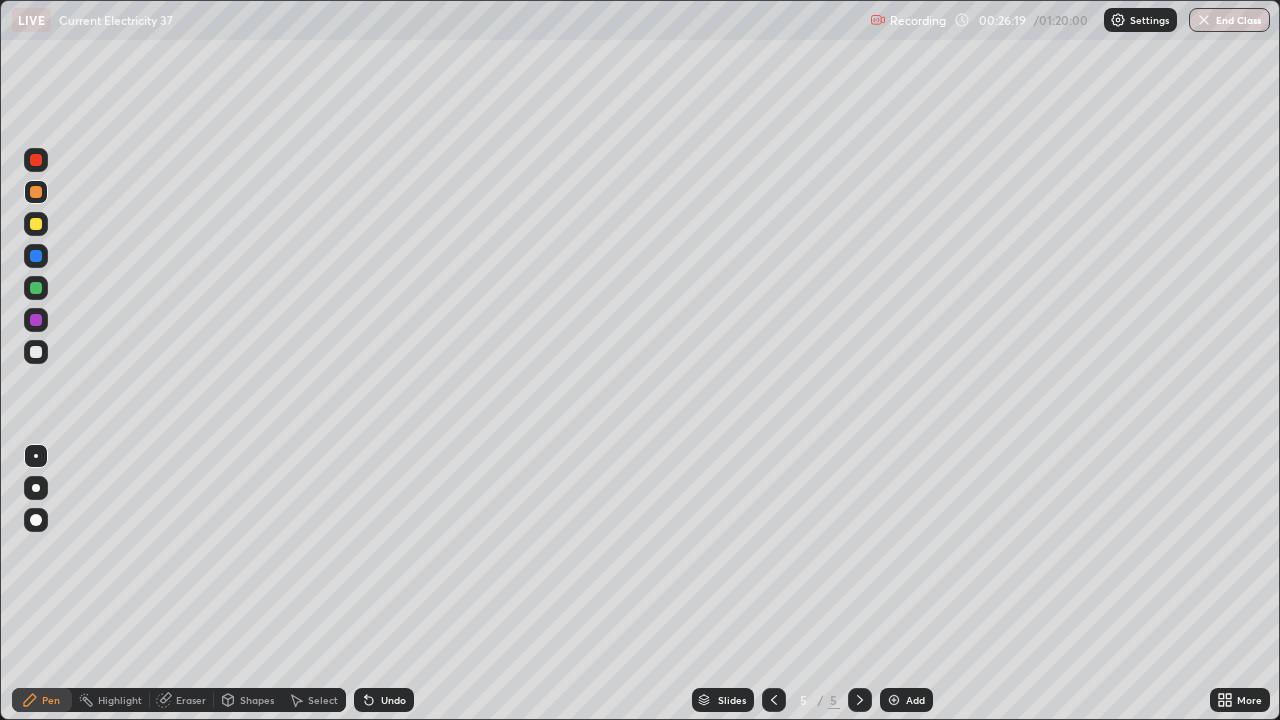 click at bounding box center [36, 320] 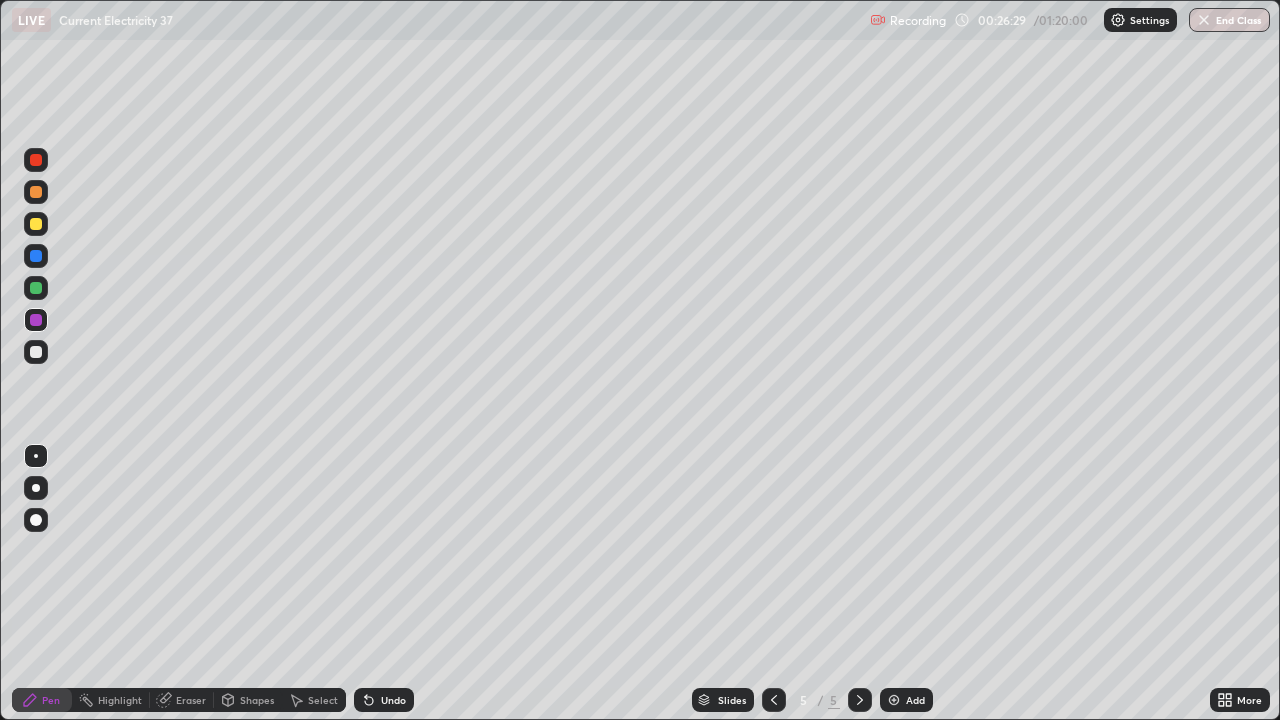 click at bounding box center (36, 224) 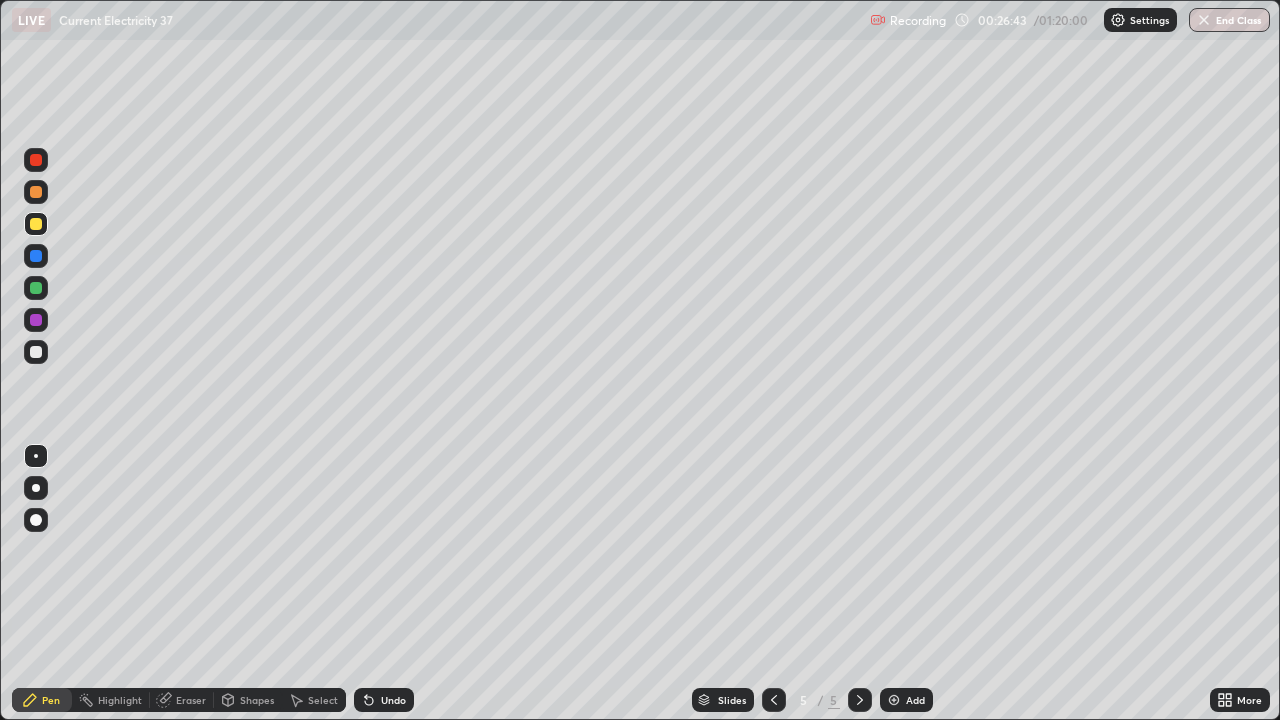 click at bounding box center (36, 224) 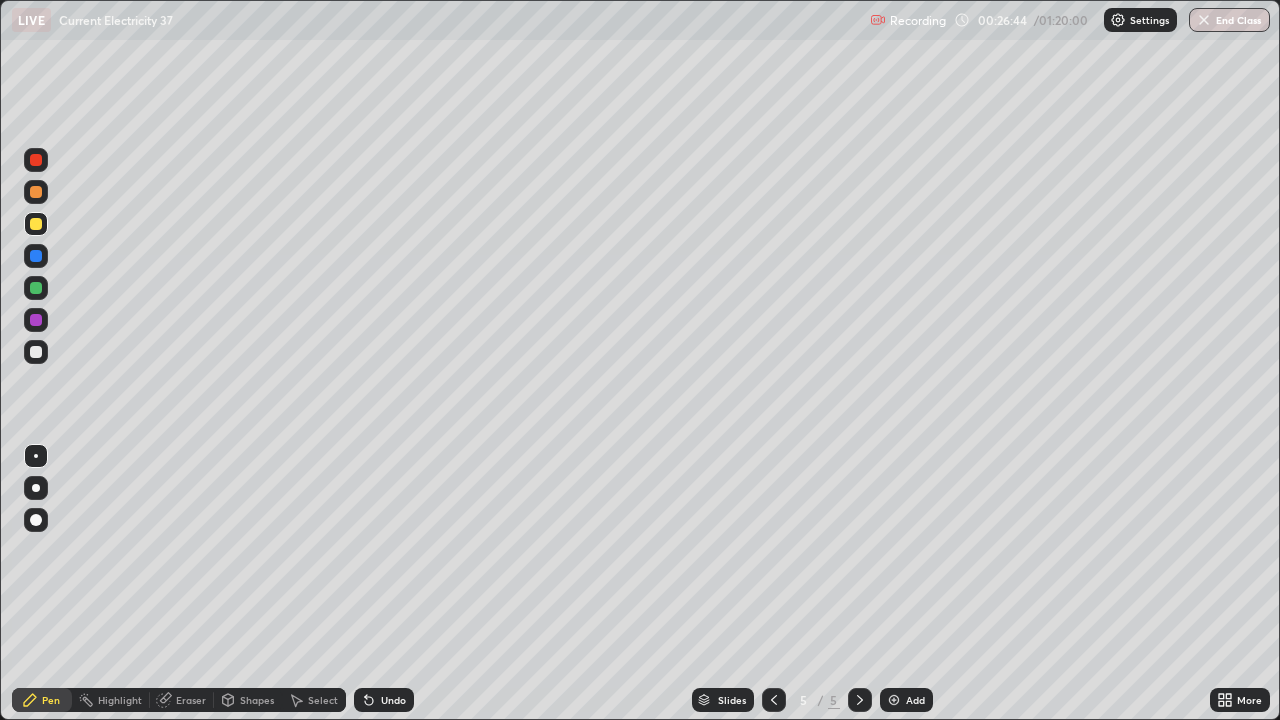 click at bounding box center (36, 288) 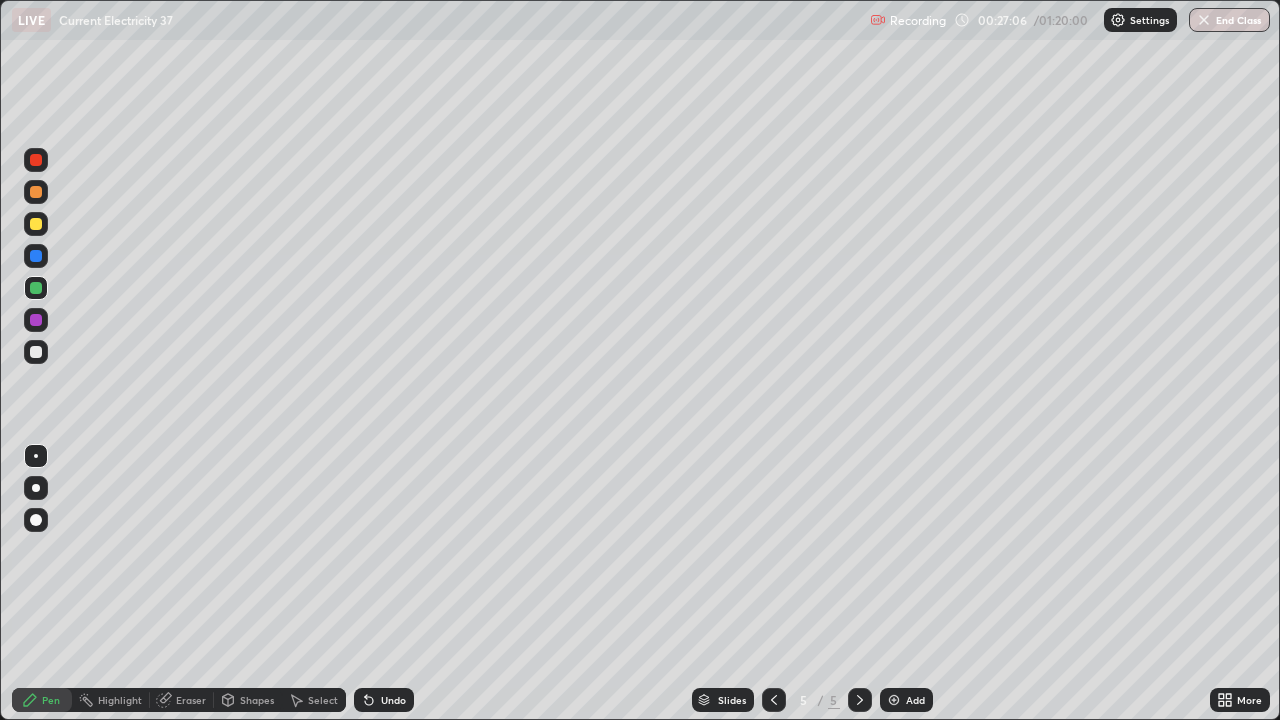 click on "Undo" at bounding box center [393, 700] 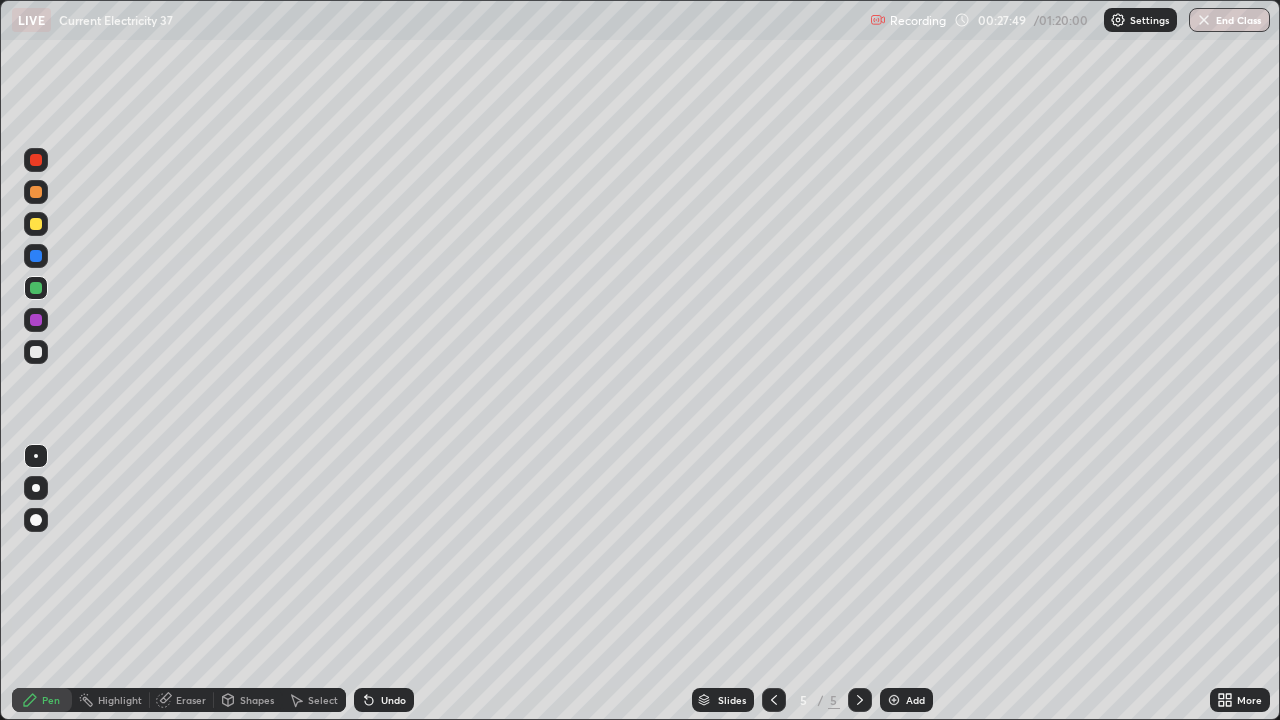 click at bounding box center (36, 352) 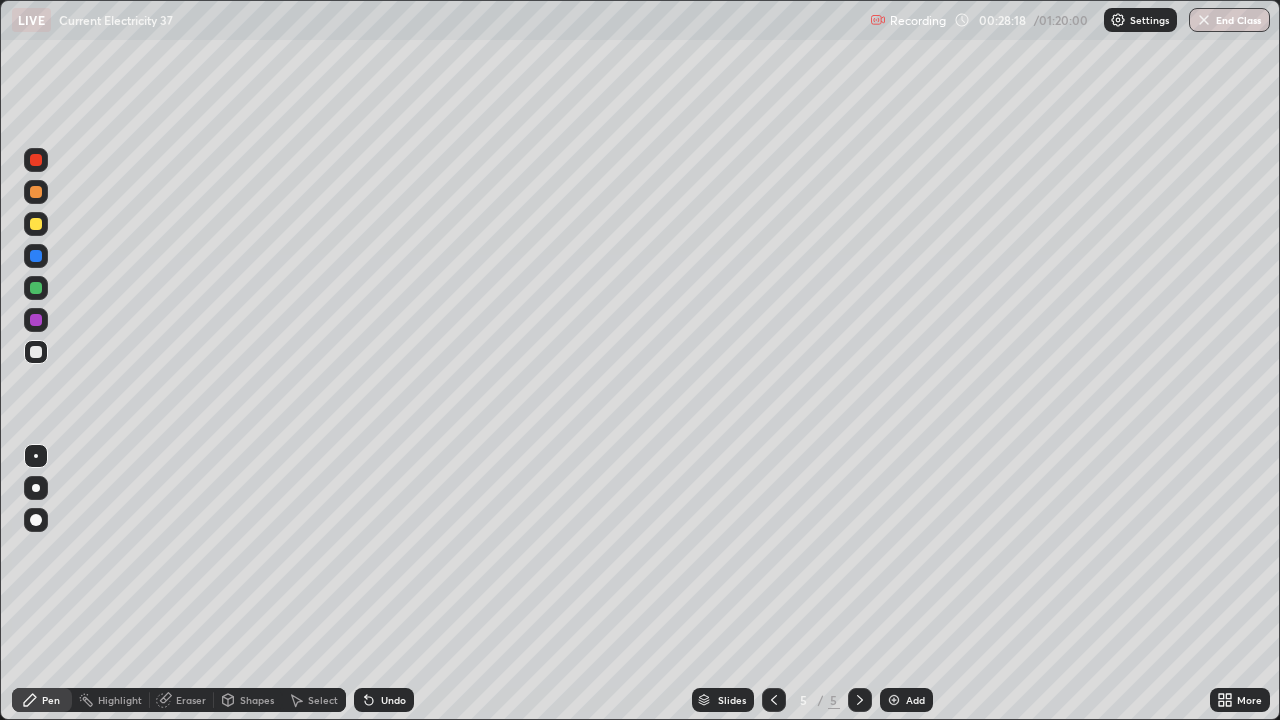 click on "Undo" at bounding box center (393, 700) 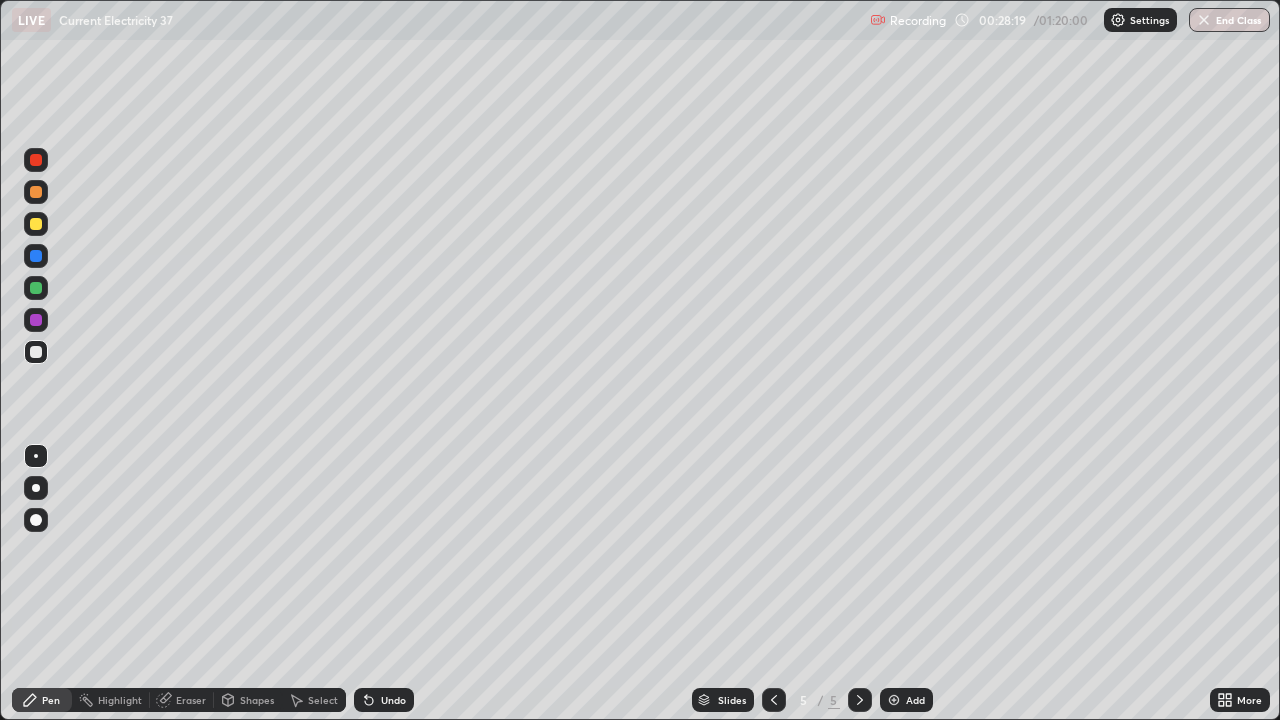 click on "Undo" at bounding box center [393, 700] 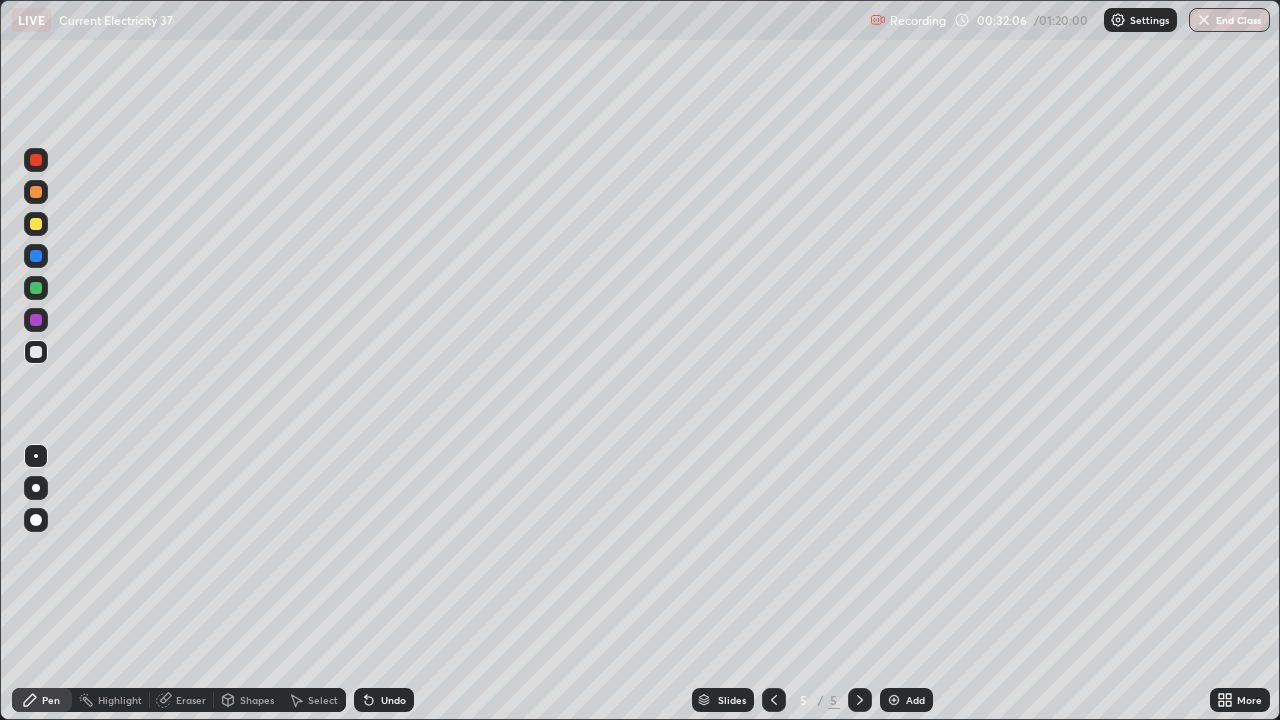 click at bounding box center [894, 700] 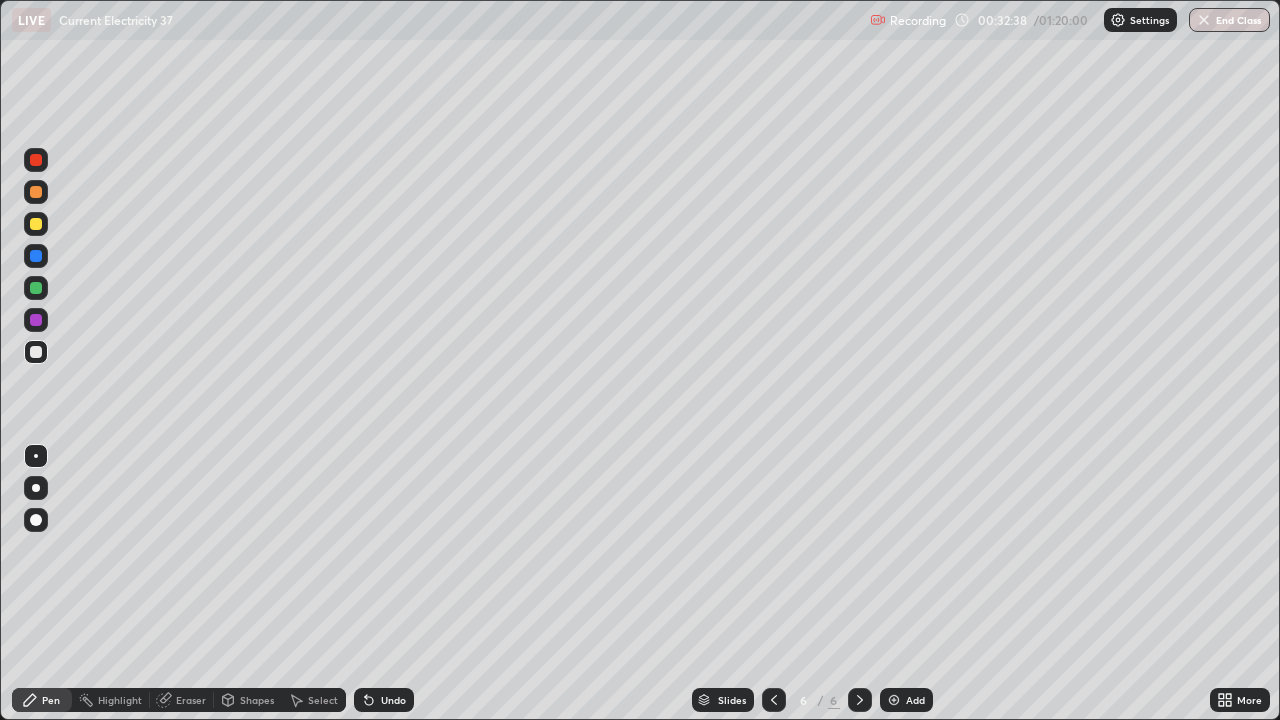 click on "Select" at bounding box center (323, 700) 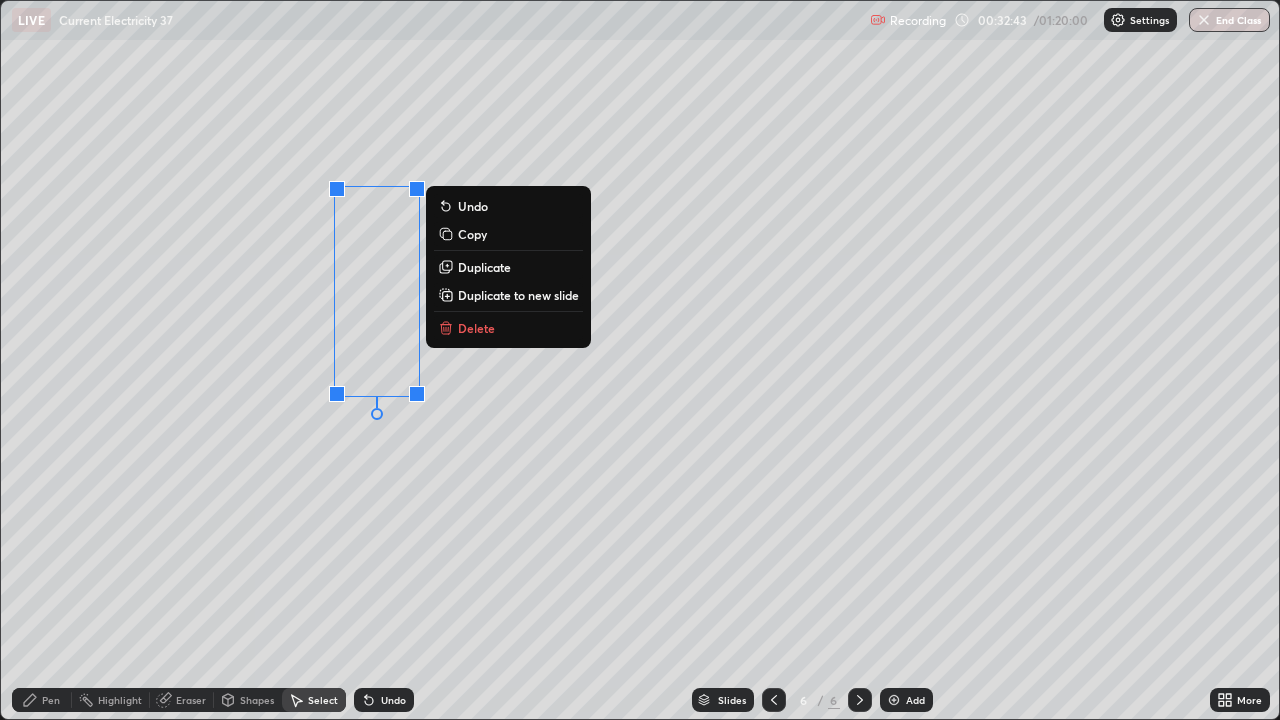 click on "Duplicate" at bounding box center (484, 267) 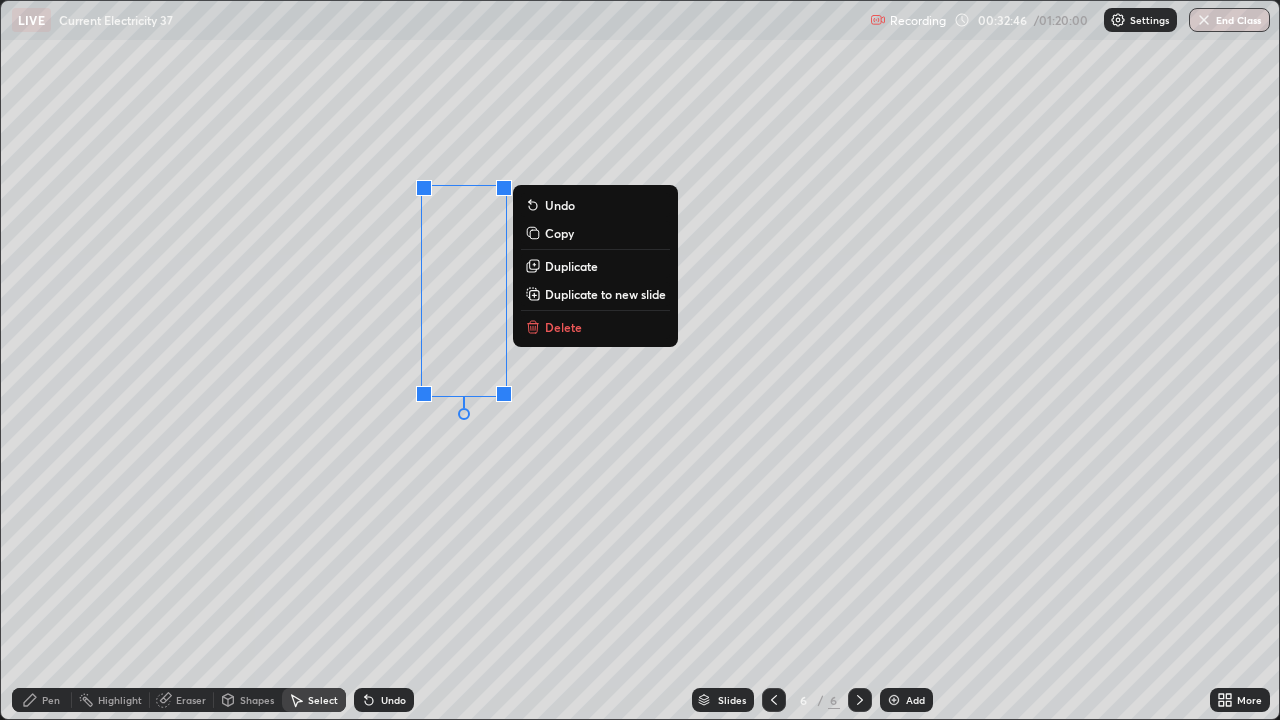 click on "Duplicate" at bounding box center [571, 266] 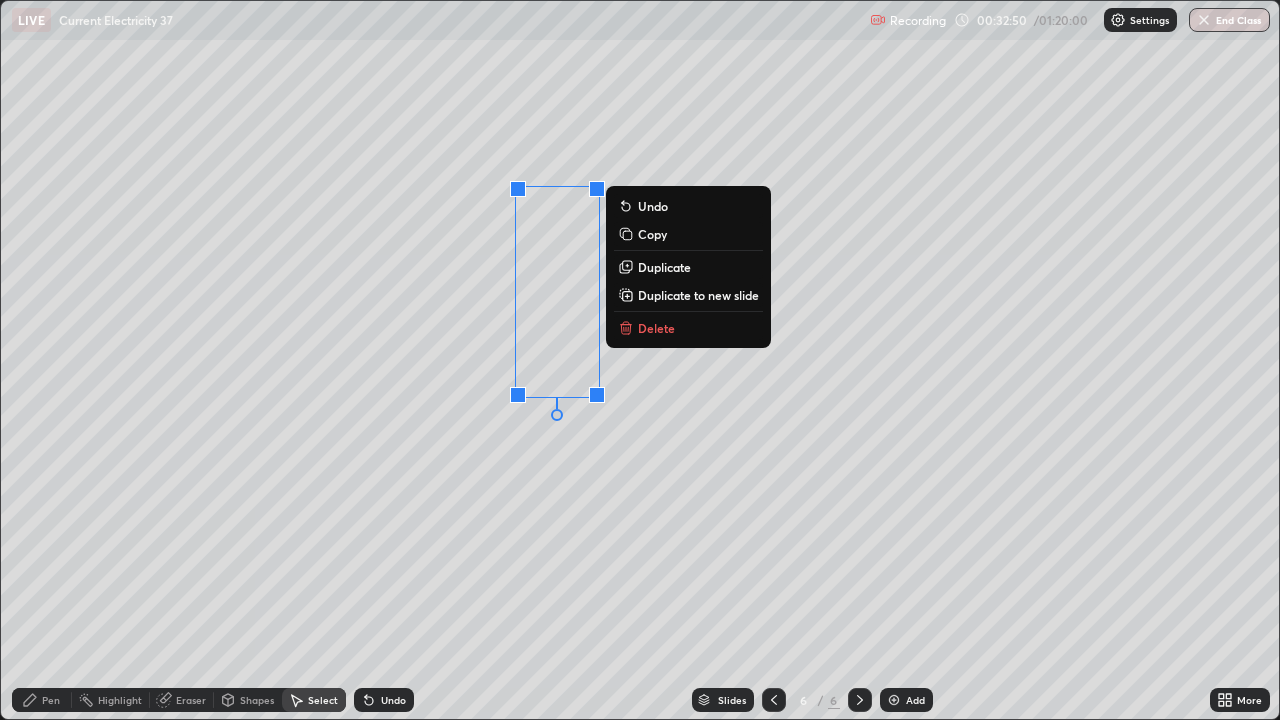 click on "0 ° Undo Copy Duplicate Duplicate to new slide Delete" at bounding box center (640, 360) 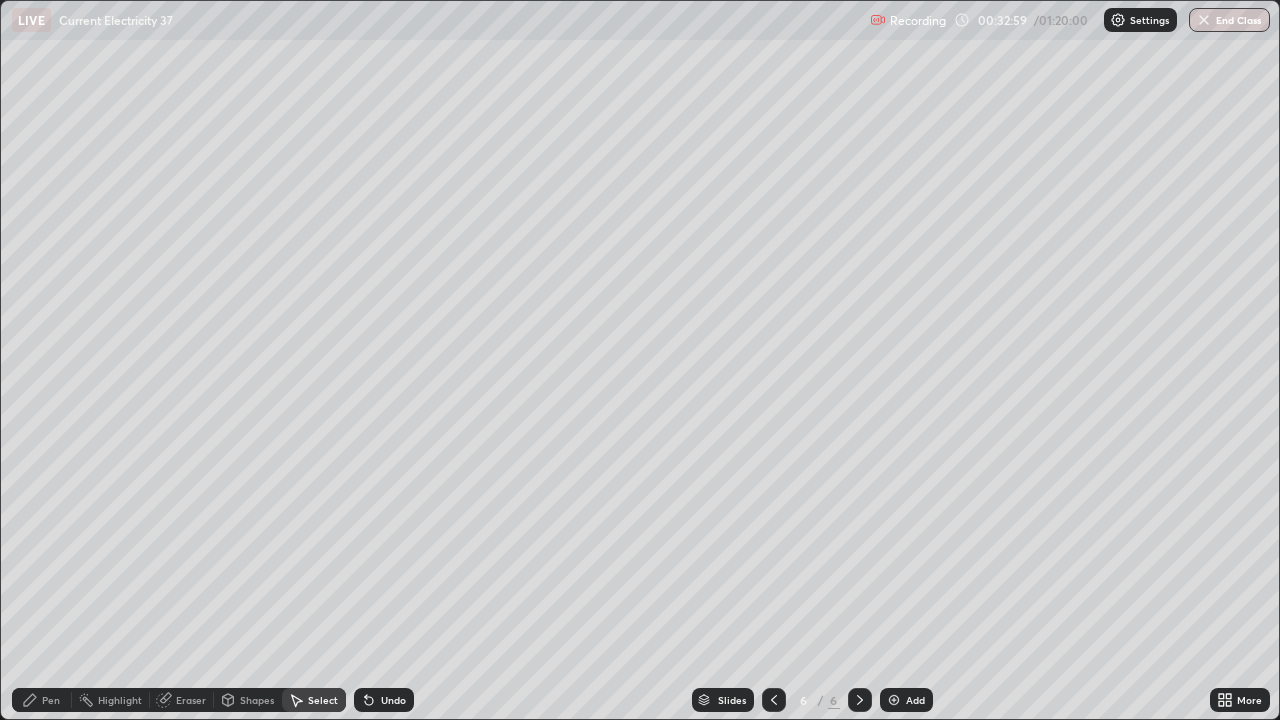 click on "Pen" at bounding box center (51, 700) 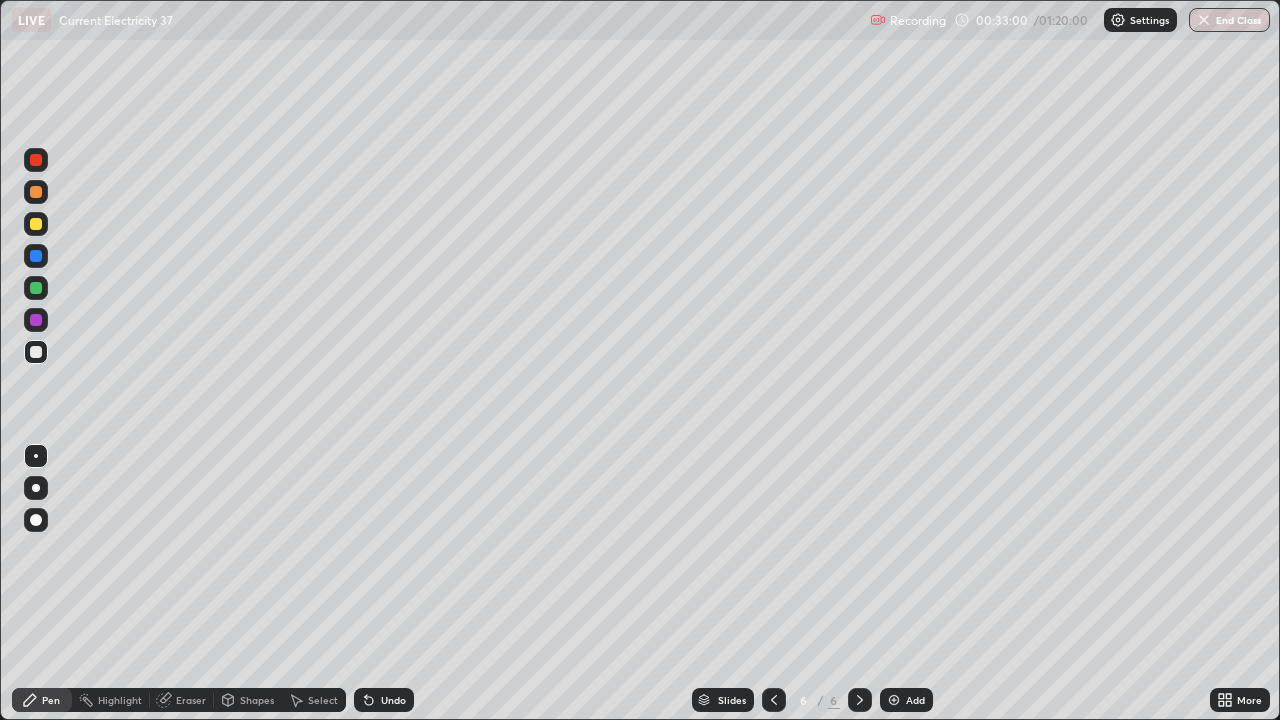 click at bounding box center (36, 224) 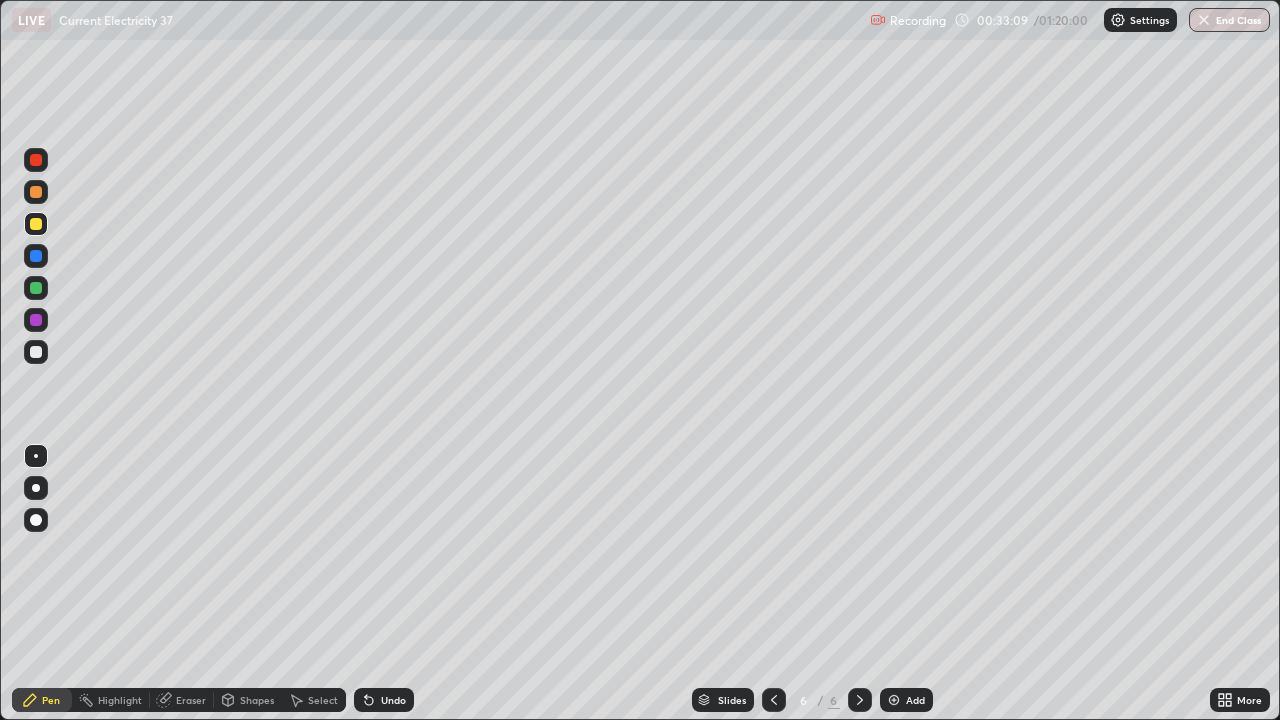 click on "Undo" at bounding box center [393, 700] 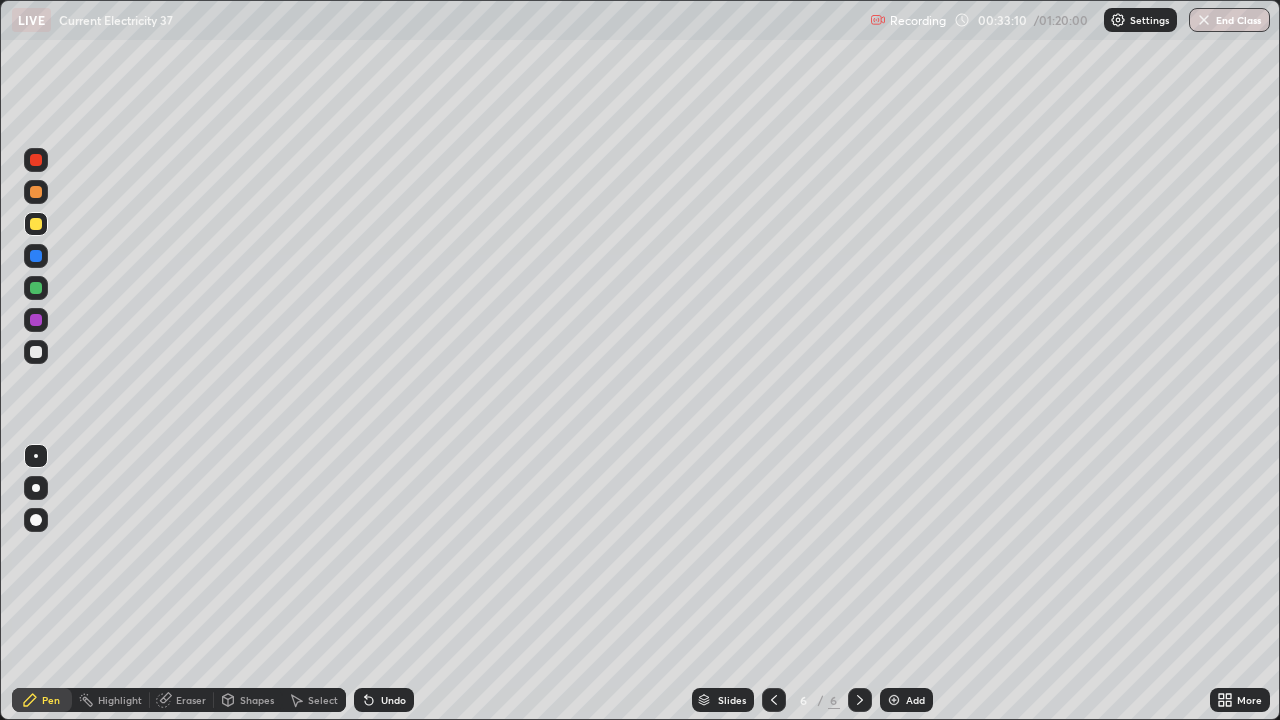 click on "Undo" at bounding box center (393, 700) 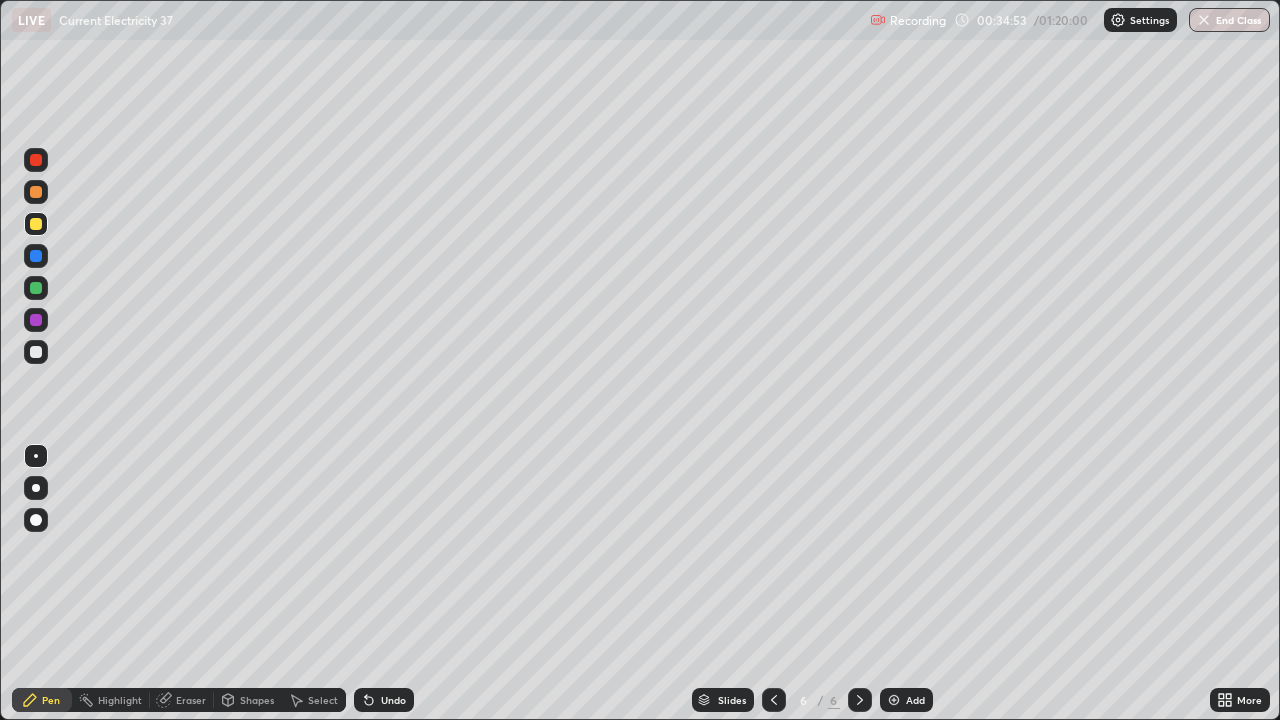 click at bounding box center [36, 160] 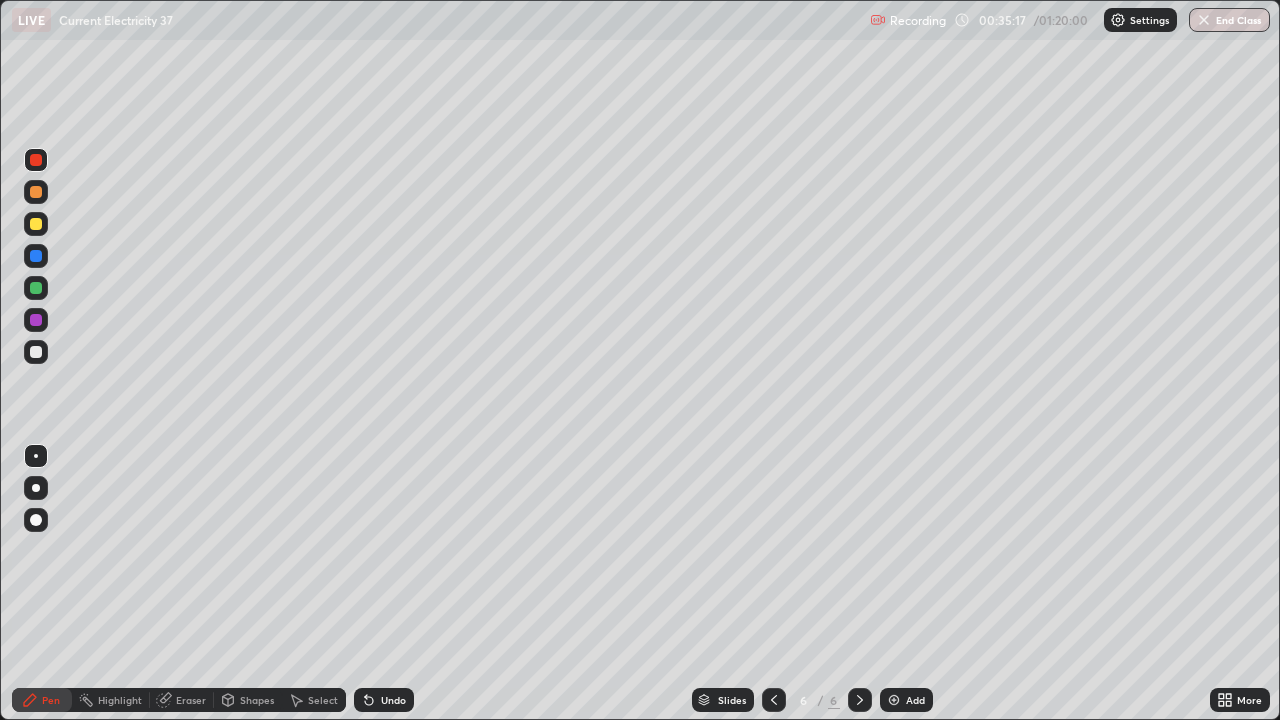 click at bounding box center (36, 192) 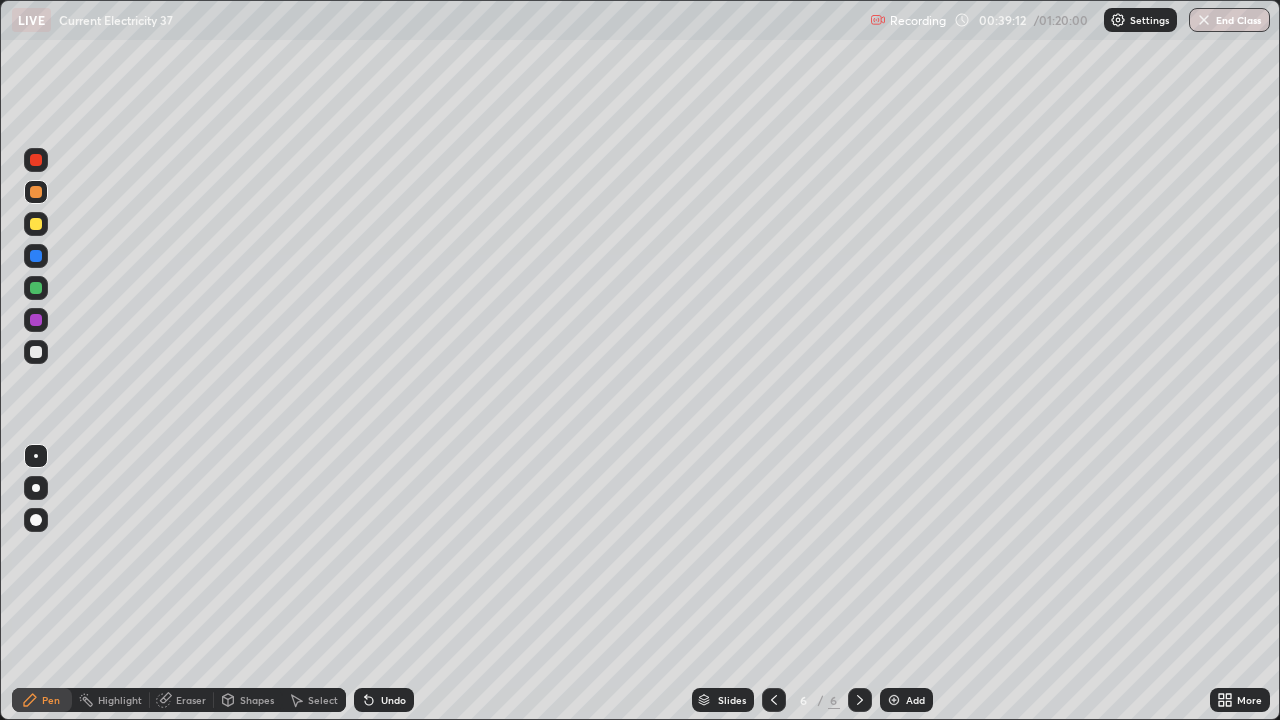 click on "Undo" at bounding box center (393, 700) 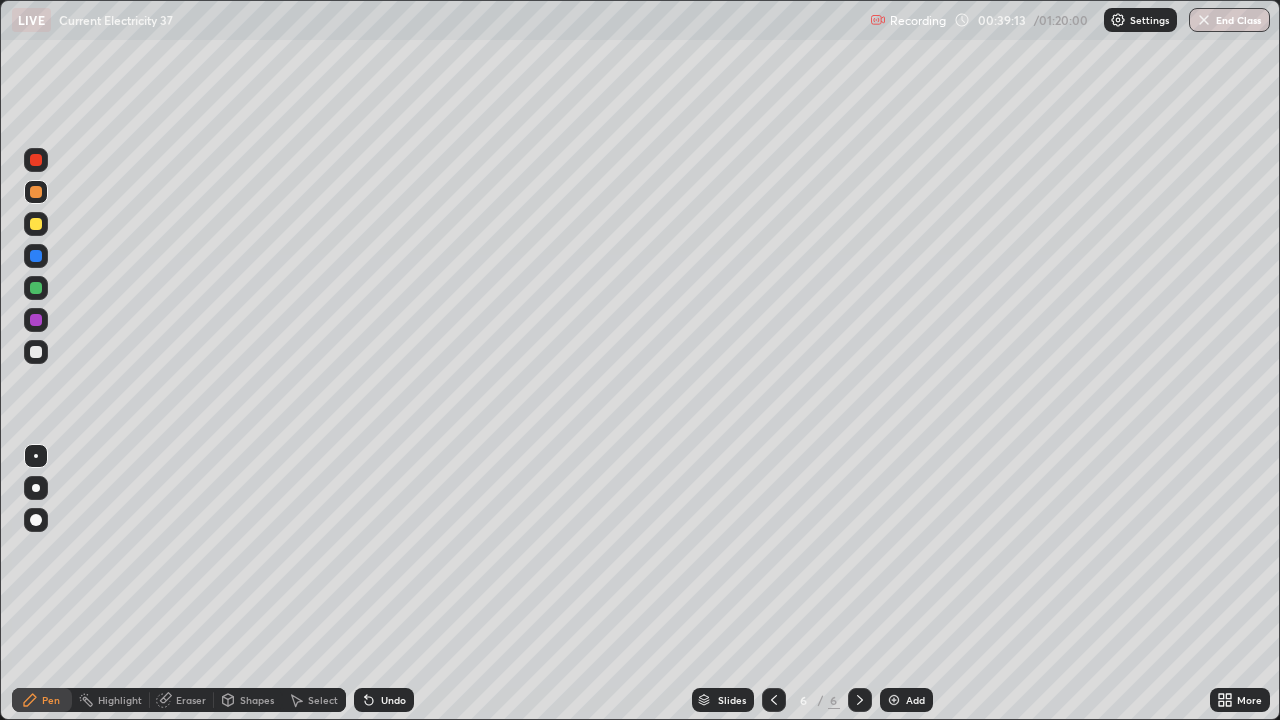 click on "Undo" at bounding box center (393, 700) 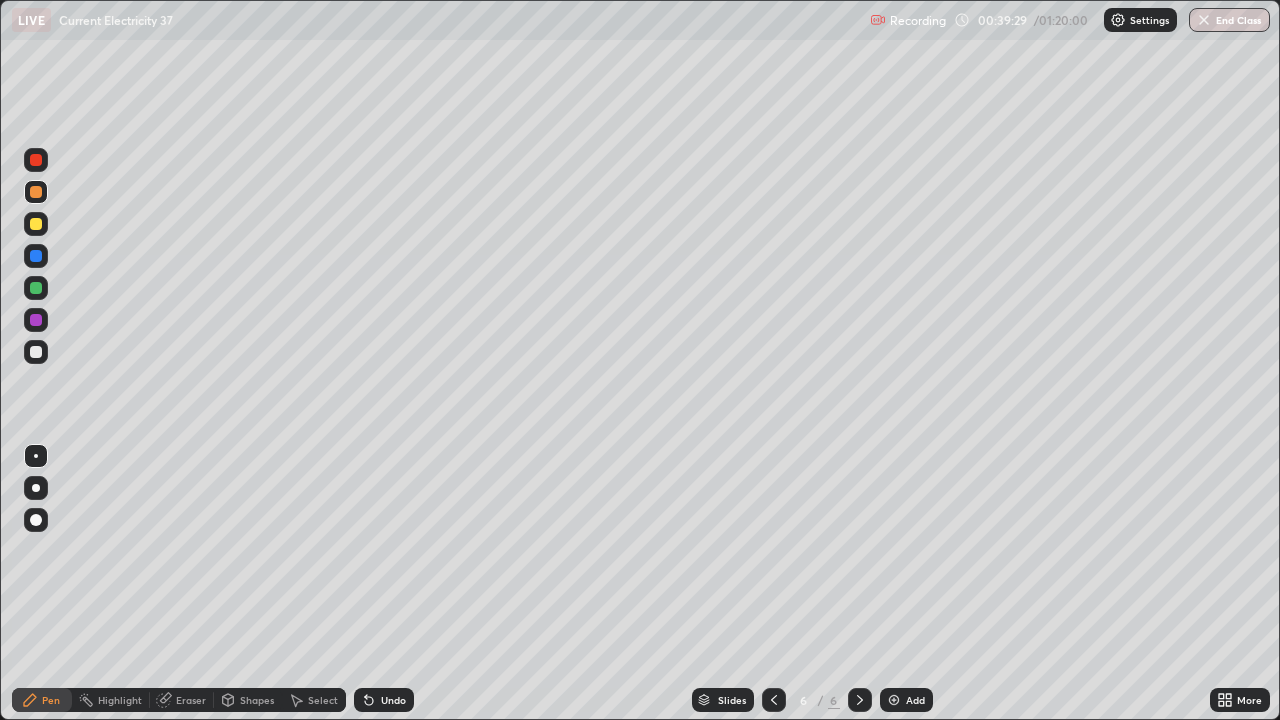 click at bounding box center [36, 352] 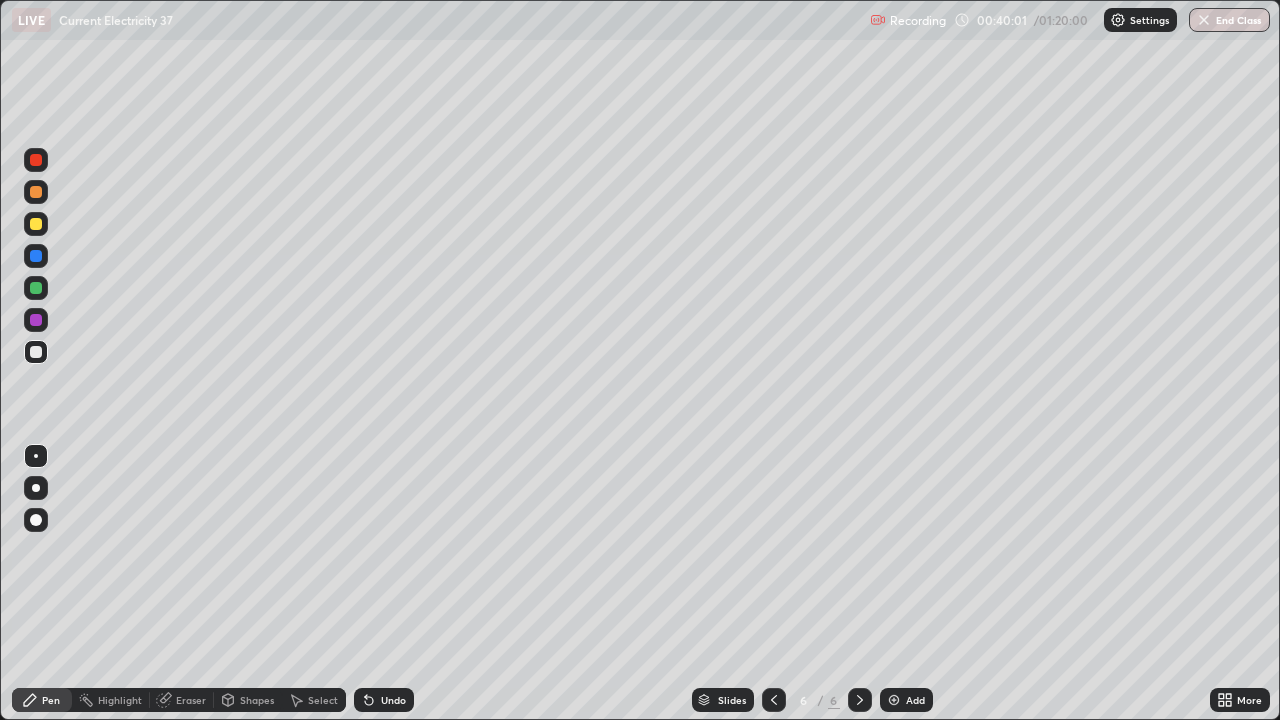click at bounding box center [36, 320] 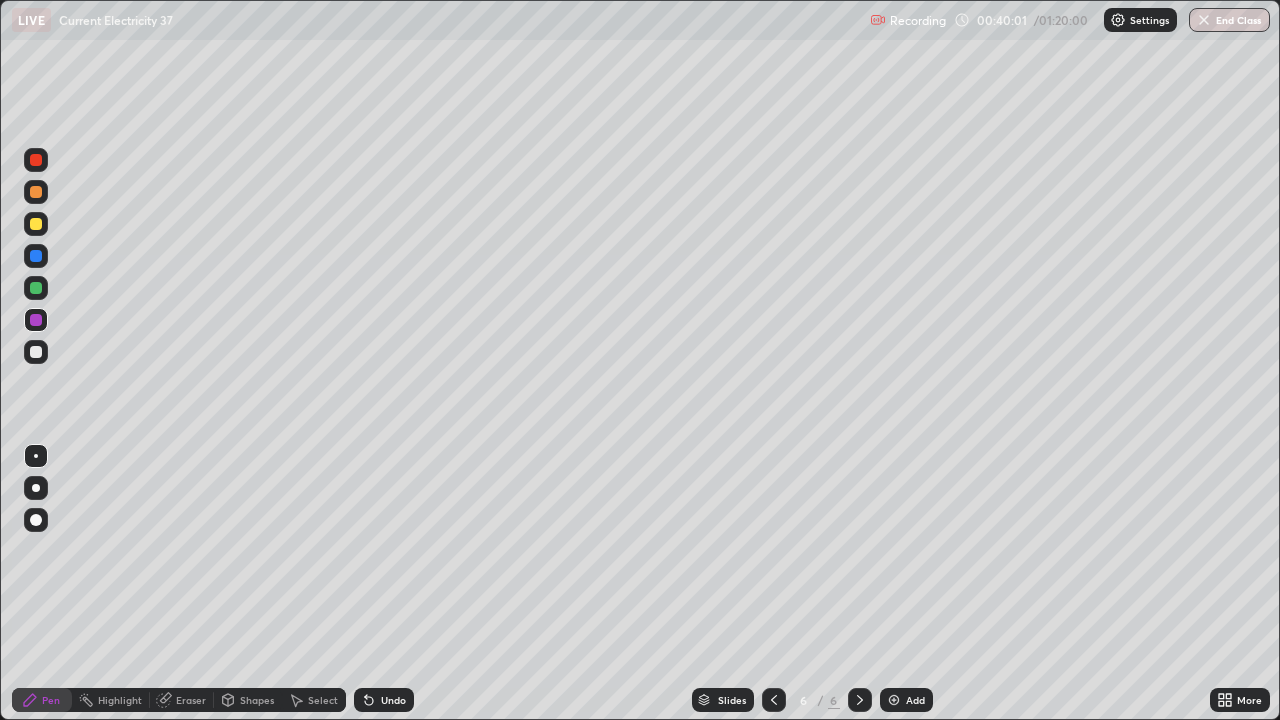 click at bounding box center [36, 288] 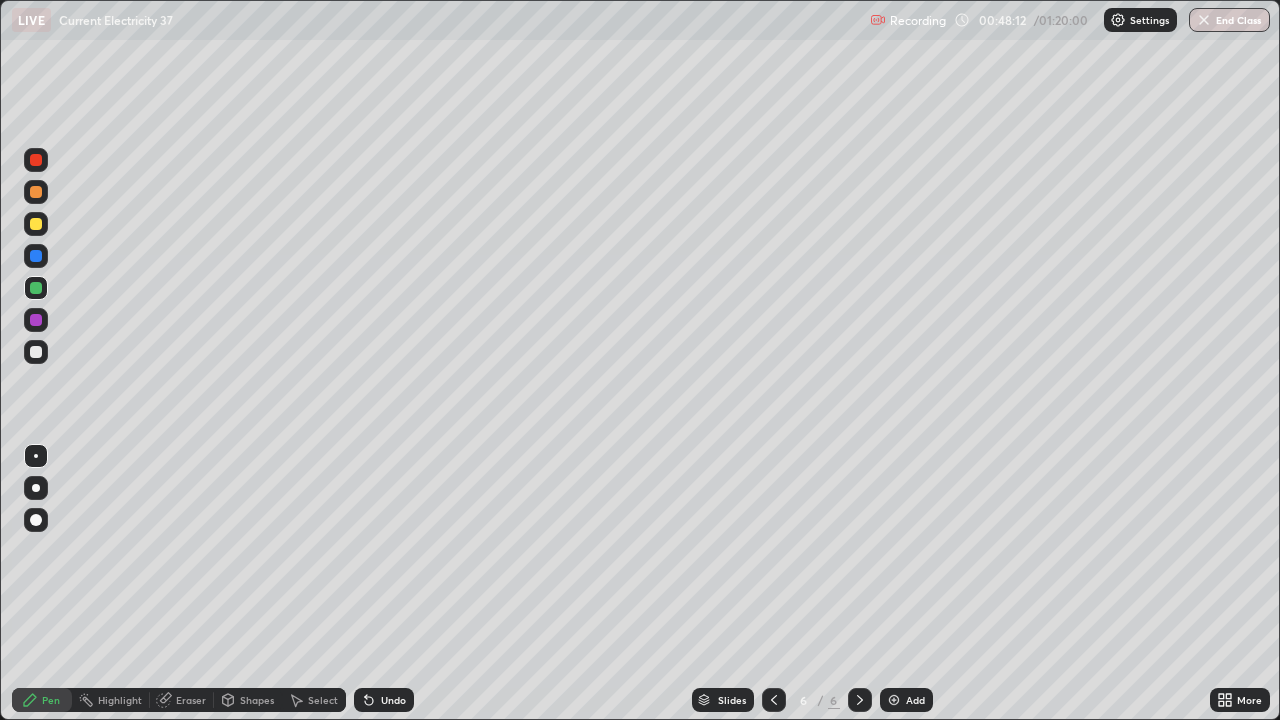 click at bounding box center [894, 700] 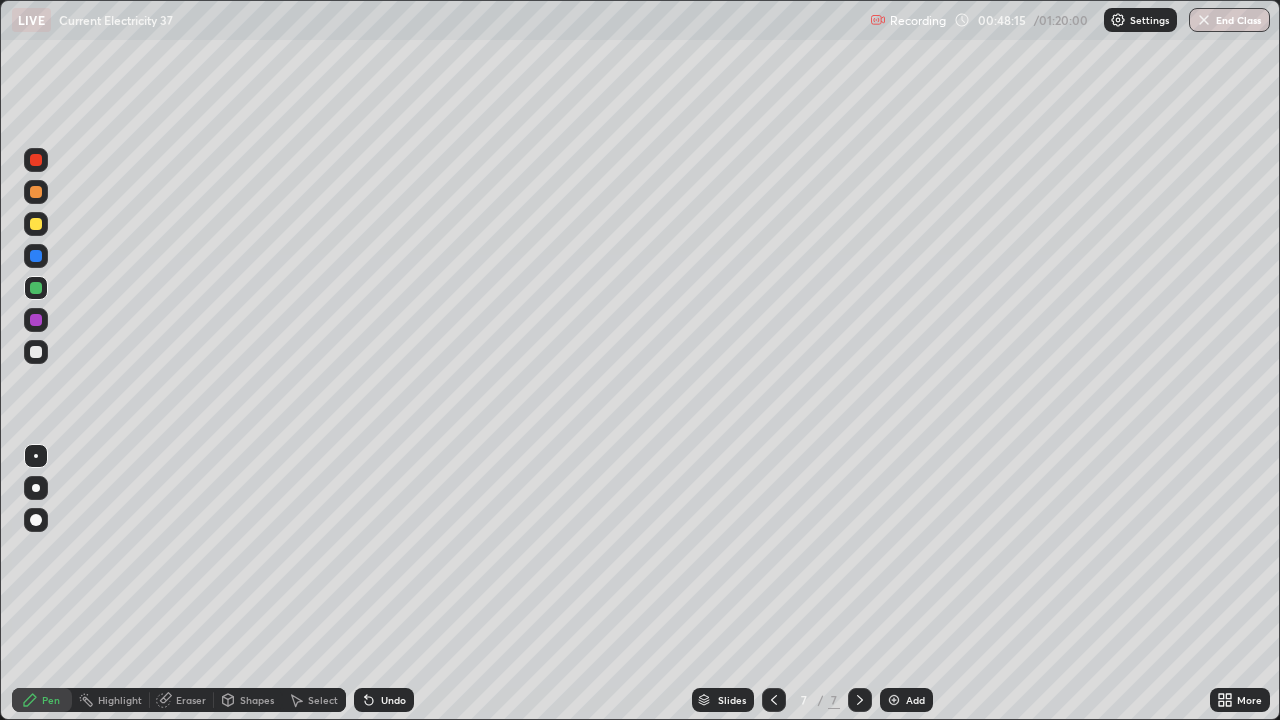 click at bounding box center (36, 192) 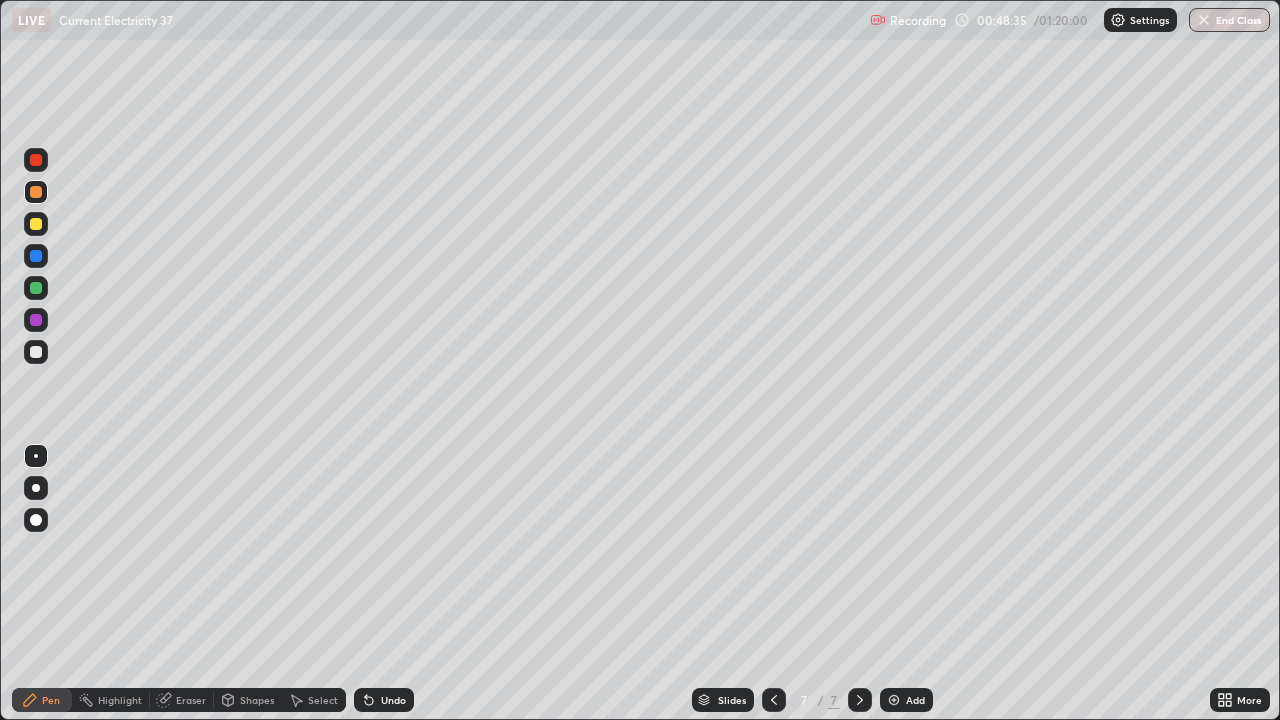 click on "Undo" at bounding box center [384, 700] 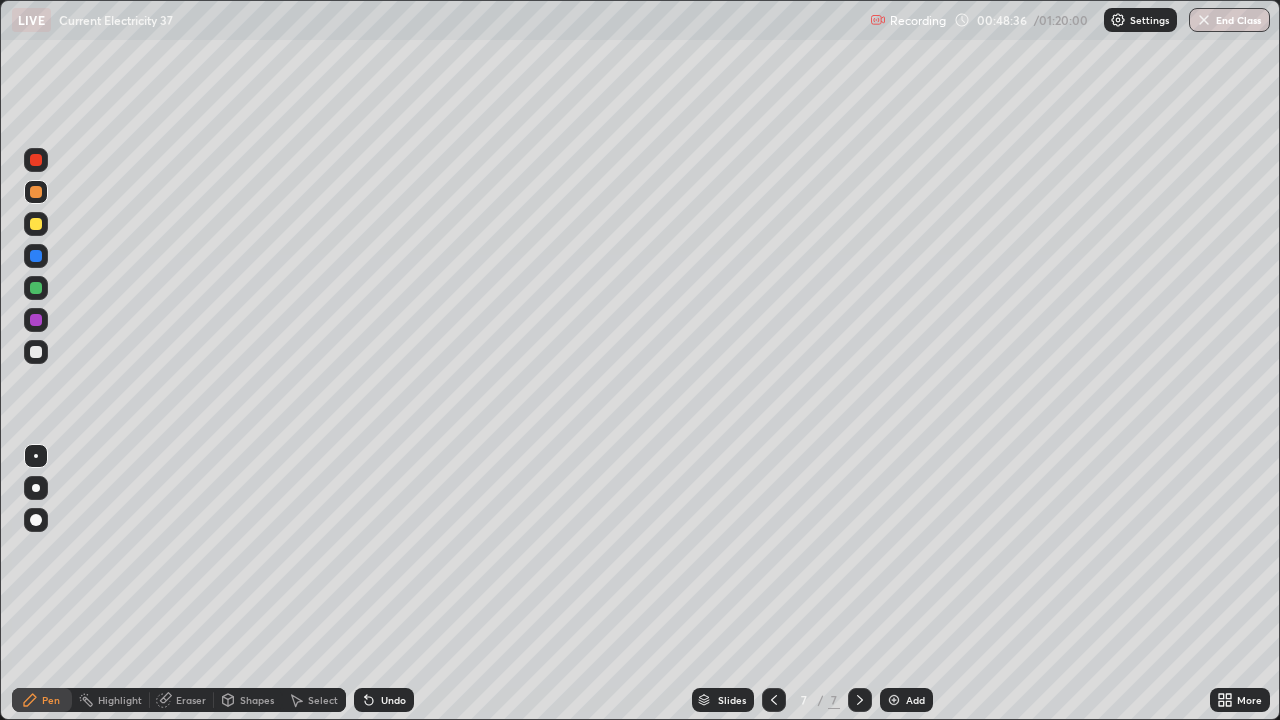 click on "Undo" at bounding box center [384, 700] 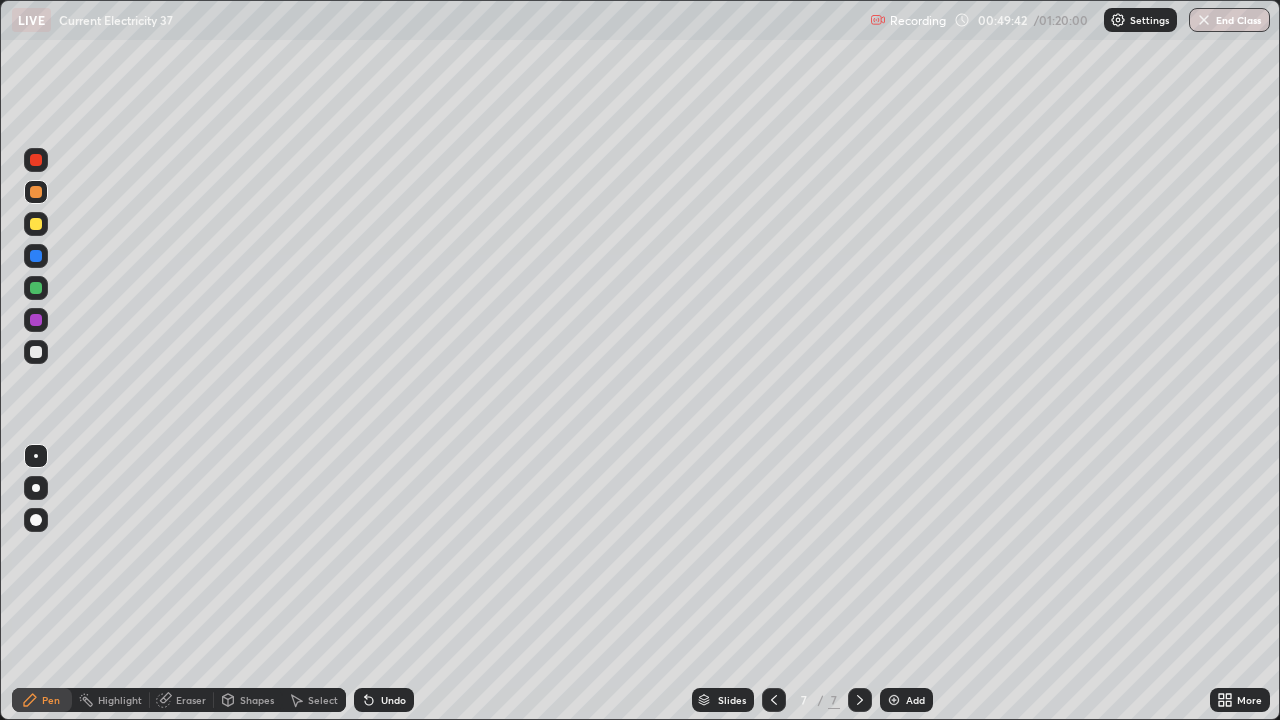 click on "Select" at bounding box center [323, 700] 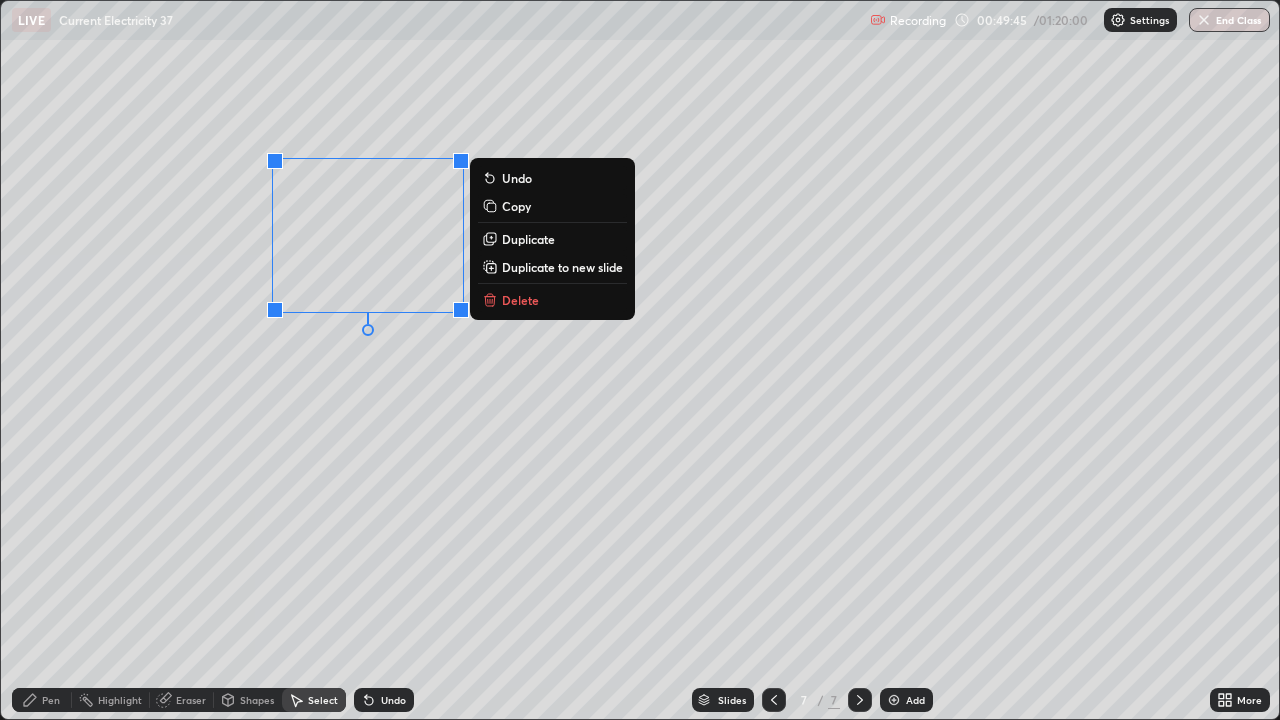 click on "Duplicate" at bounding box center (528, 239) 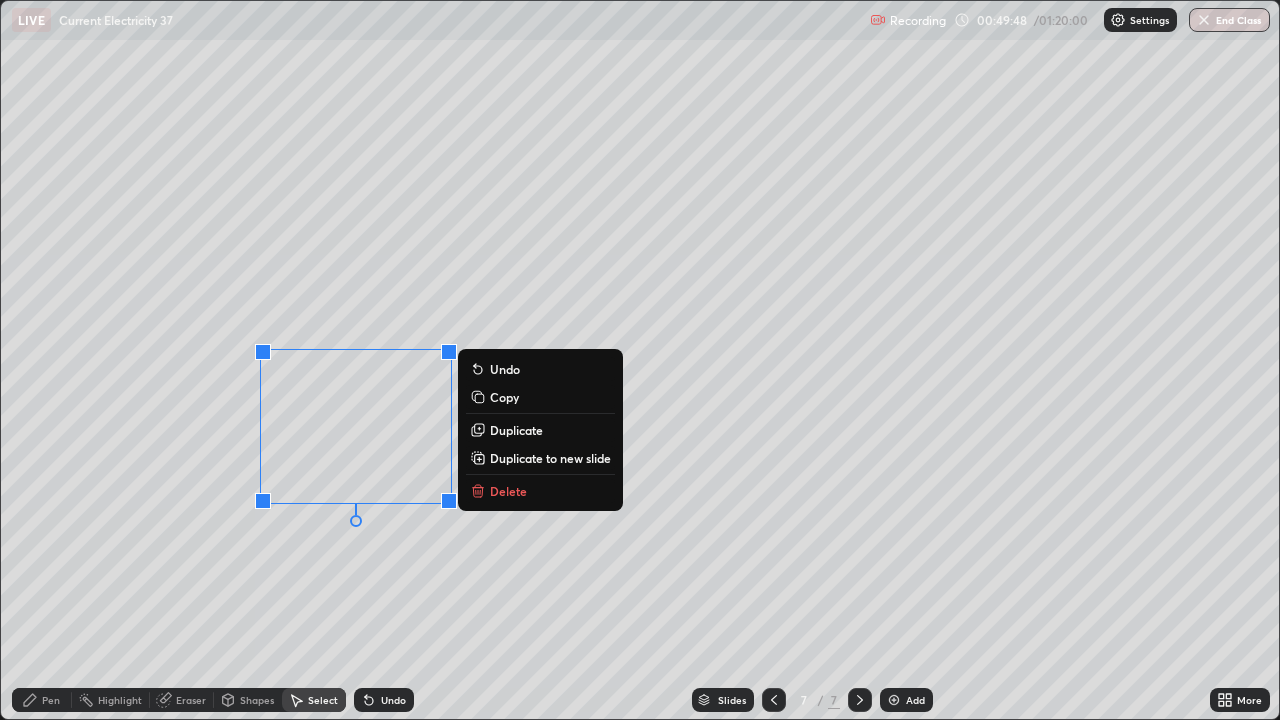 click on "0 ° Undo Copy Duplicate Duplicate to new slide Delete" at bounding box center [640, 360] 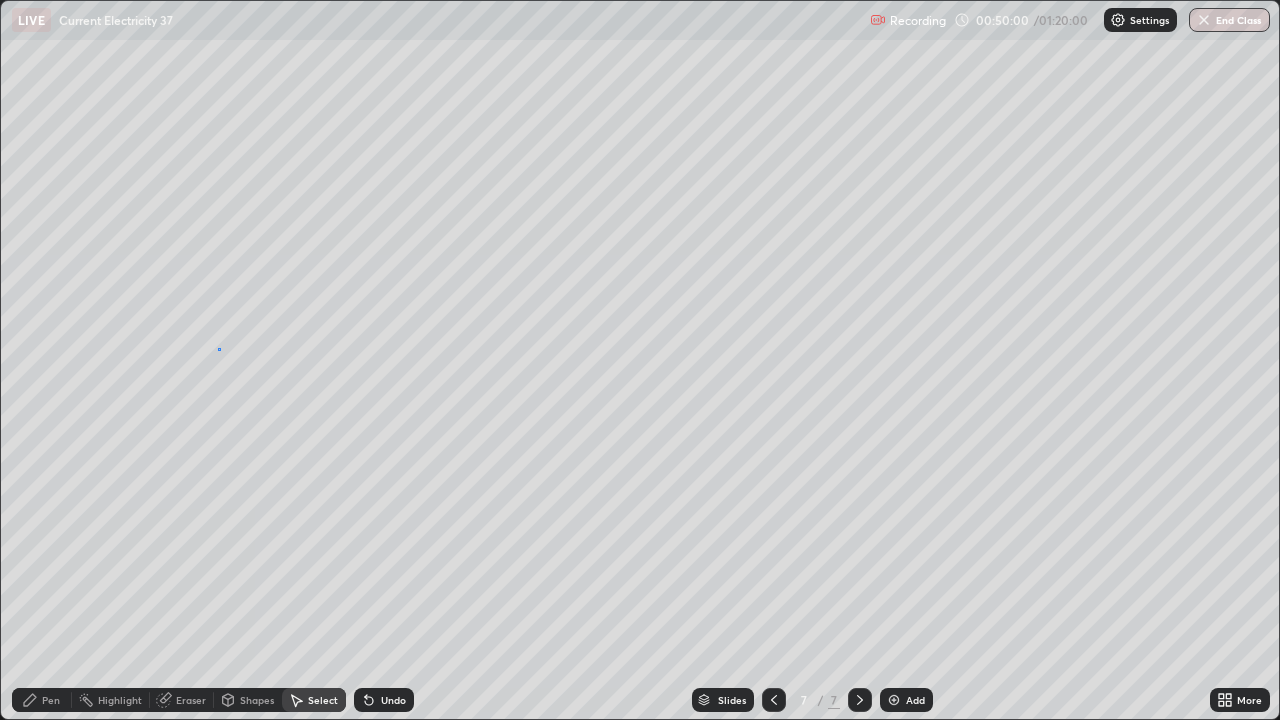 click on "0 ° Undo Copy Duplicate Duplicate to new slide Delete" at bounding box center (640, 360) 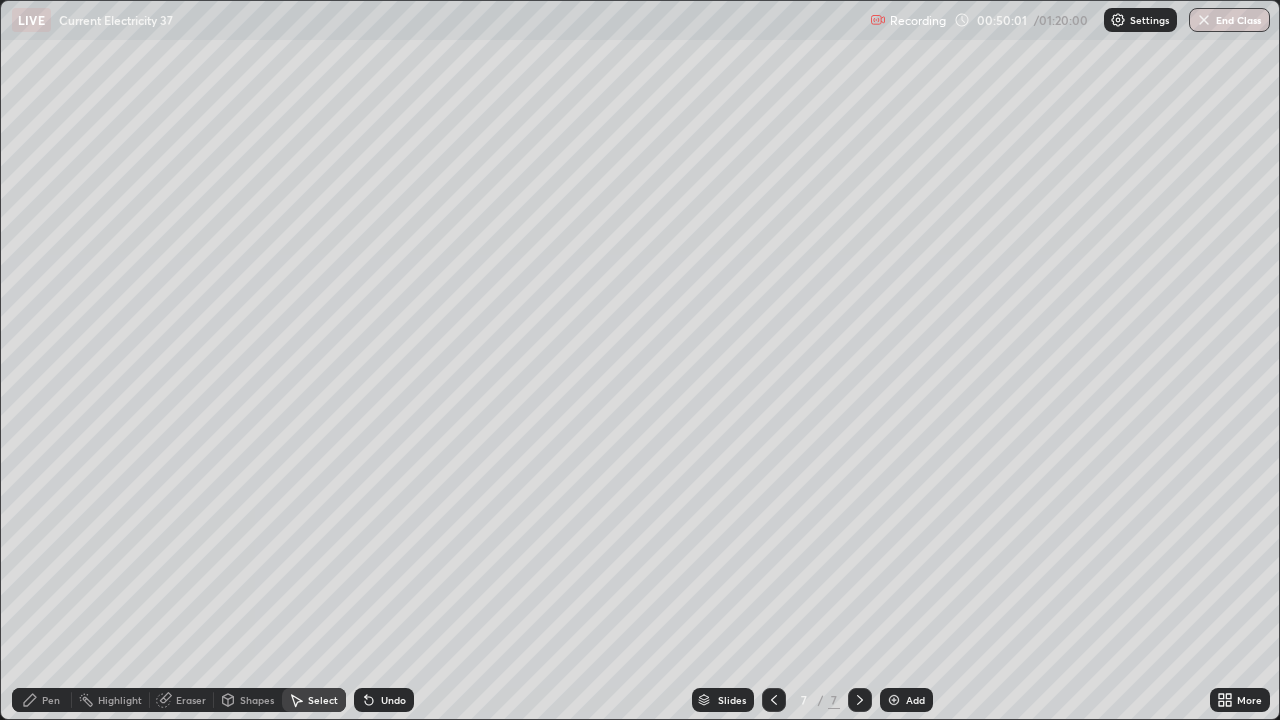 click 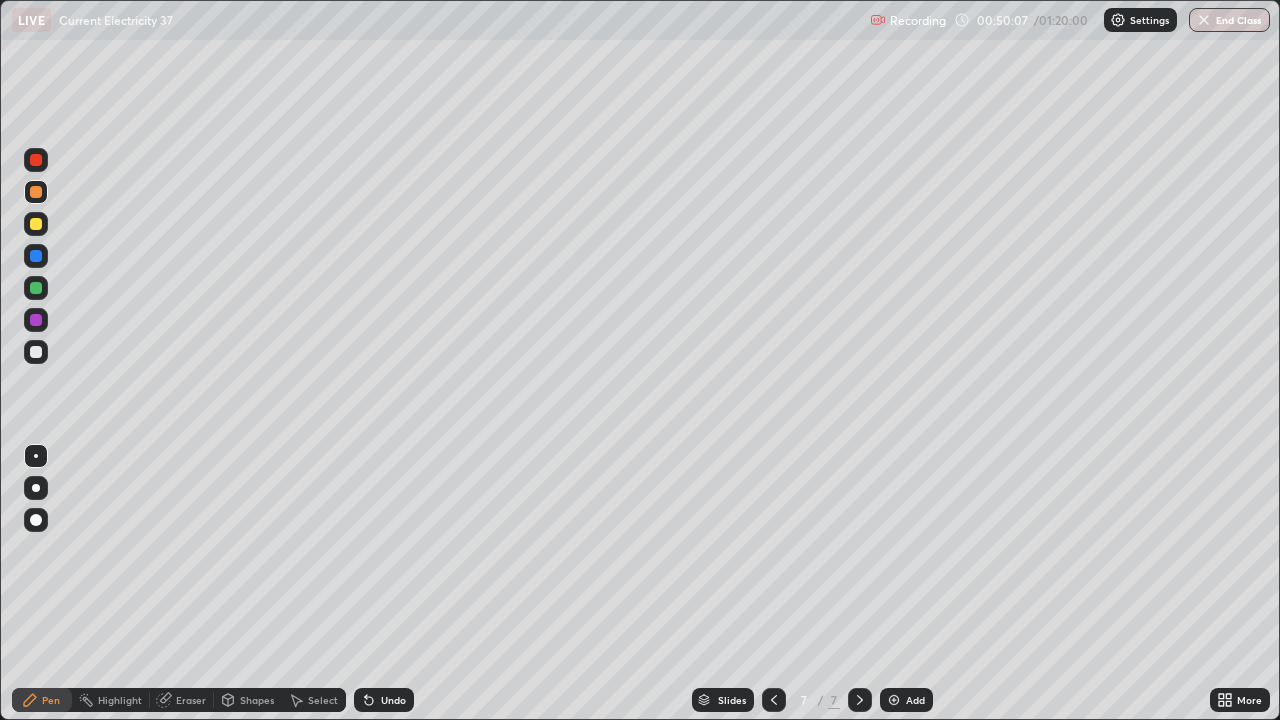 click at bounding box center (36, 488) 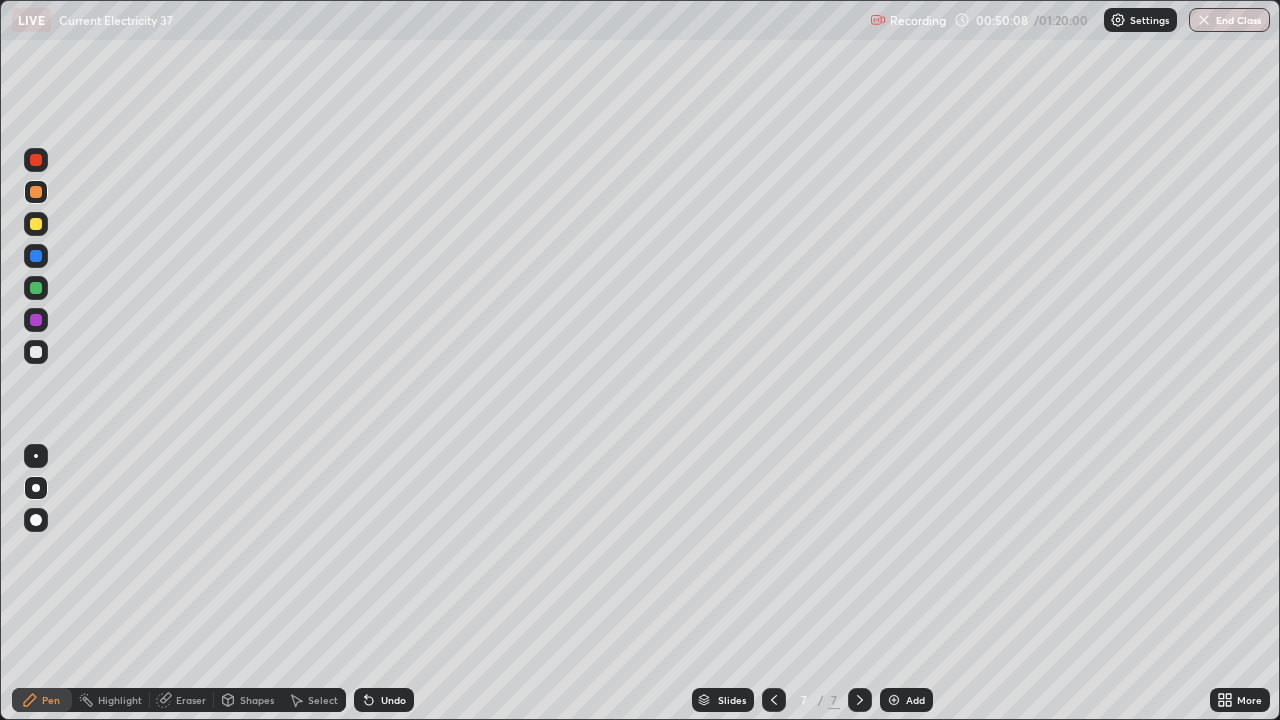 click at bounding box center (36, 352) 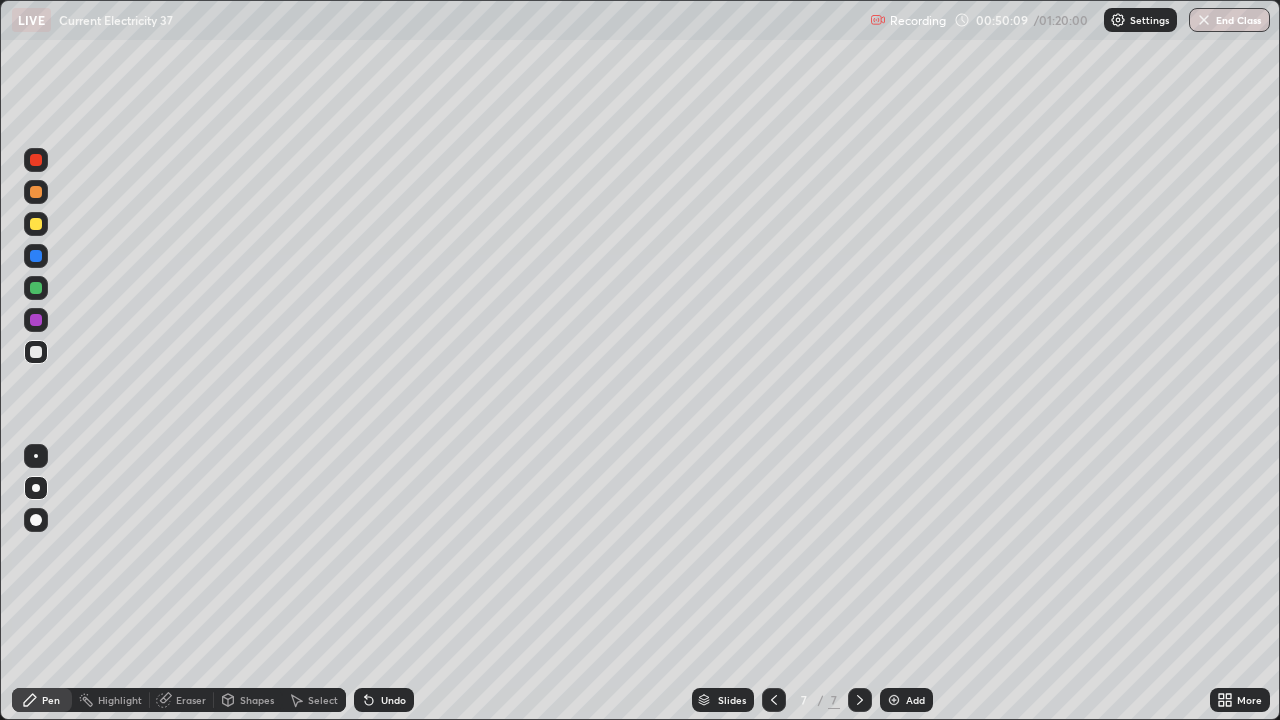 click at bounding box center [36, 456] 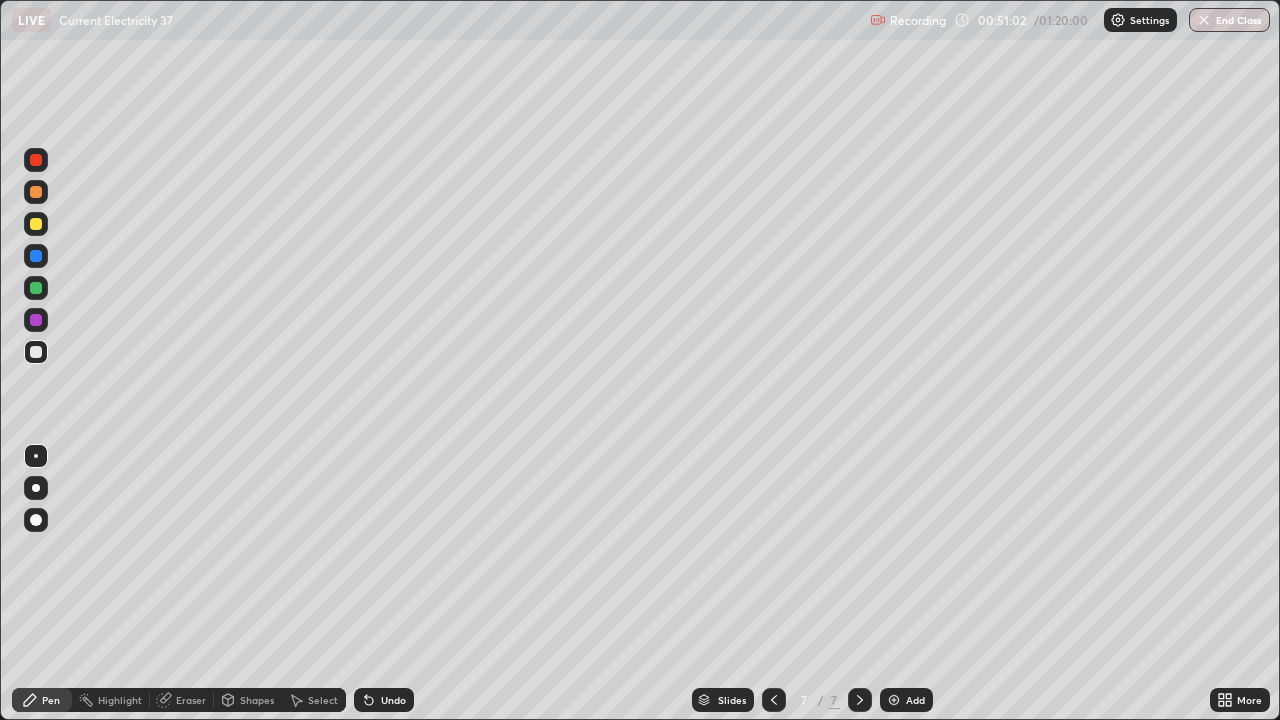 click on "Shapes" at bounding box center [257, 700] 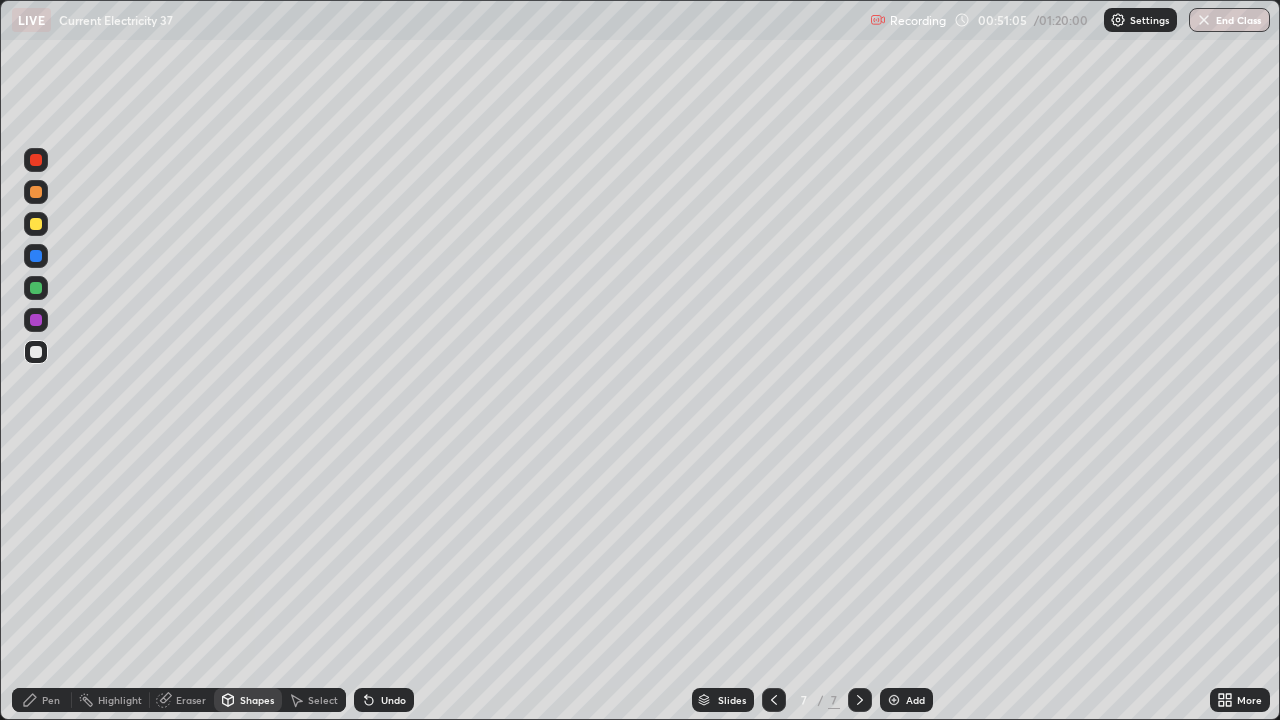 click on "Undo" at bounding box center [393, 700] 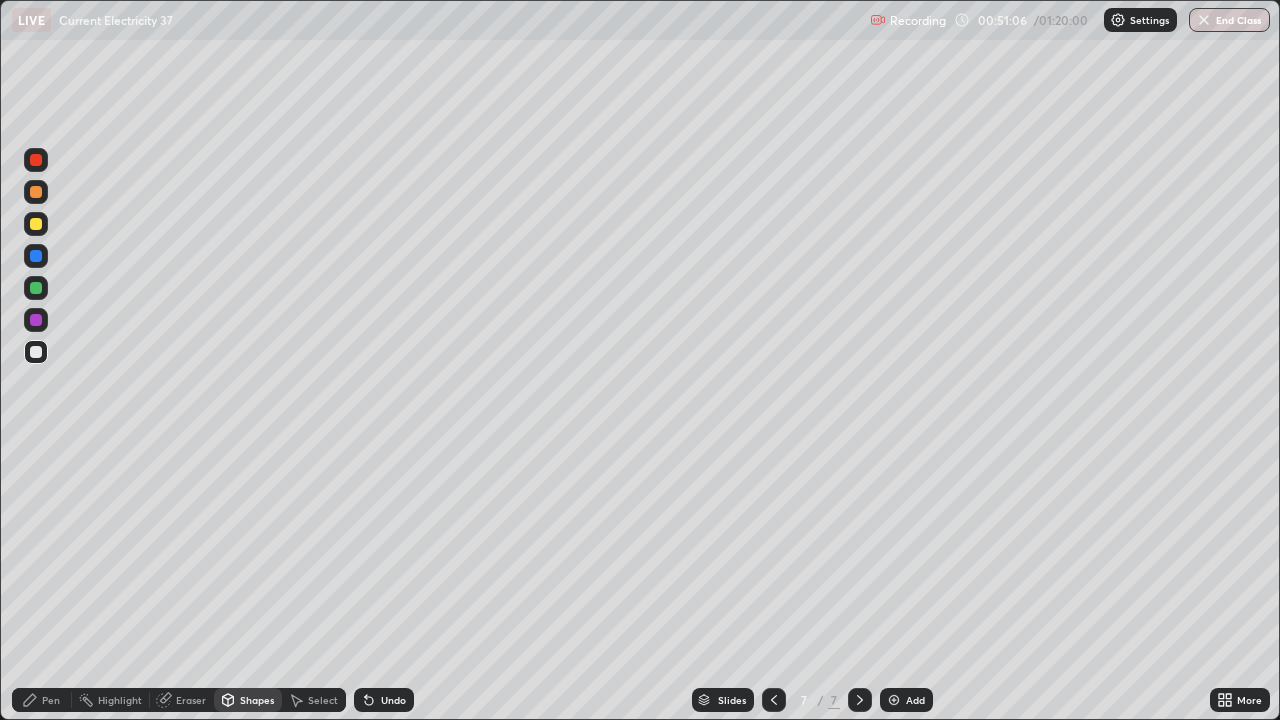 click on "Eraser" at bounding box center [182, 700] 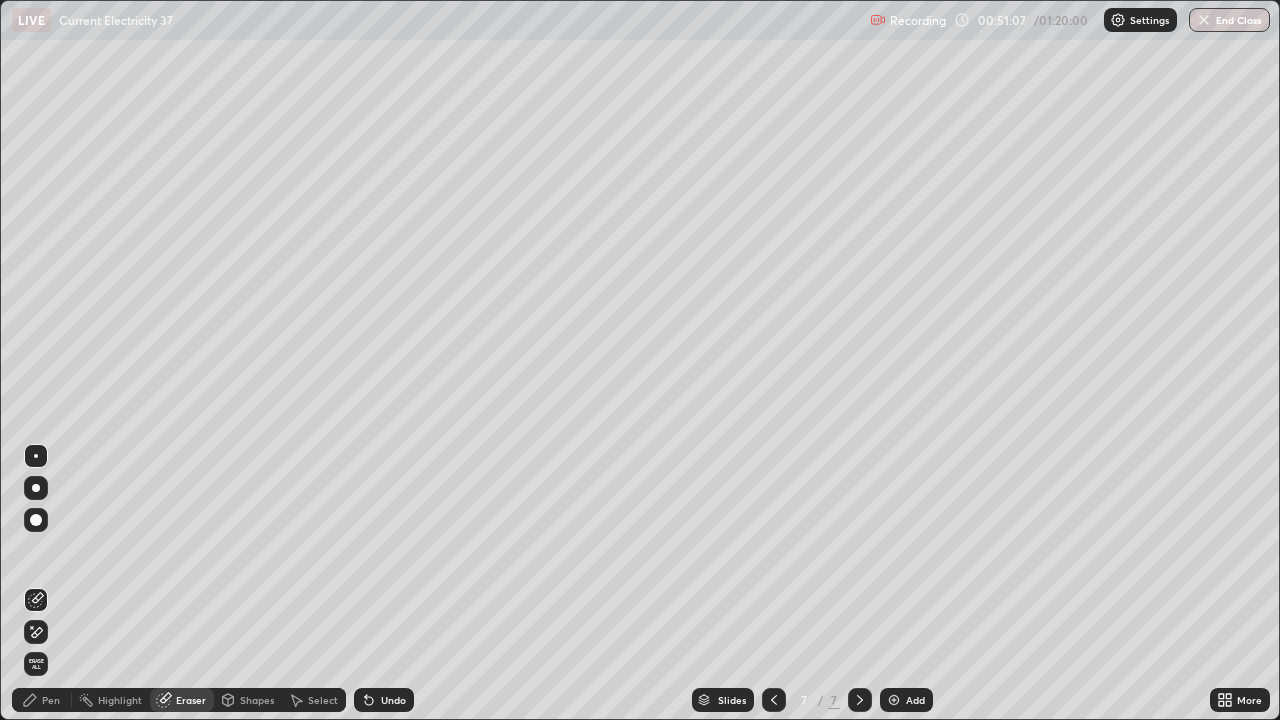 click on "Select" at bounding box center (314, 700) 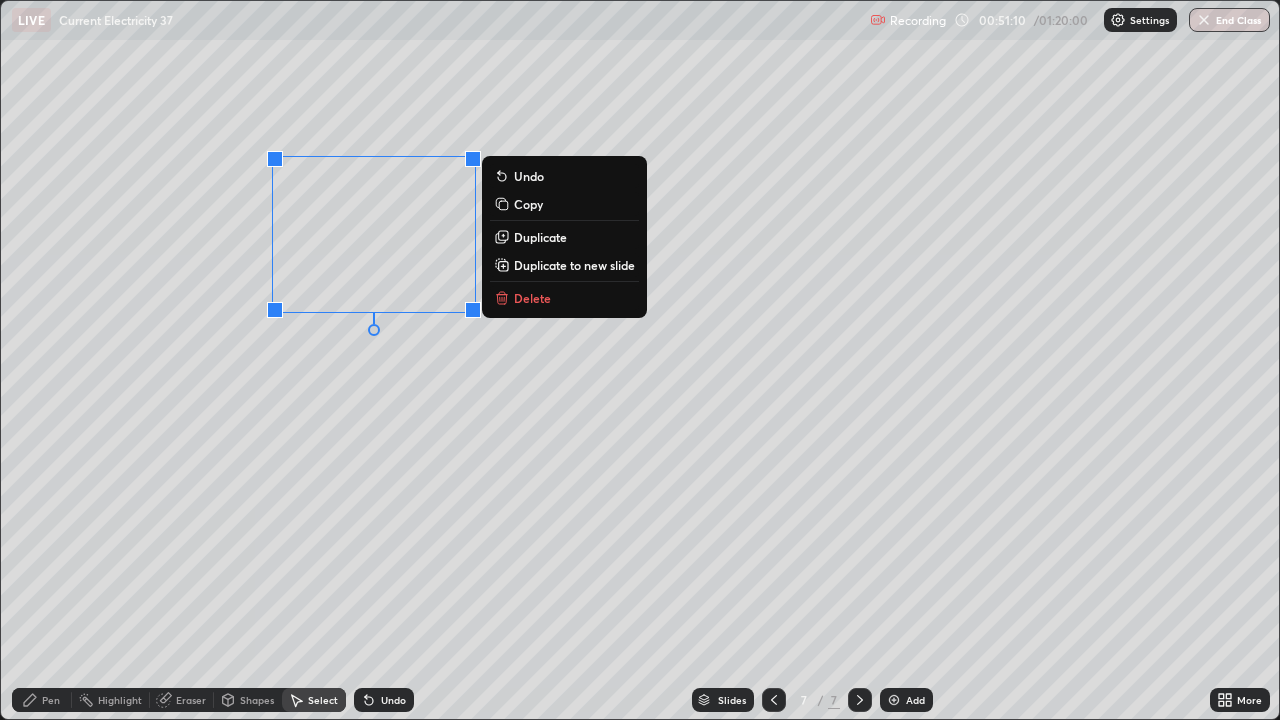click on "Duplicate" at bounding box center (540, 237) 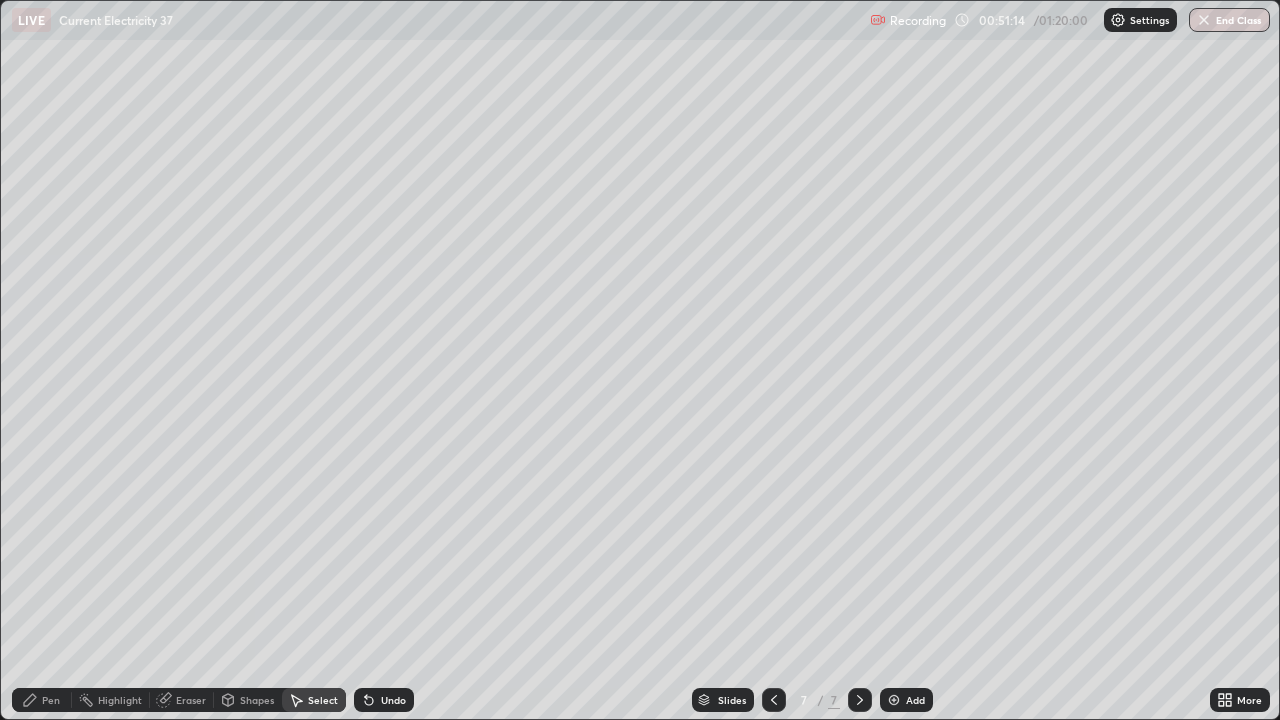 click on "0 ° Undo Copy Duplicate Duplicate to new slide Delete" at bounding box center [640, 360] 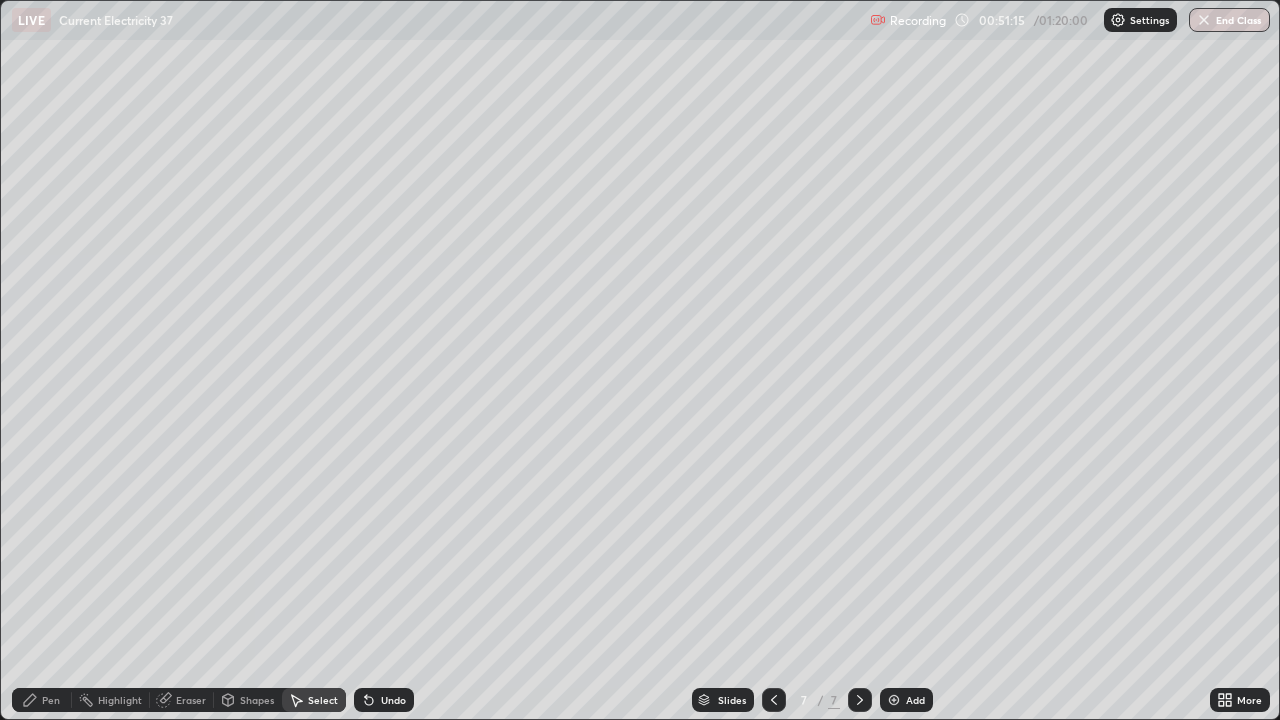 click on "Pen" at bounding box center (51, 700) 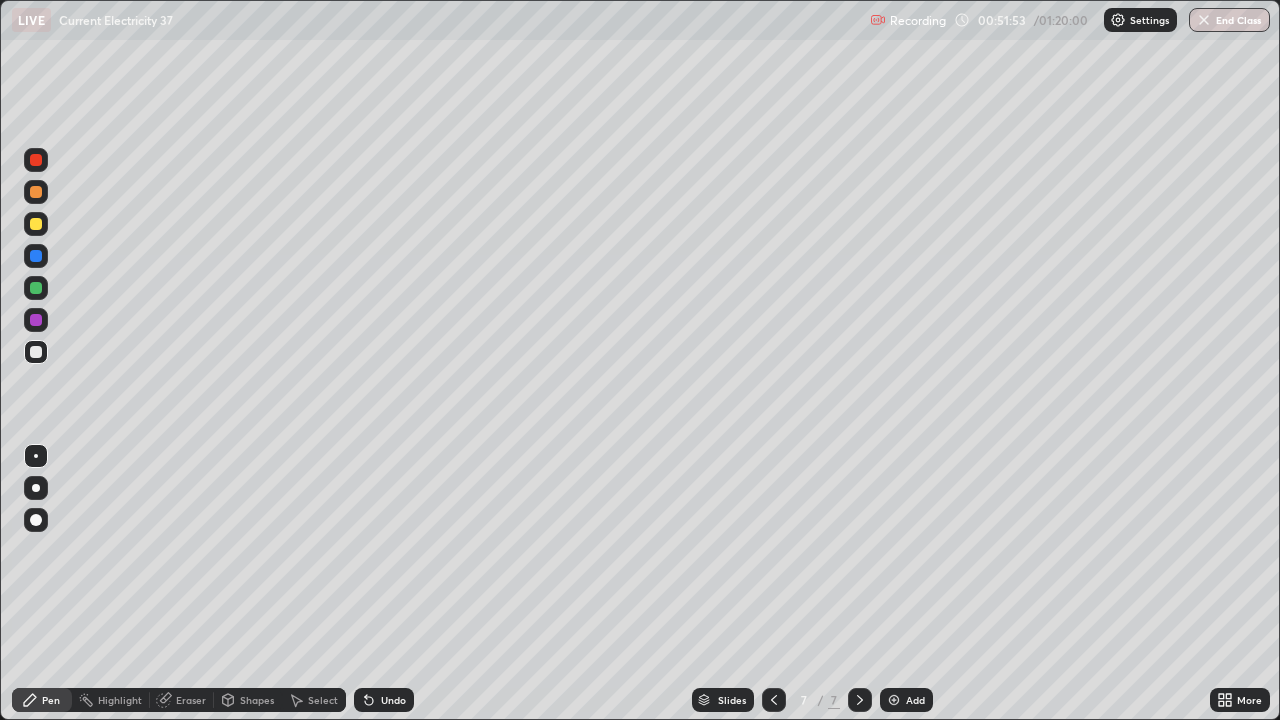 click on "Select" at bounding box center [323, 700] 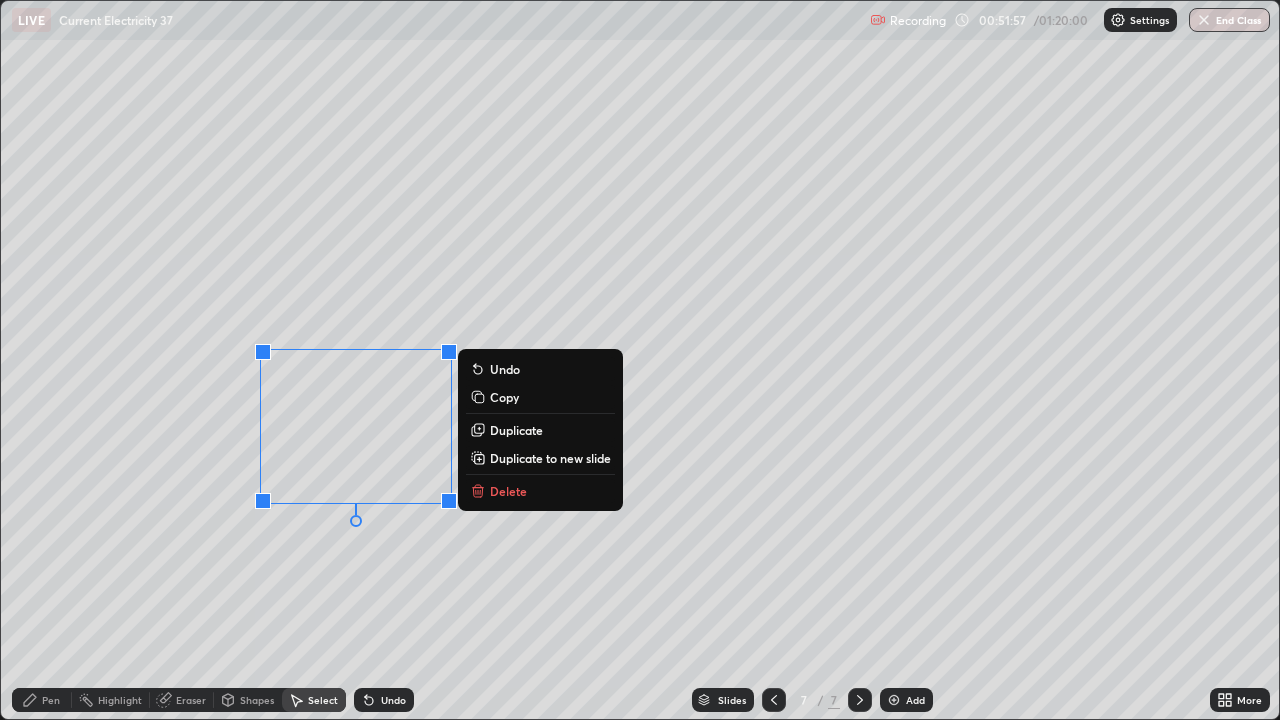 click on "0 ° Undo Copy Duplicate Duplicate to new slide Delete" at bounding box center [640, 360] 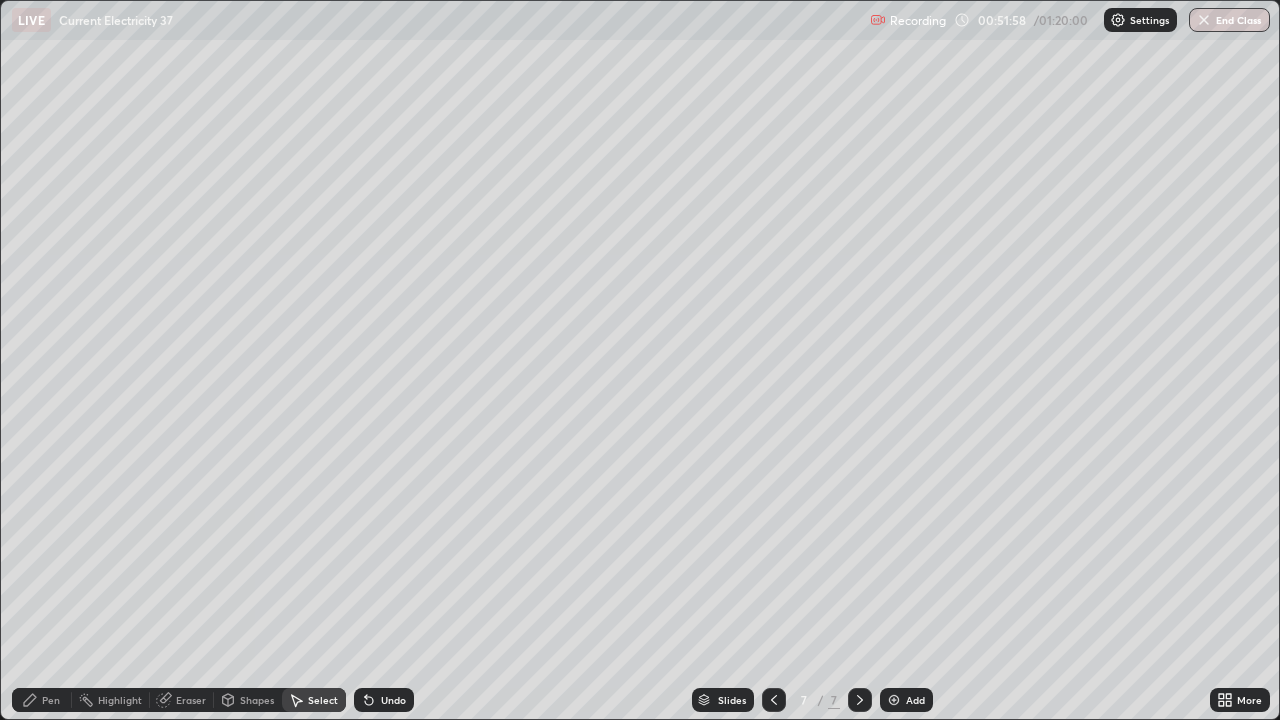 click on "Pen" at bounding box center (51, 700) 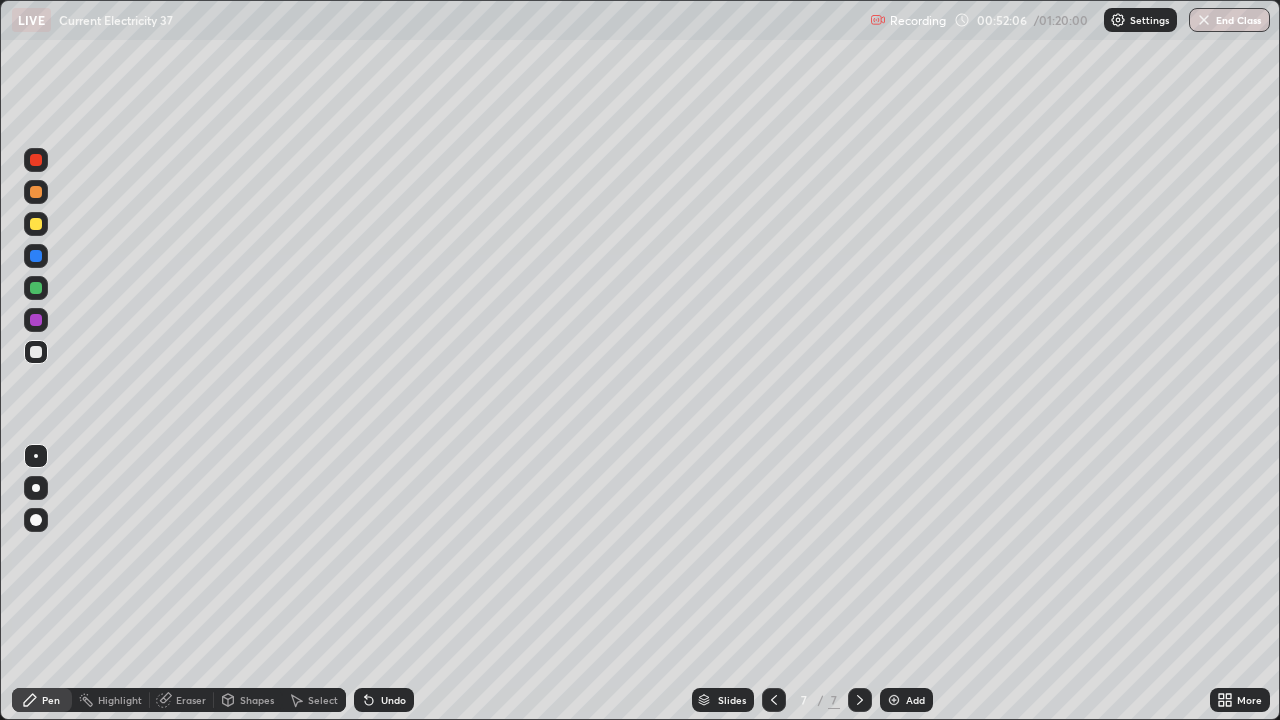 click on "Select" at bounding box center (323, 700) 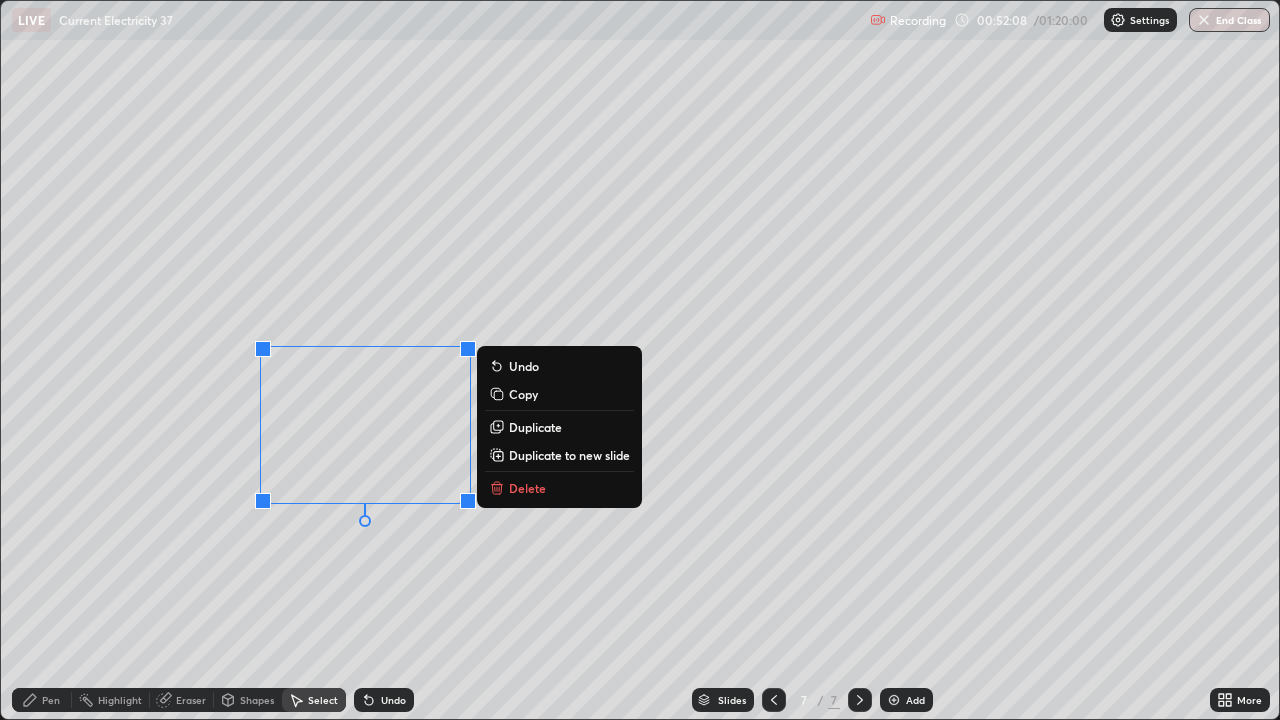 click on "Duplicate" at bounding box center [535, 427] 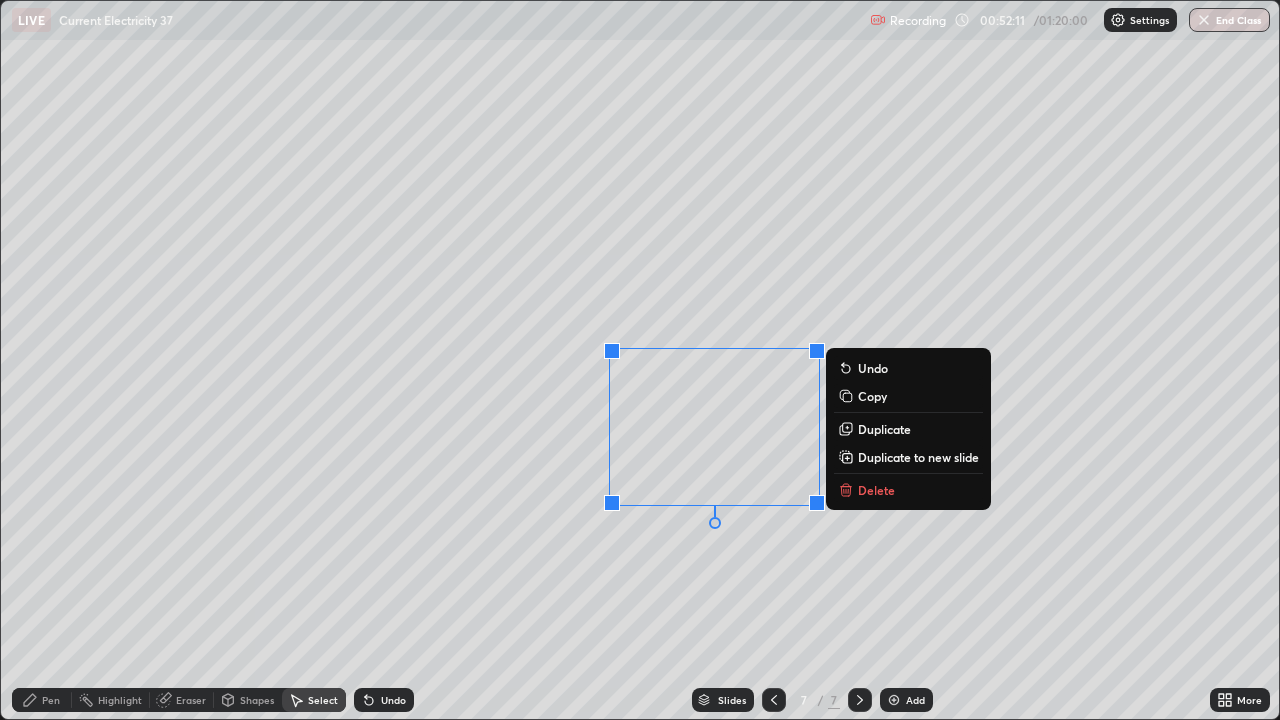 click on "0 ° Undo Copy Duplicate Duplicate to new slide Delete" at bounding box center (640, 360) 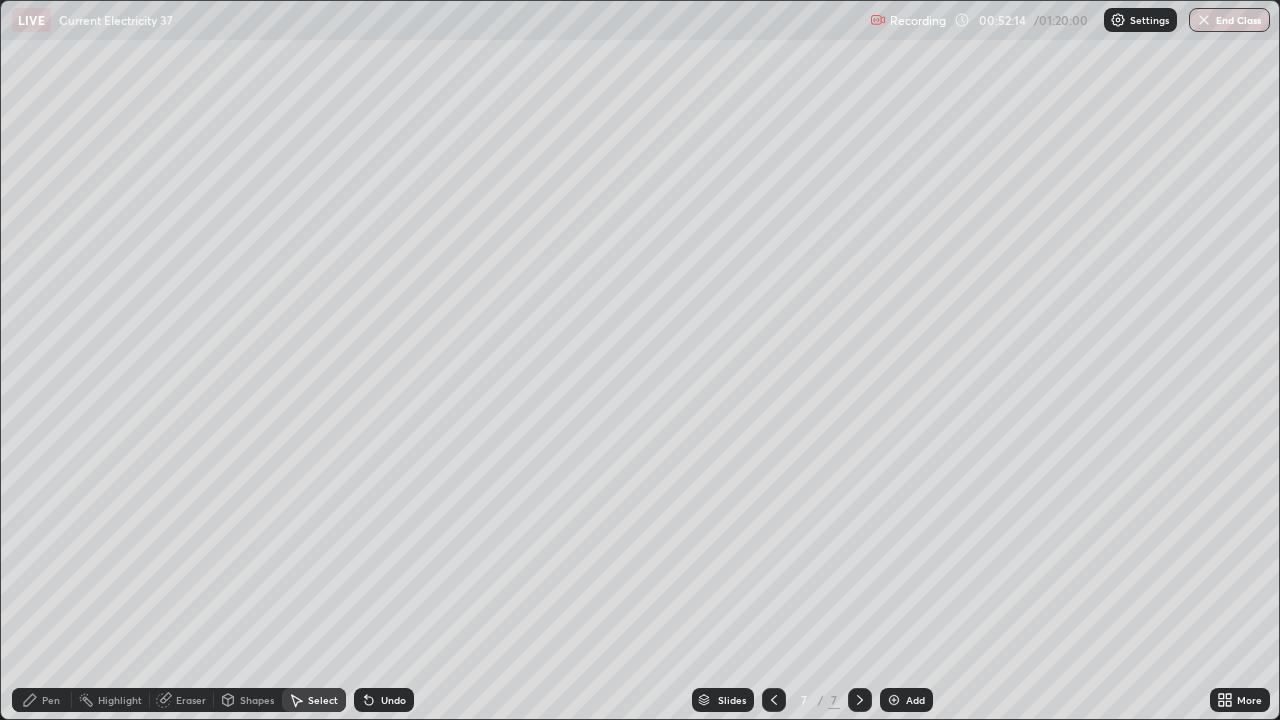 click on "0 ° Undo Copy Duplicate Duplicate to new slide Delete" at bounding box center [640, 360] 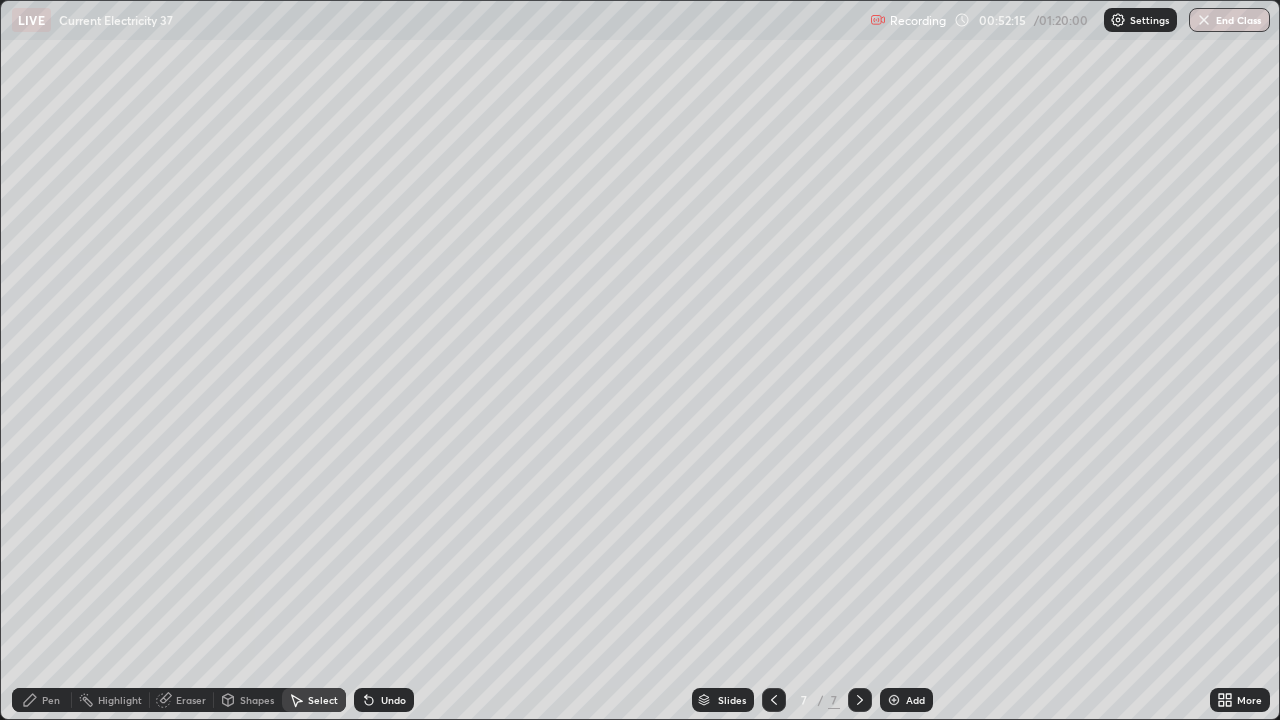 click on "0 ° Undo Copy Duplicate Duplicate to new slide Delete" at bounding box center (640, 360) 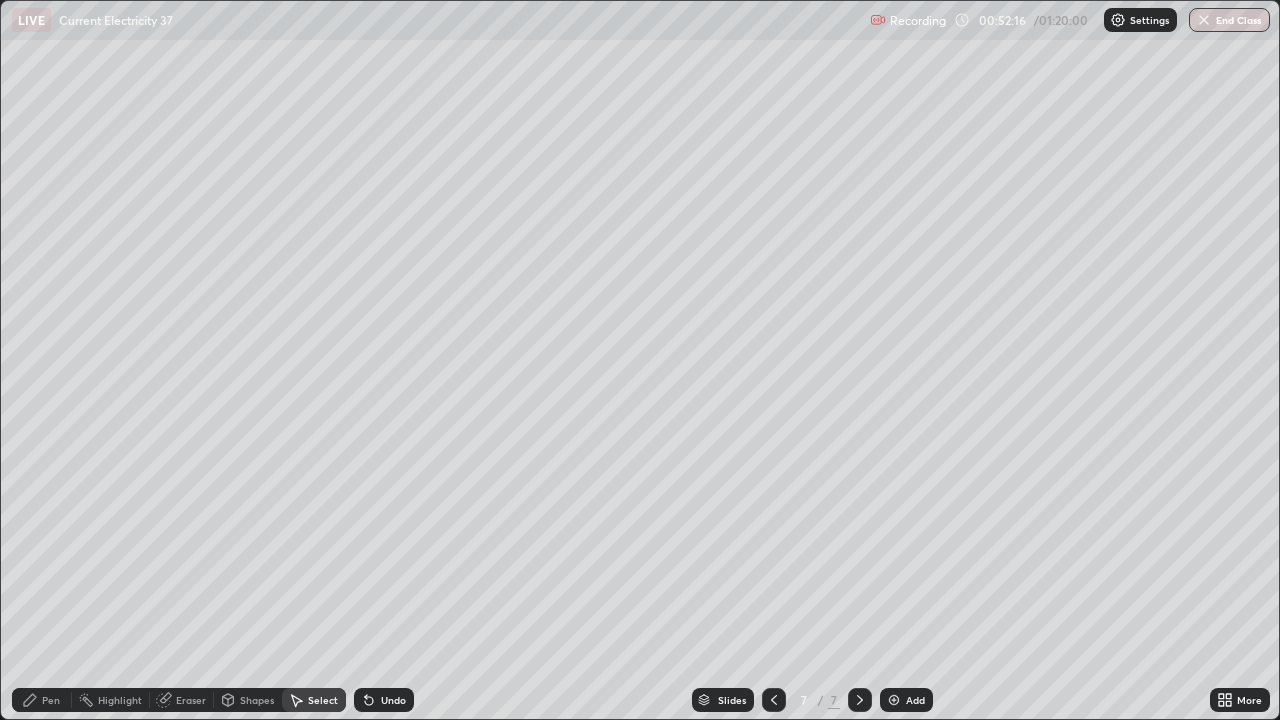 click on "Pen" at bounding box center [51, 700] 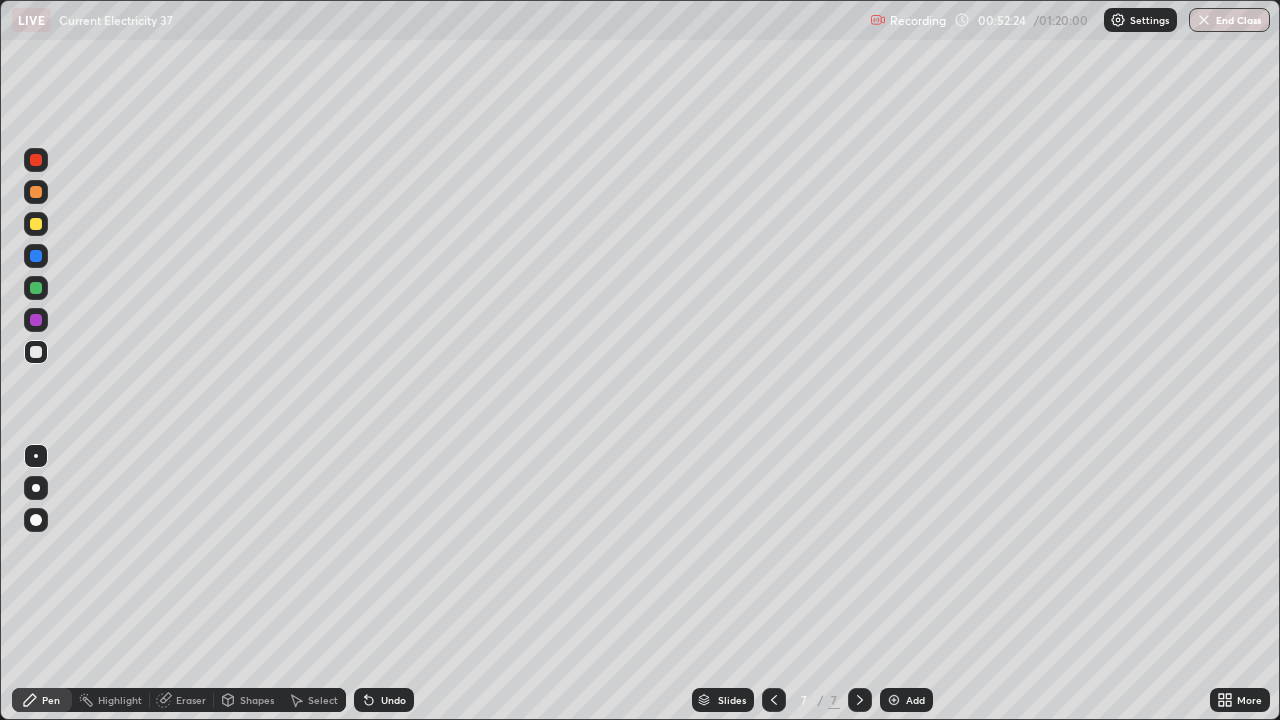 click on "Select" at bounding box center (323, 700) 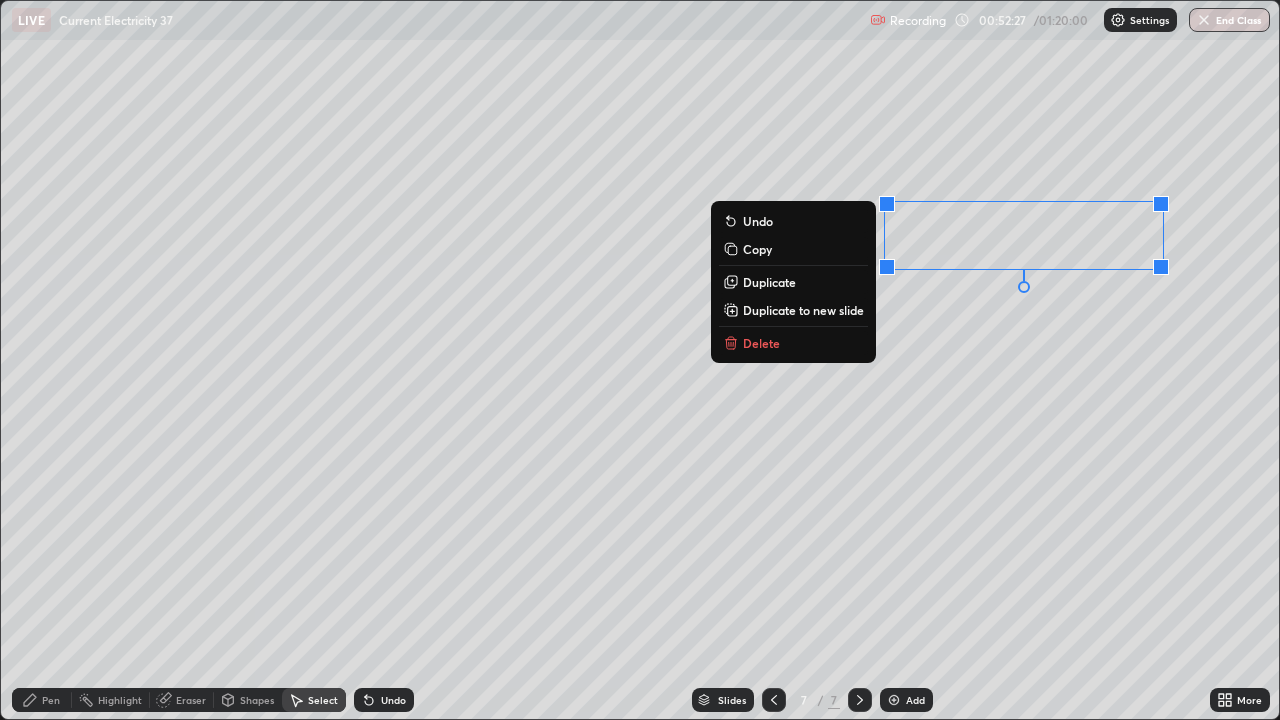 click on "0 ° Undo Copy Duplicate Duplicate to new slide Delete" at bounding box center (640, 360) 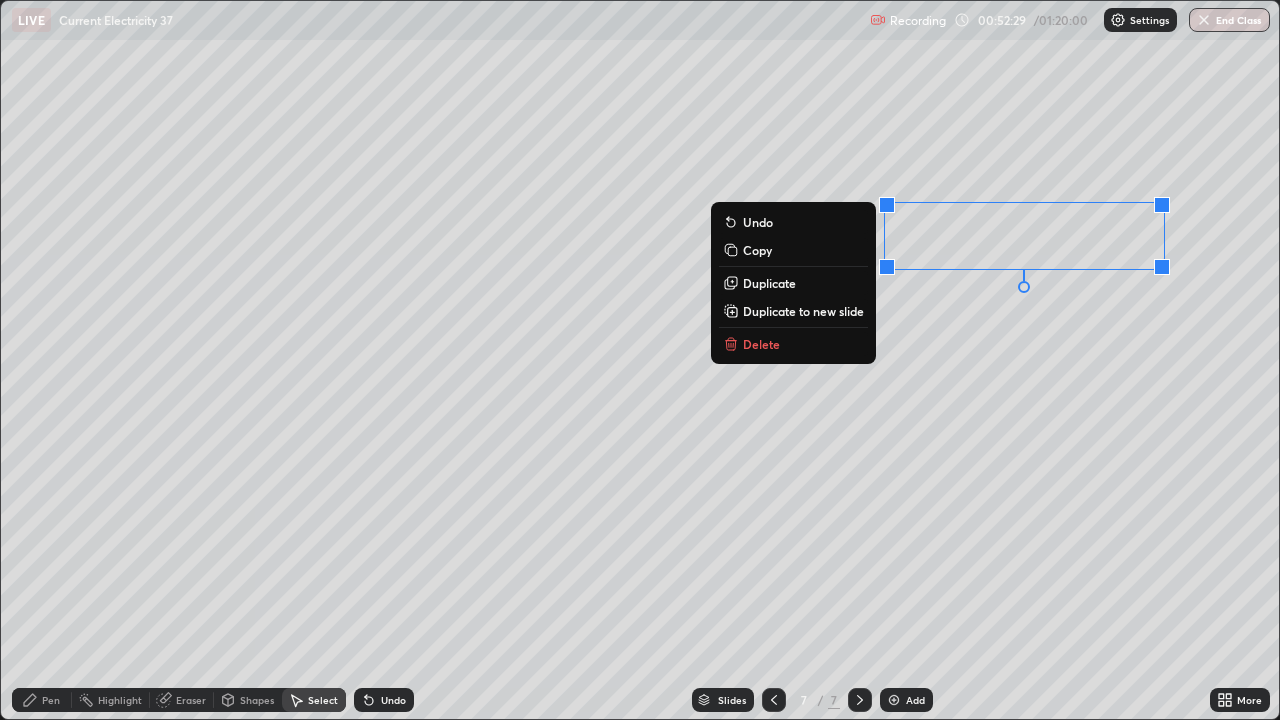 click on "Duplicate" at bounding box center (769, 283) 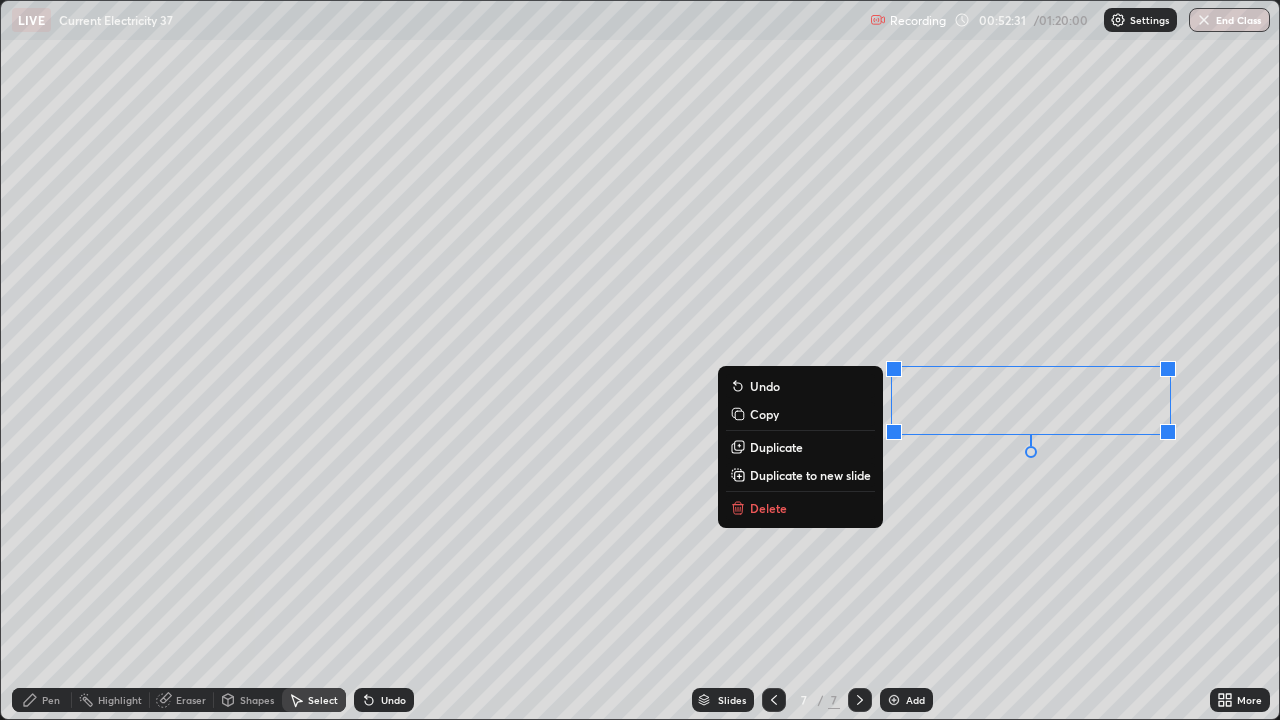 click on "0 ° Undo Copy Duplicate Duplicate to new slide Delete" at bounding box center (640, 360) 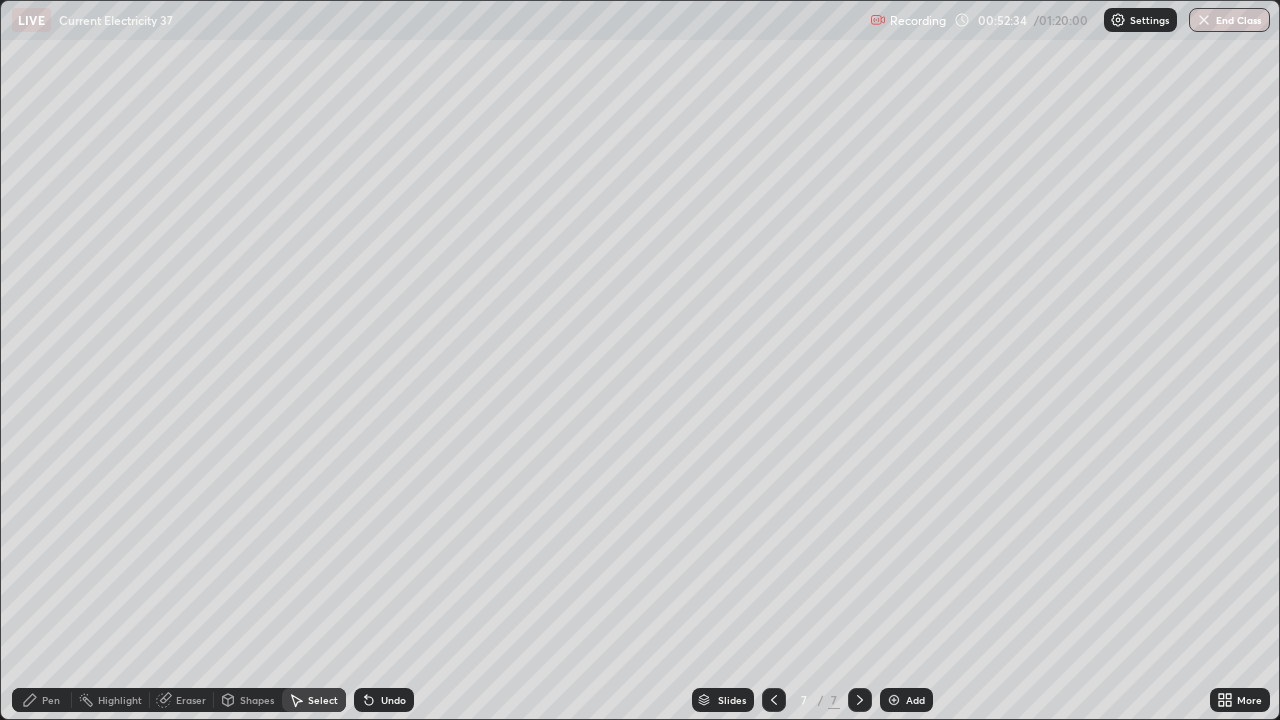 click on "Eraser" at bounding box center [191, 700] 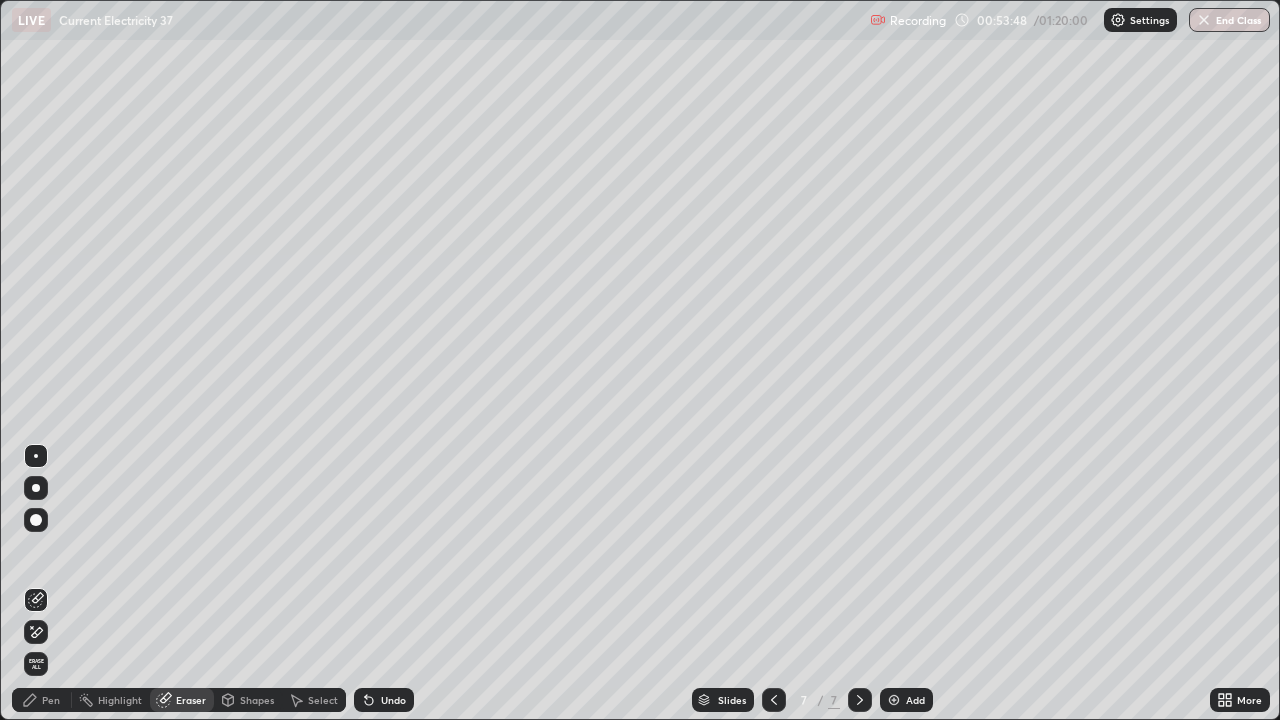 click on "Pen" at bounding box center [51, 700] 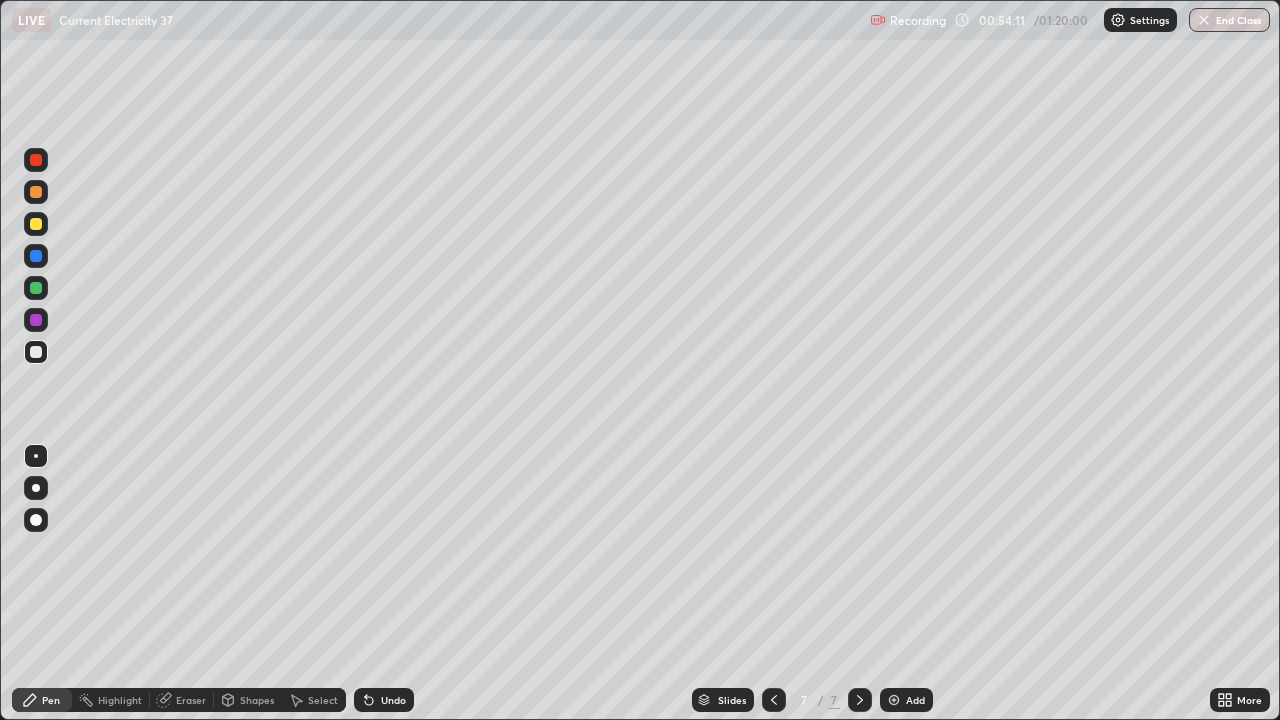 click at bounding box center (36, 320) 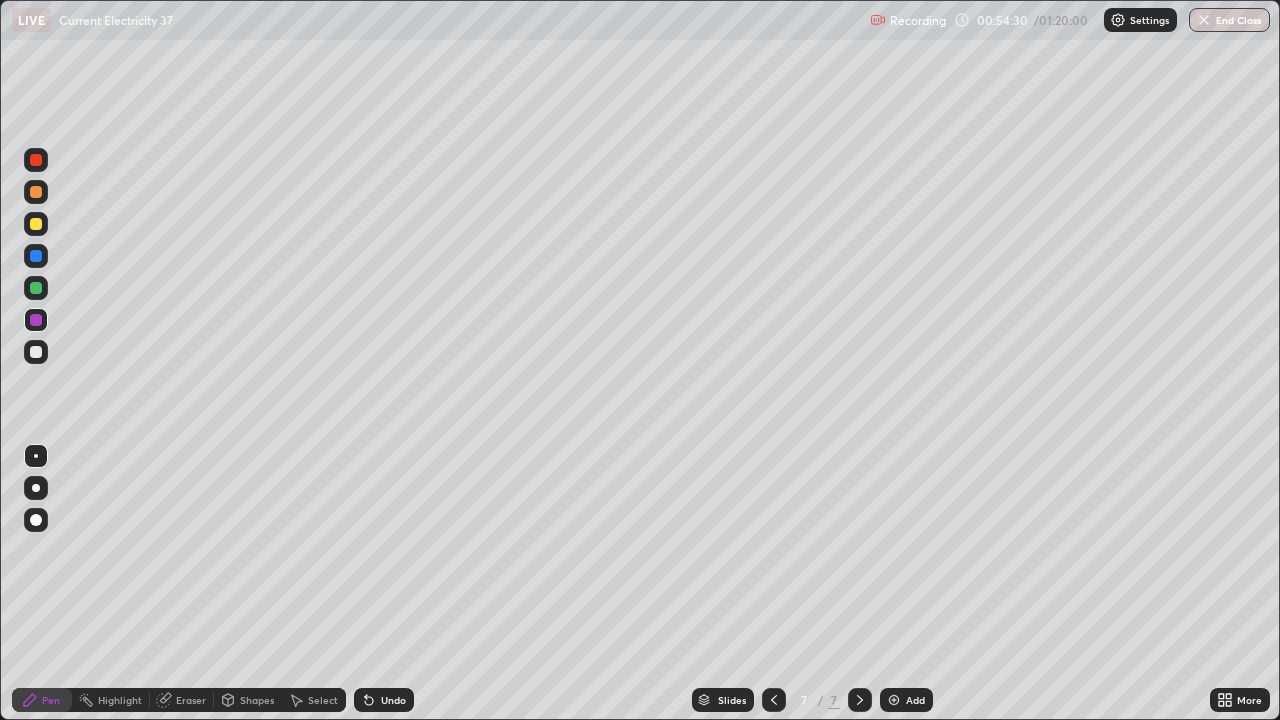 click on "Select" at bounding box center [314, 700] 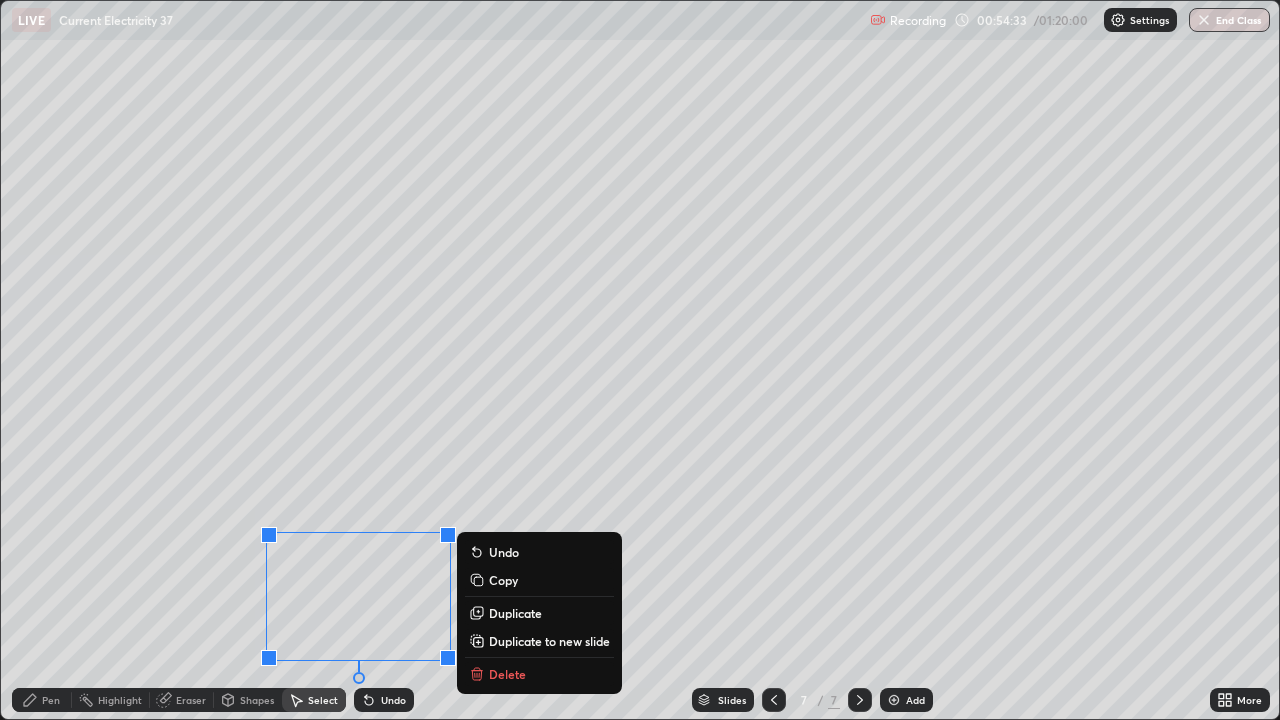 click on "Duplicate" at bounding box center (515, 613) 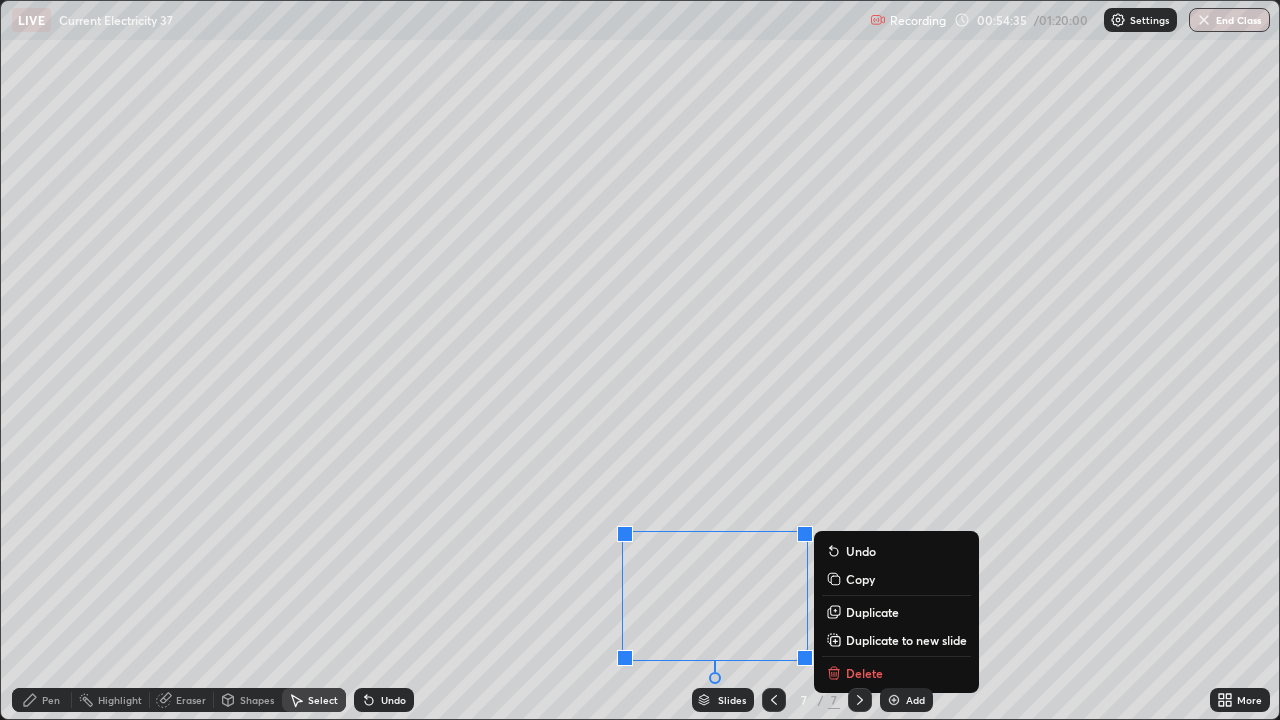 click on "0 ° Undo Copy Duplicate Duplicate to new slide Delete" at bounding box center [640, 360] 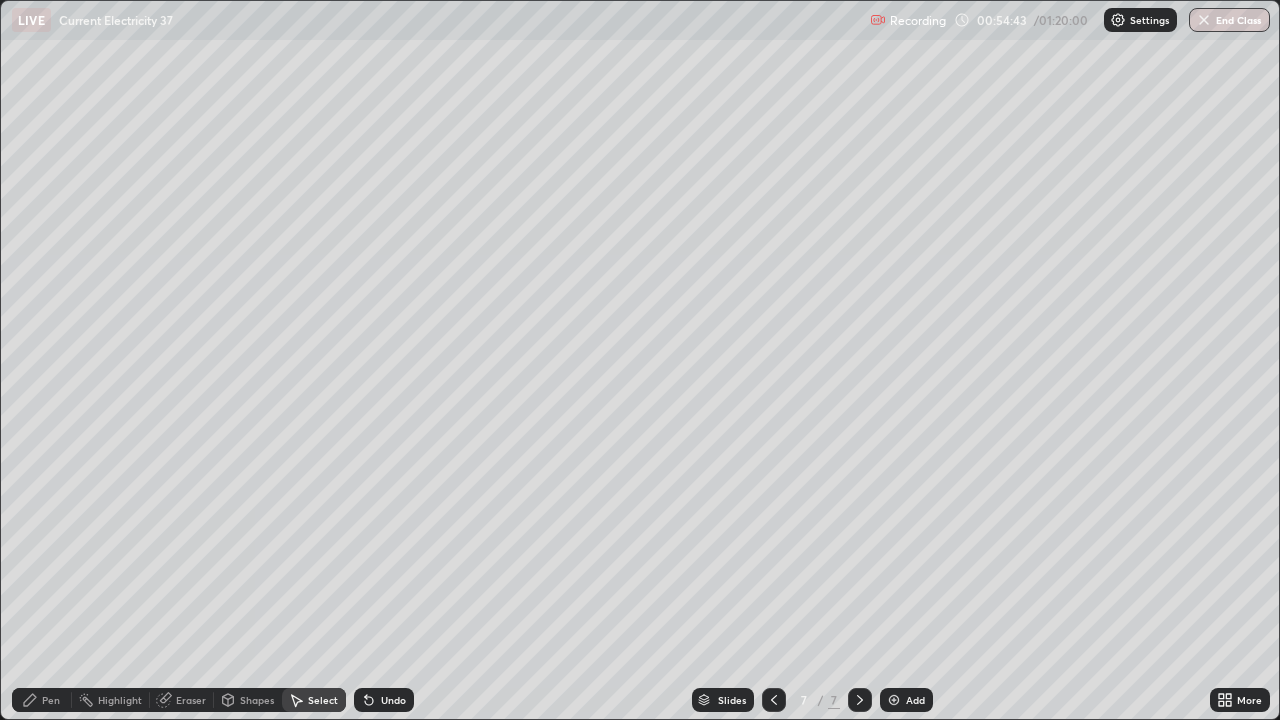 click on "Pen" at bounding box center (51, 700) 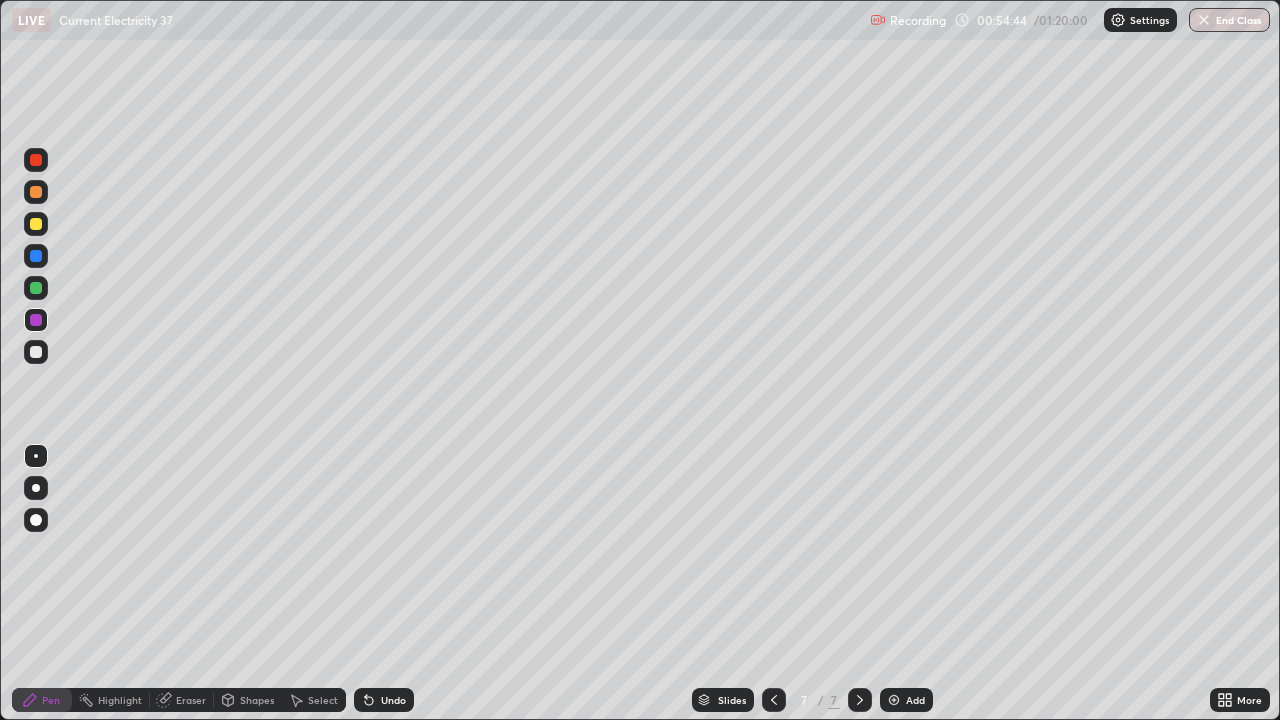 click at bounding box center (36, 288) 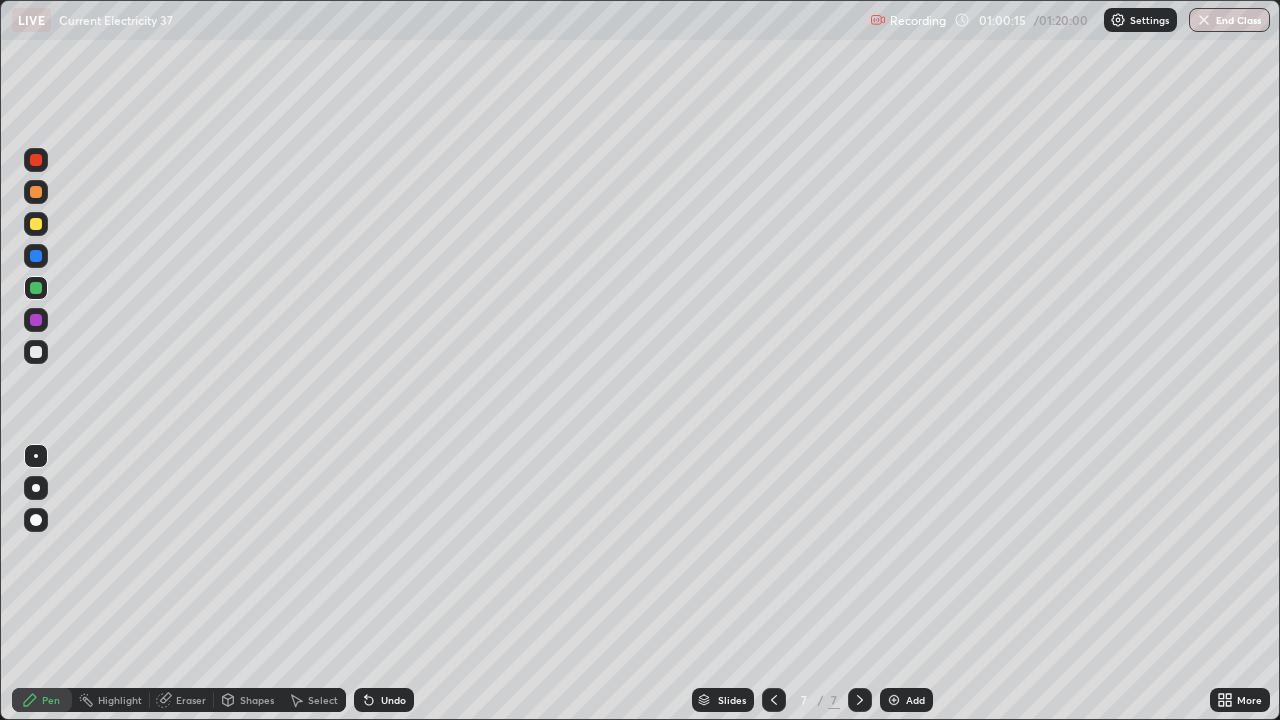click on "Add" at bounding box center (906, 700) 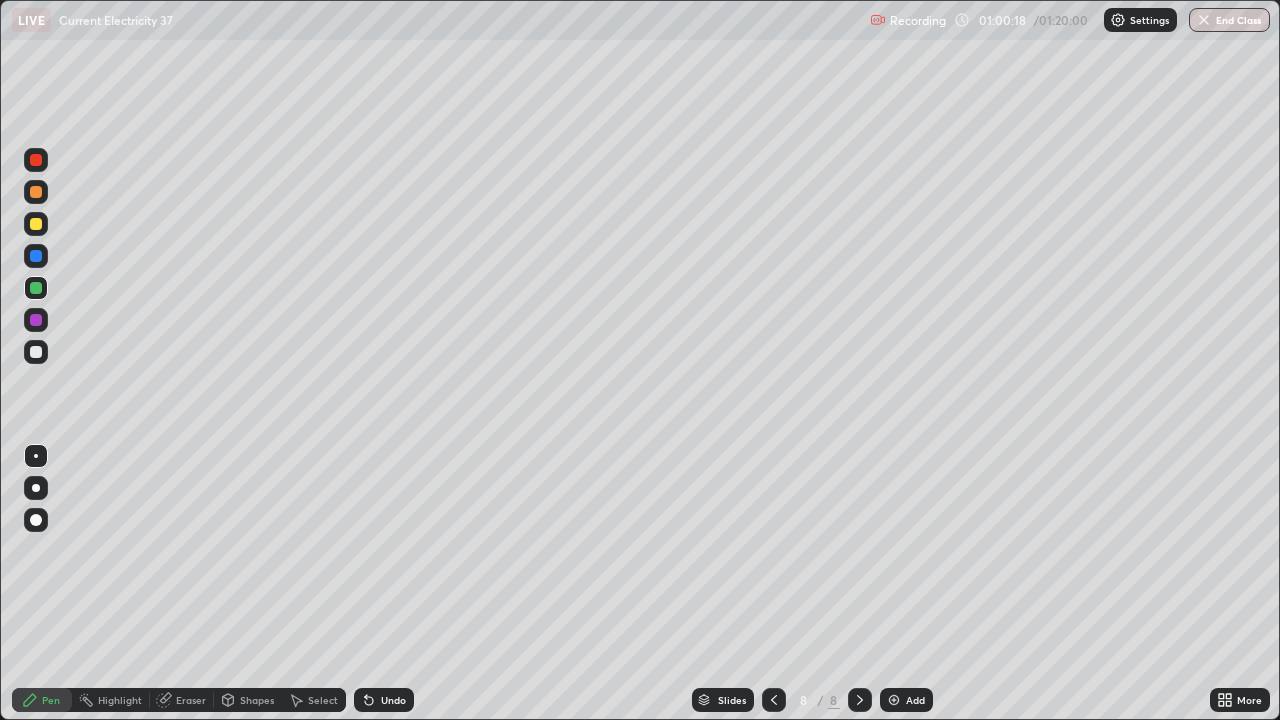 click at bounding box center [36, 192] 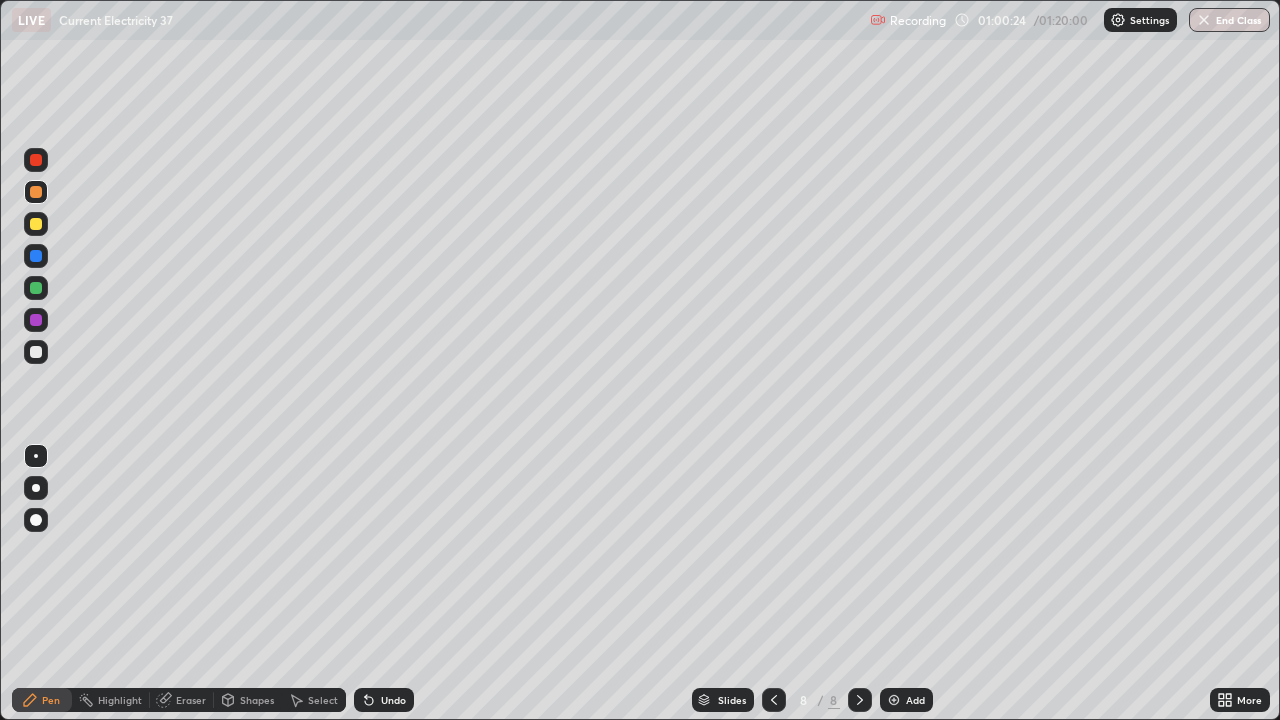 click on "Undo" at bounding box center [393, 700] 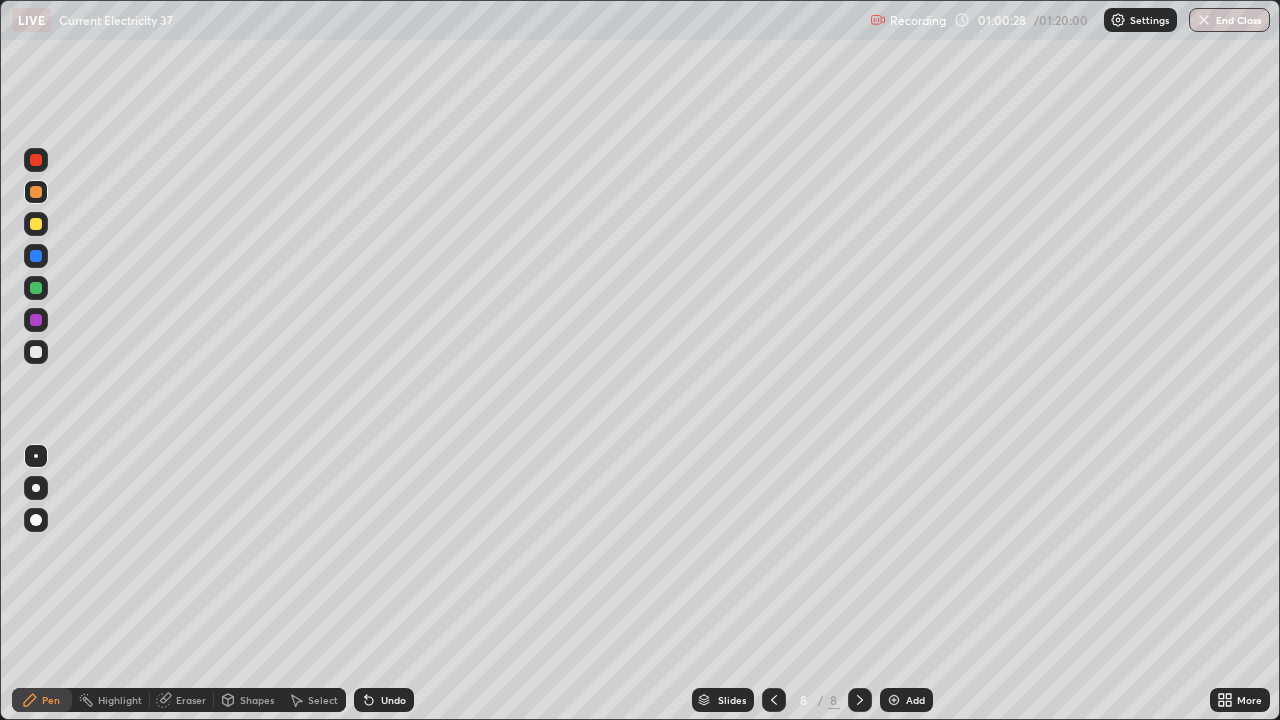 click at bounding box center (36, 352) 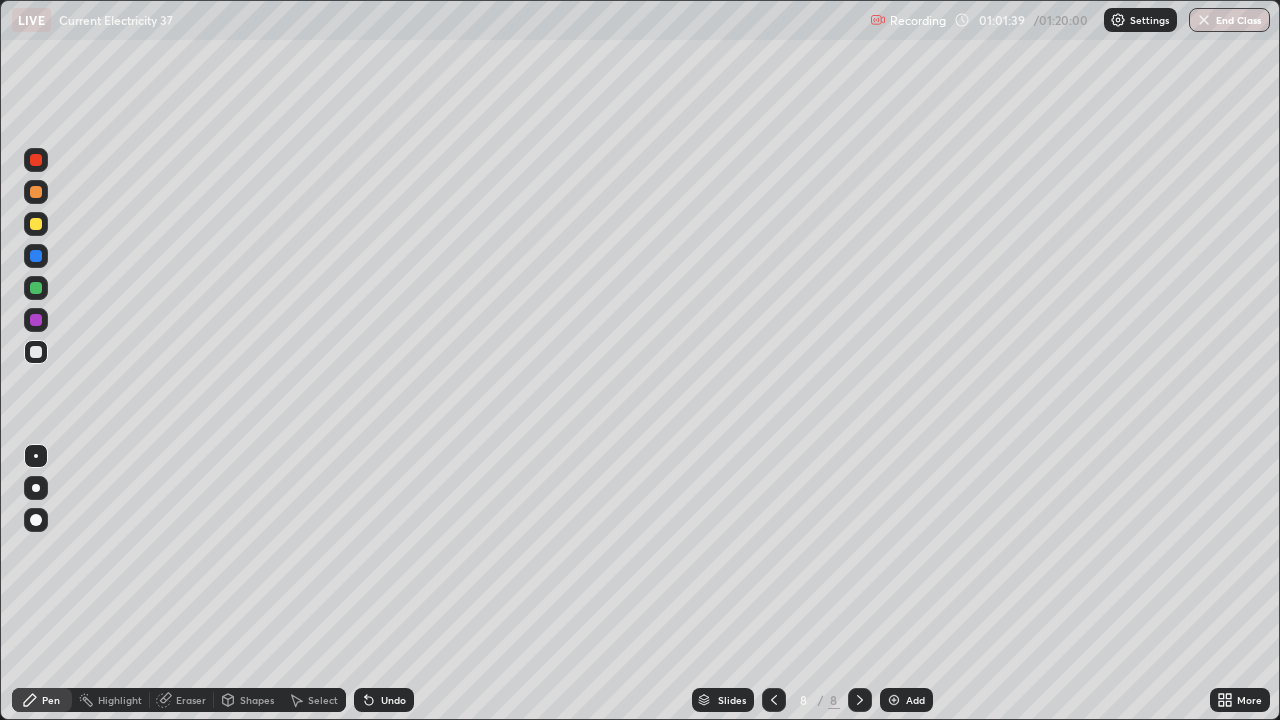 click at bounding box center (36, 320) 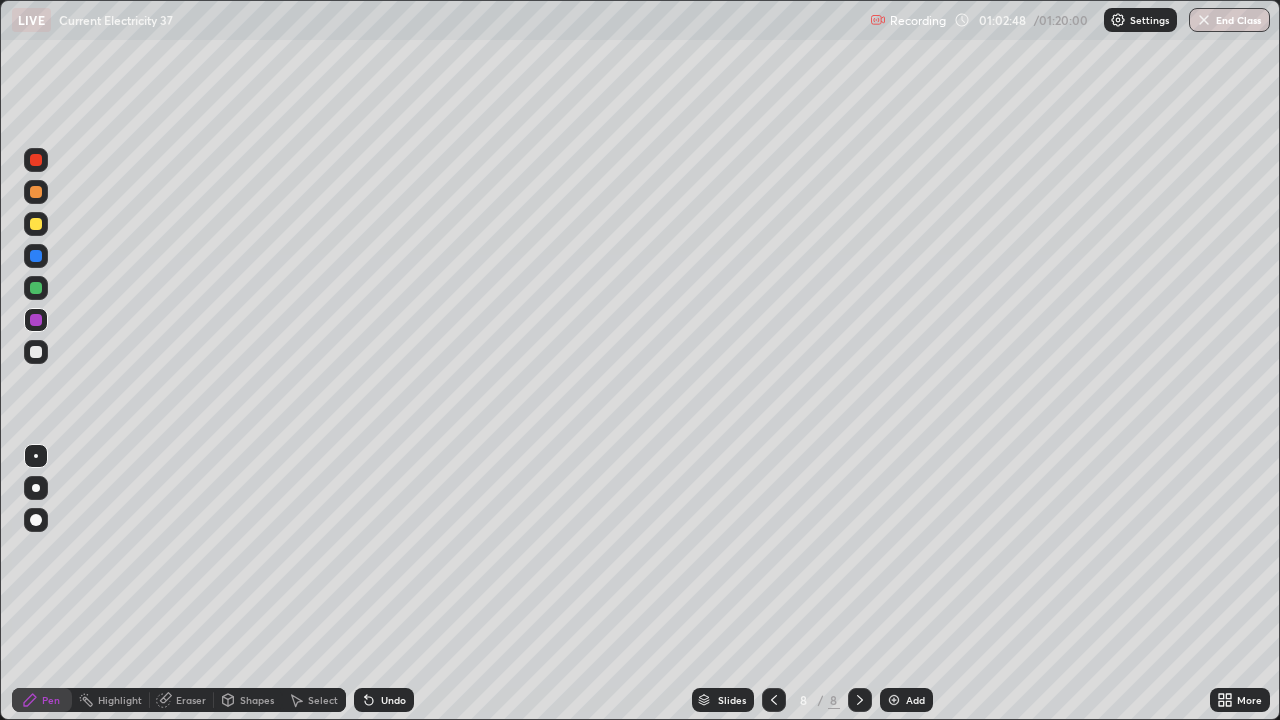 click at bounding box center (36, 224) 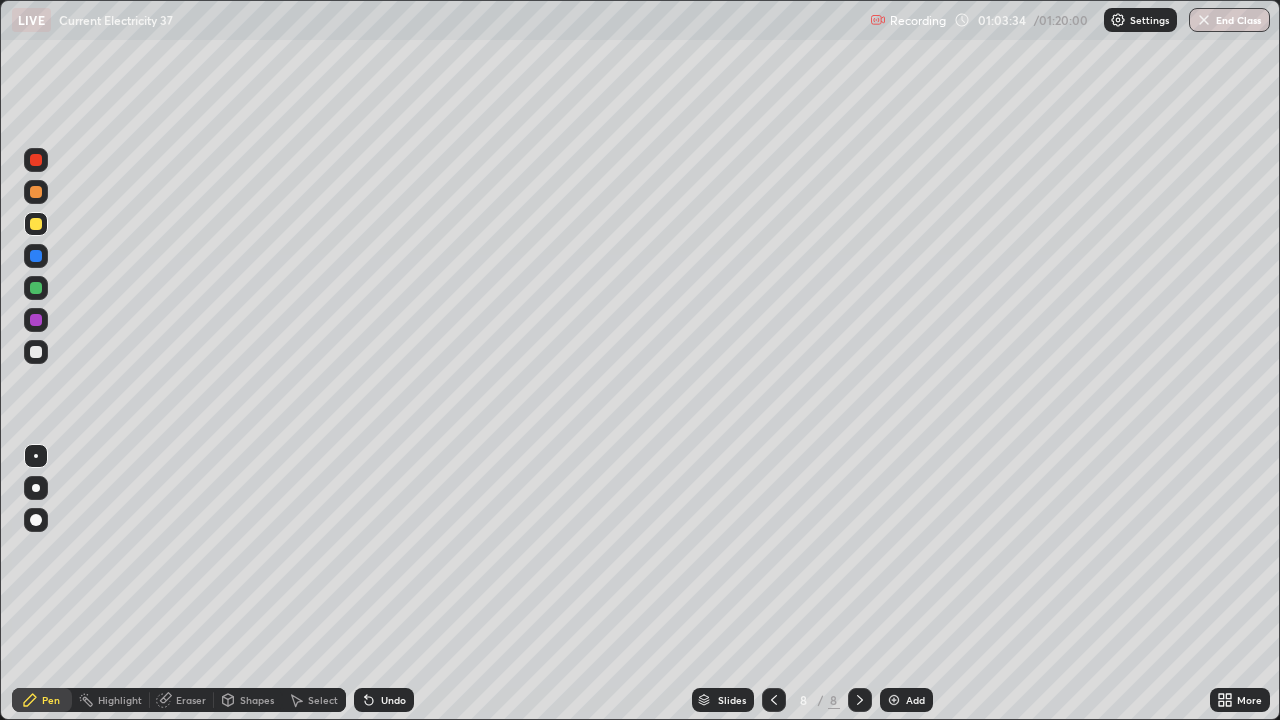 click on "Select" at bounding box center (323, 700) 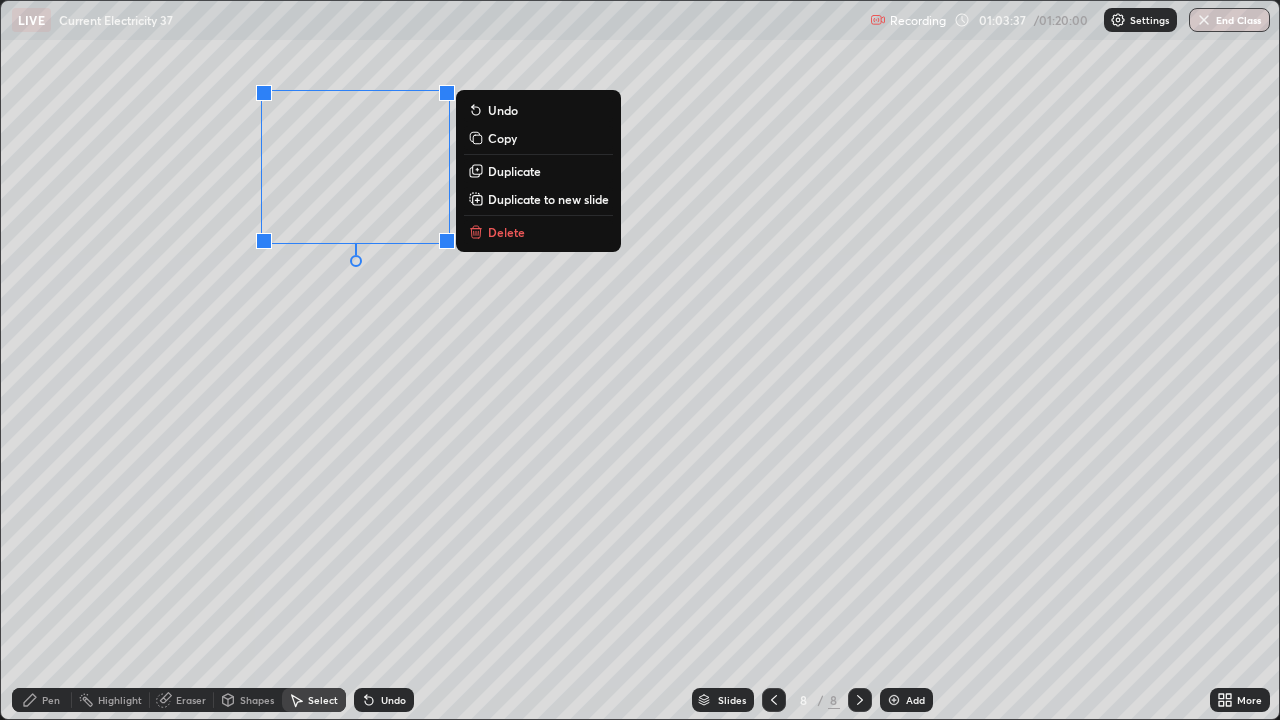 click on "Duplicate" at bounding box center [514, 171] 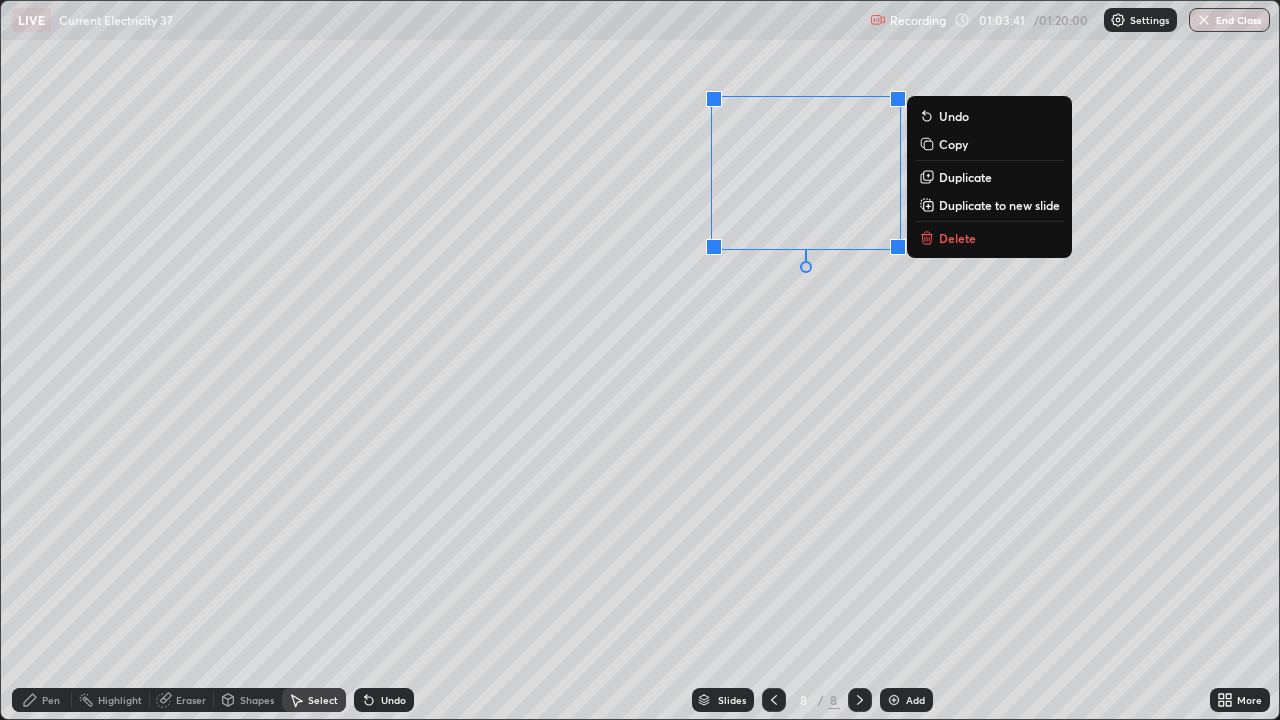 click on "Pen" at bounding box center [51, 700] 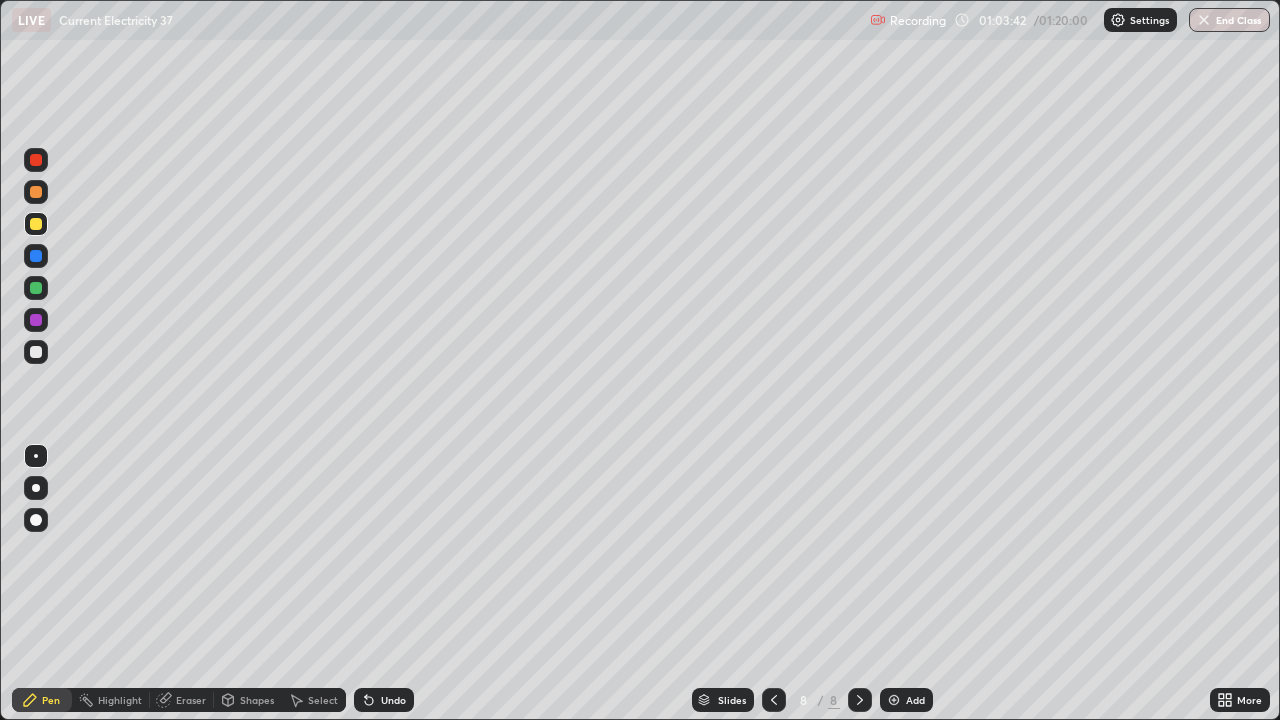 click on "Eraser" at bounding box center (191, 700) 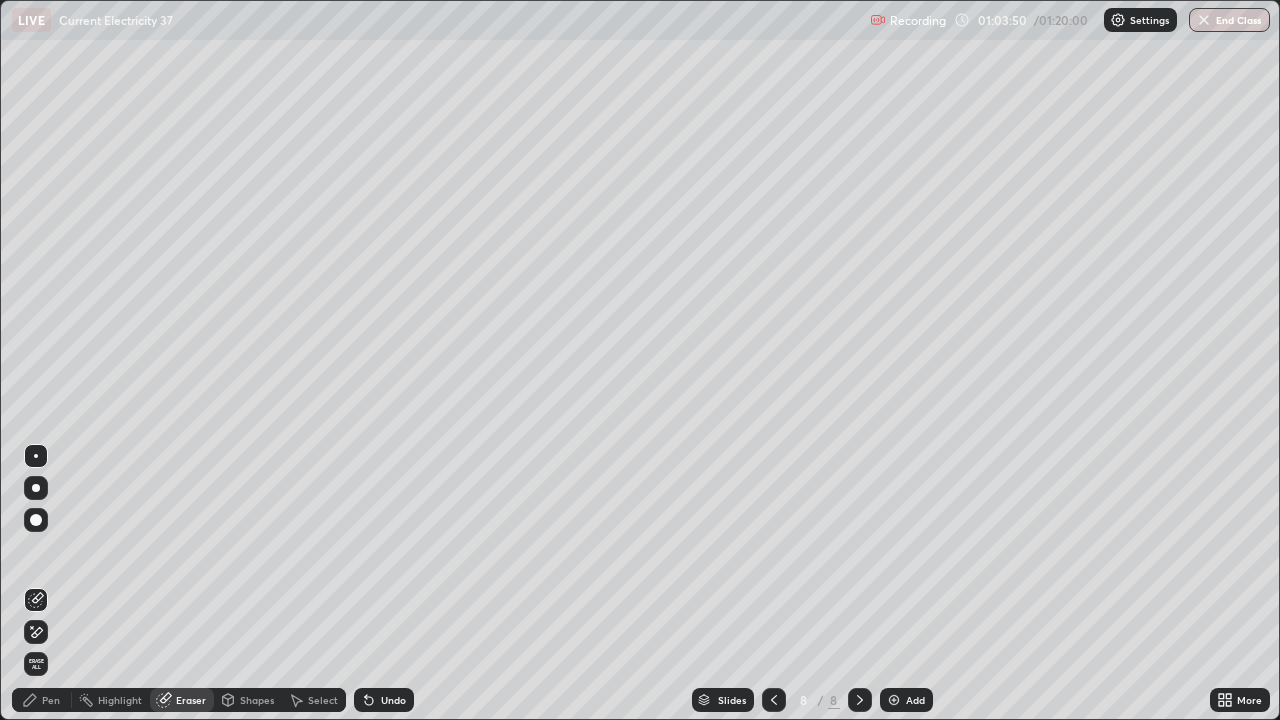 click on "Pen" at bounding box center [51, 700] 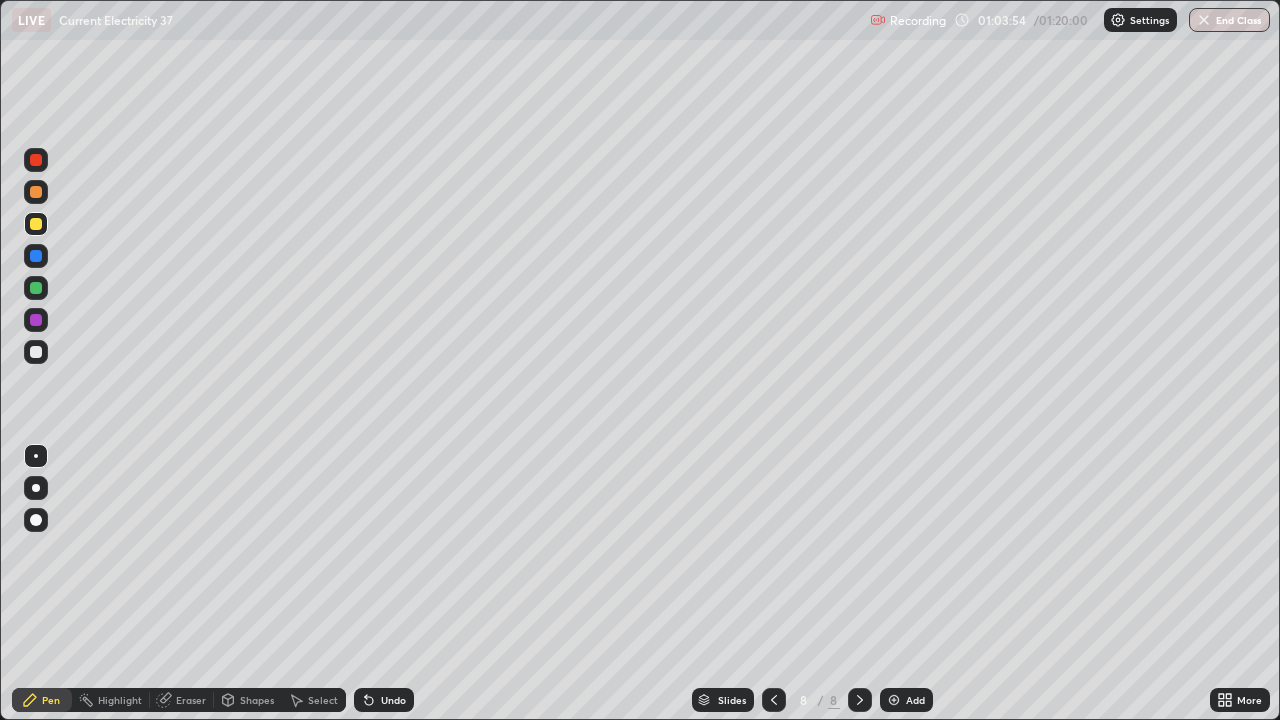 click on "Eraser" at bounding box center (191, 700) 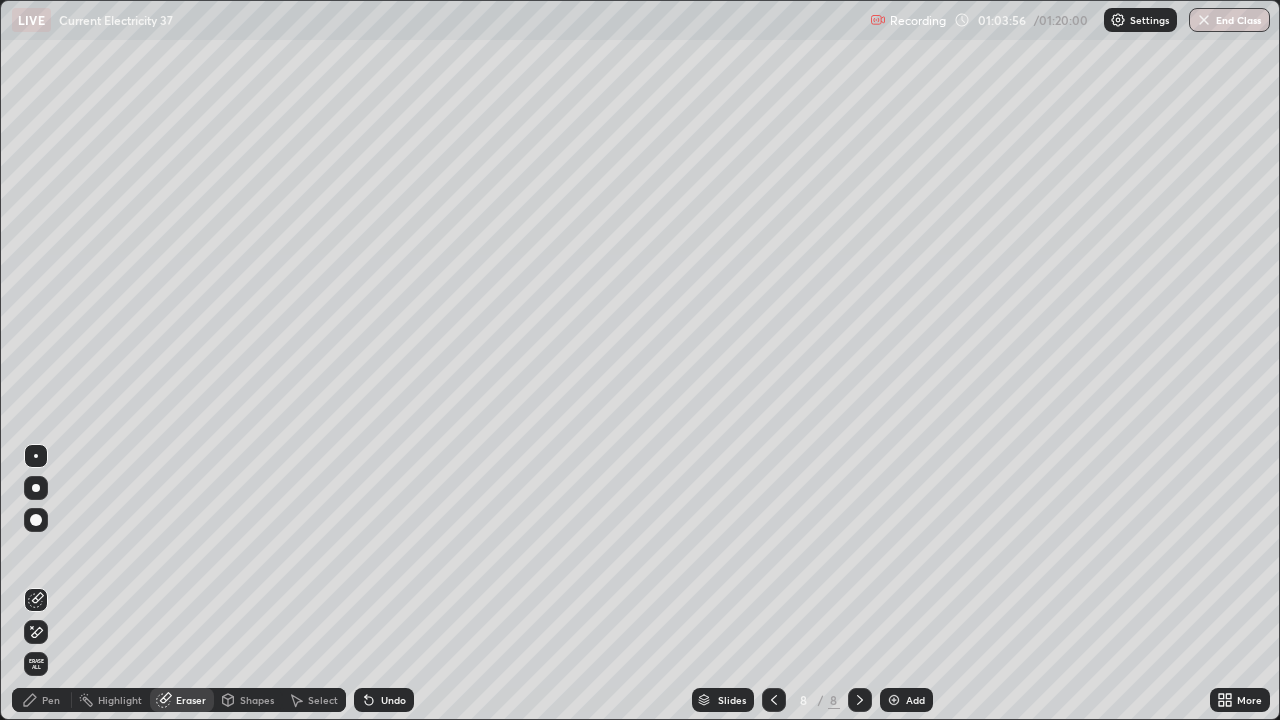 click on "Pen" at bounding box center [42, 700] 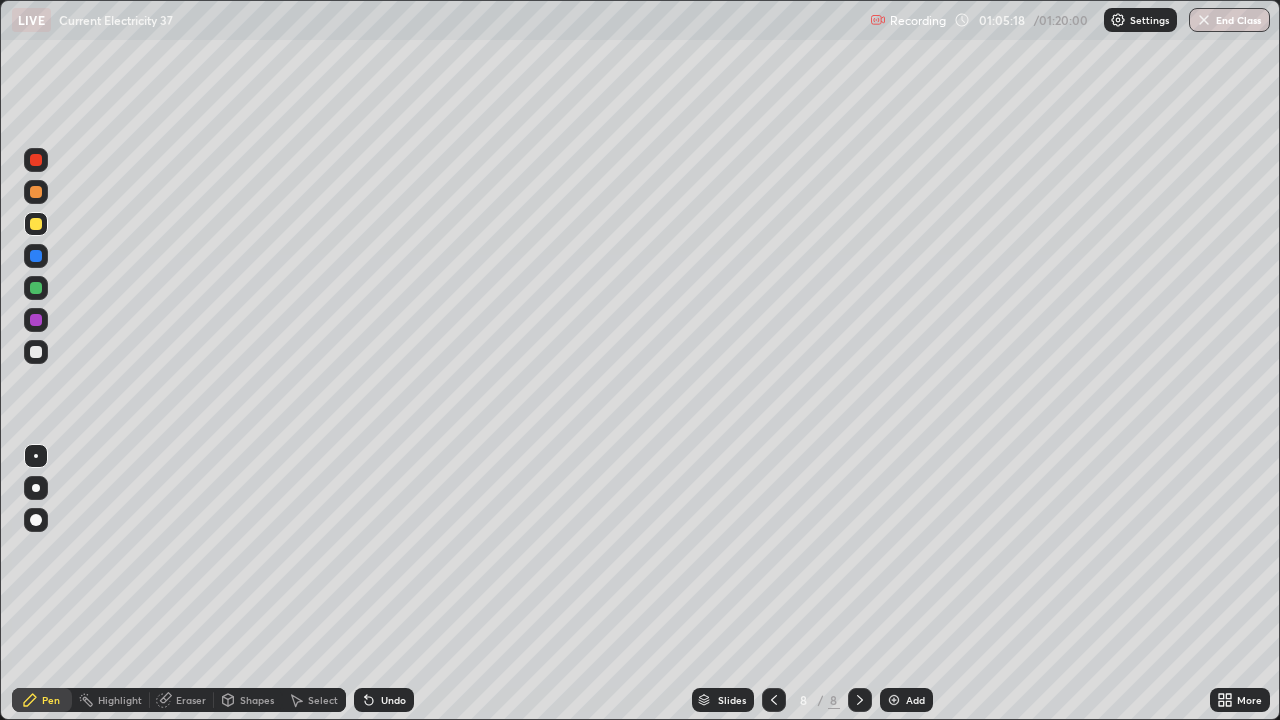 click at bounding box center (36, 352) 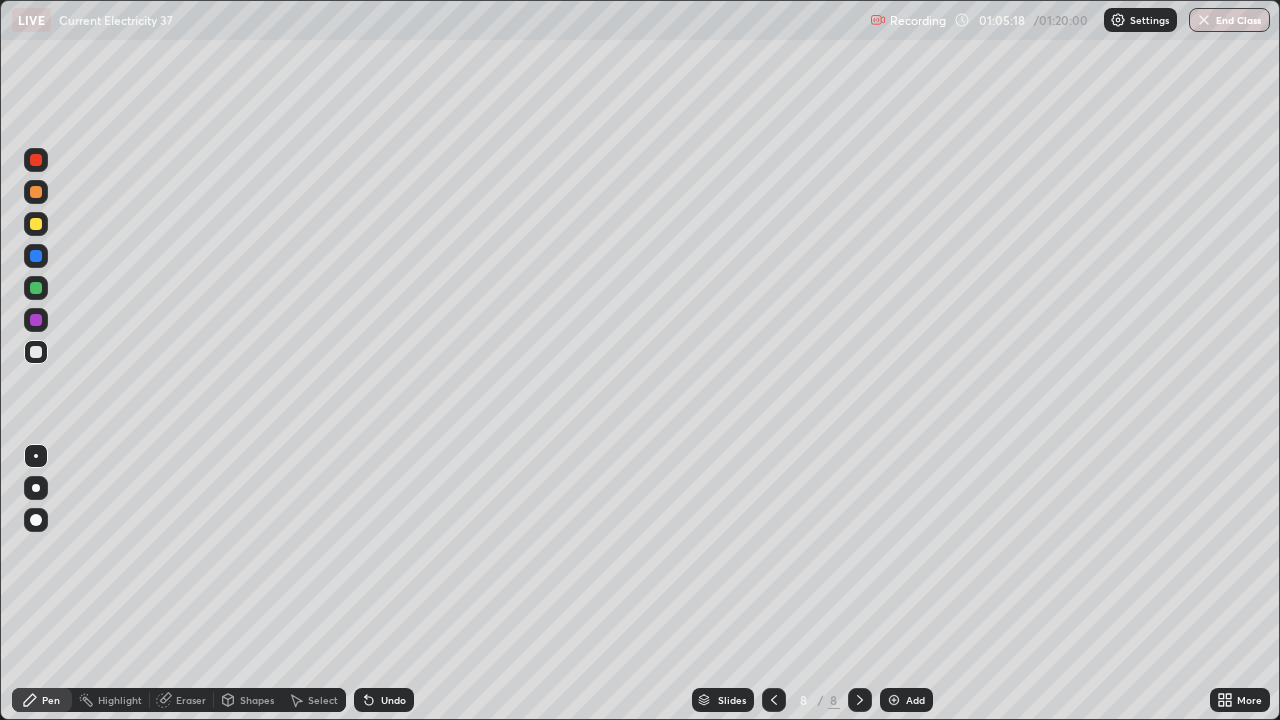 click at bounding box center [36, 352] 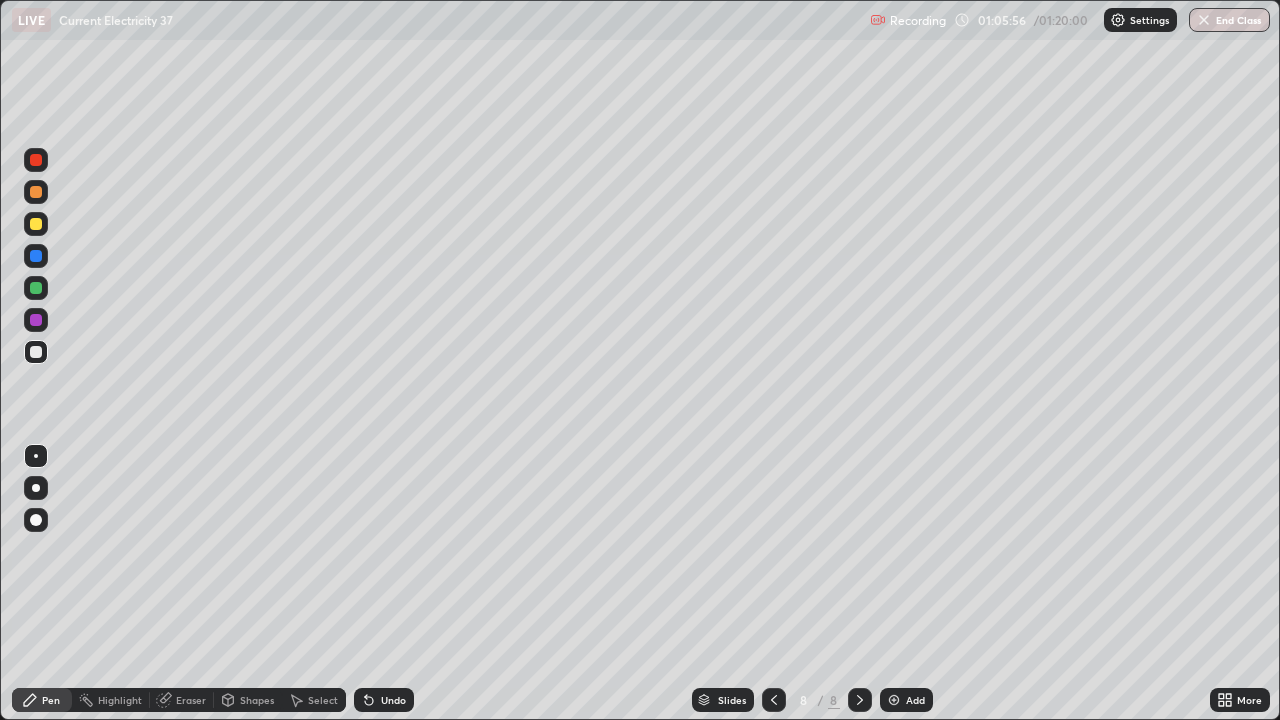 click on "Undo" at bounding box center (393, 700) 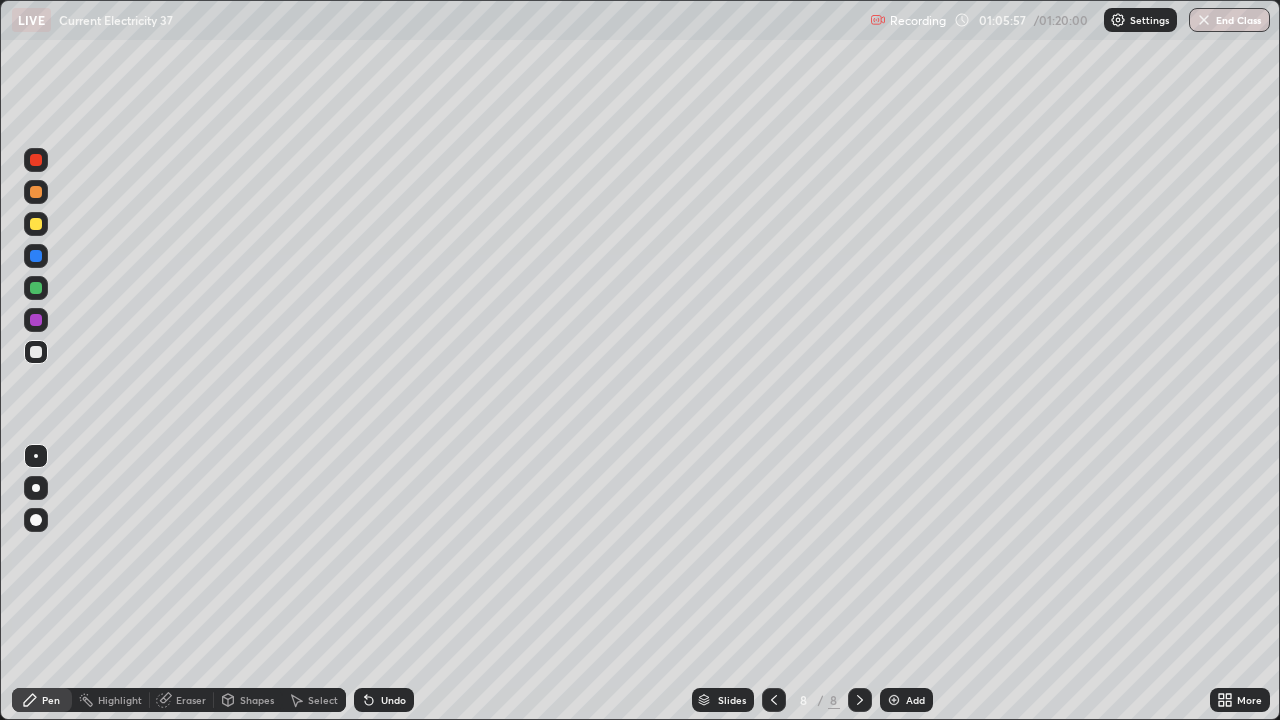 click on "Undo" at bounding box center [393, 700] 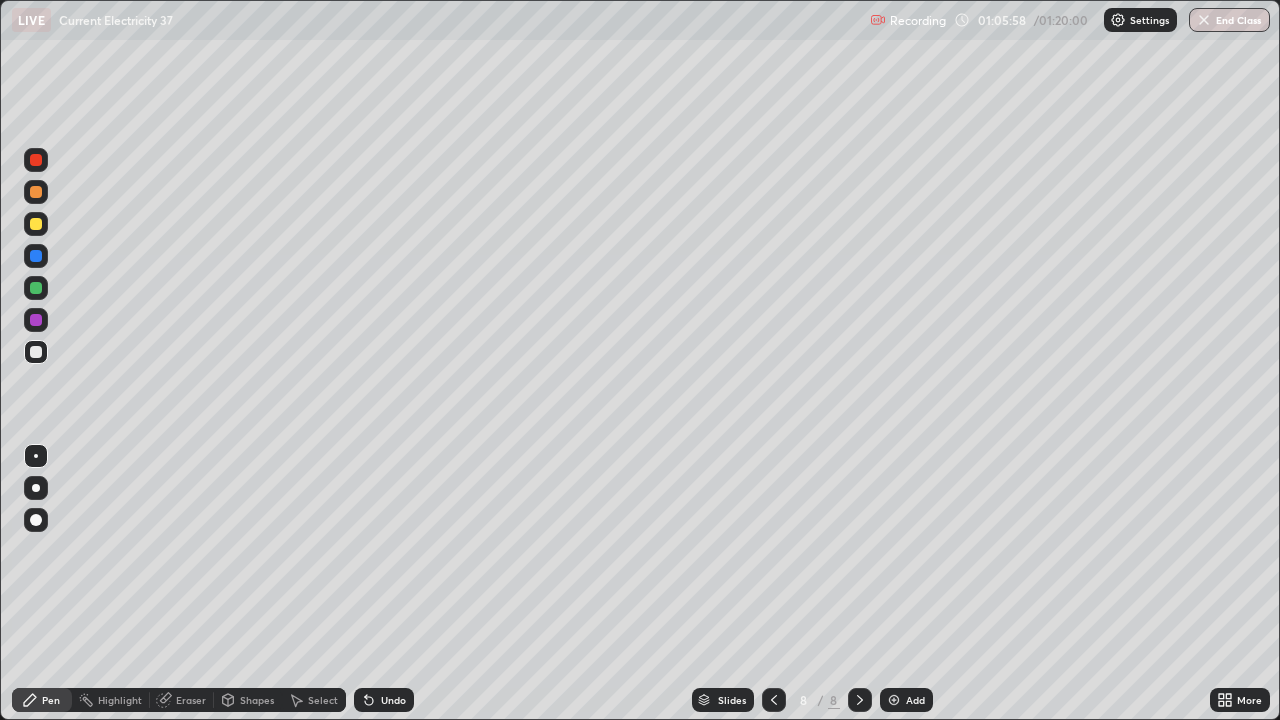 click on "Undo" at bounding box center (393, 700) 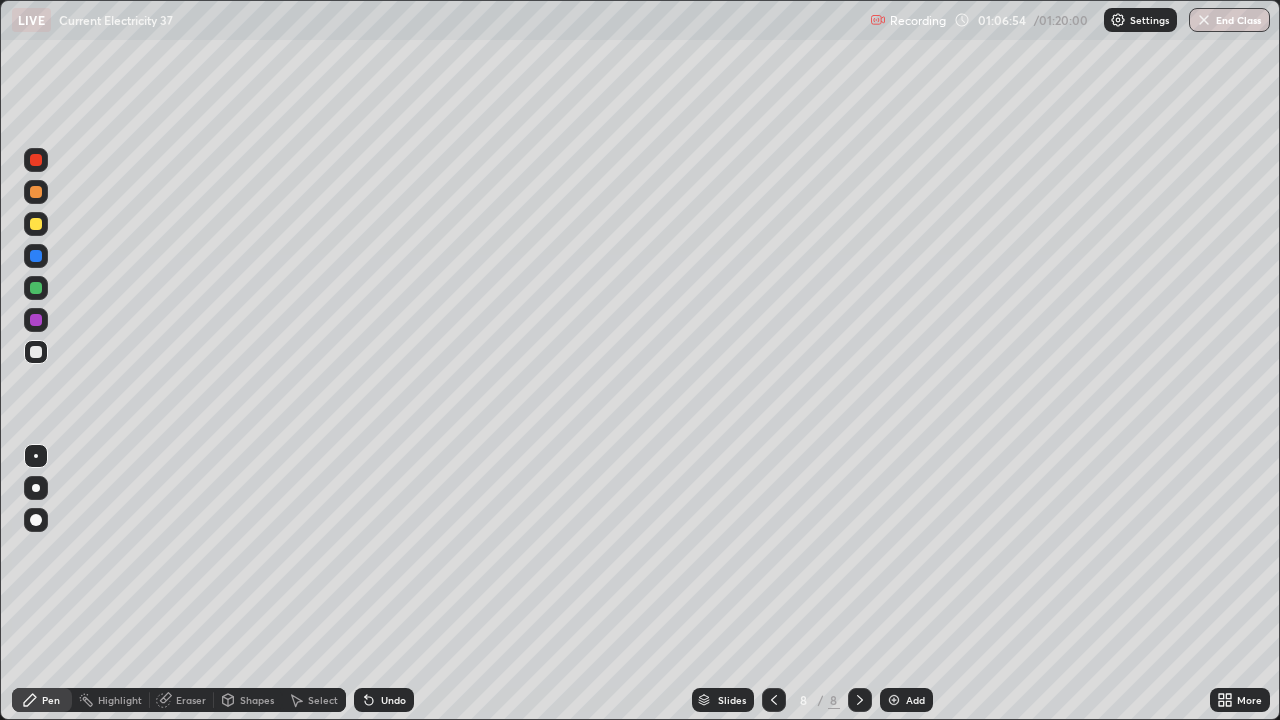 click at bounding box center (36, 320) 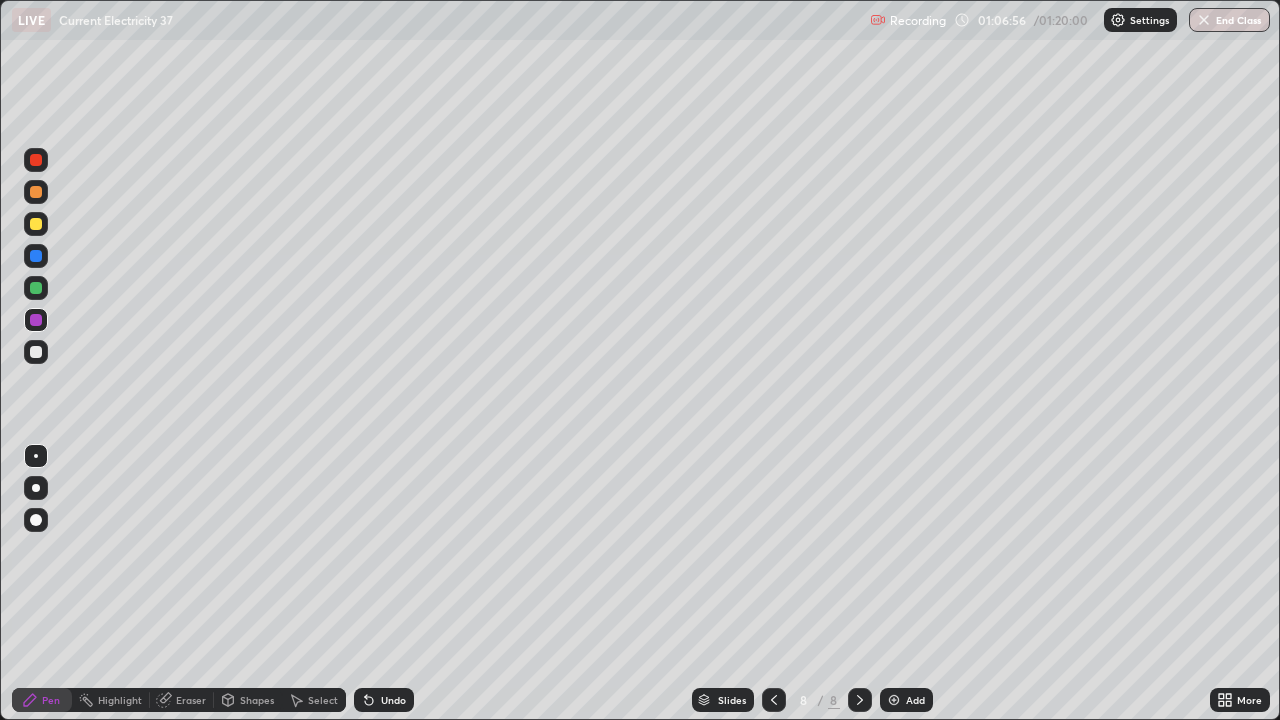 click on "Select" at bounding box center (323, 700) 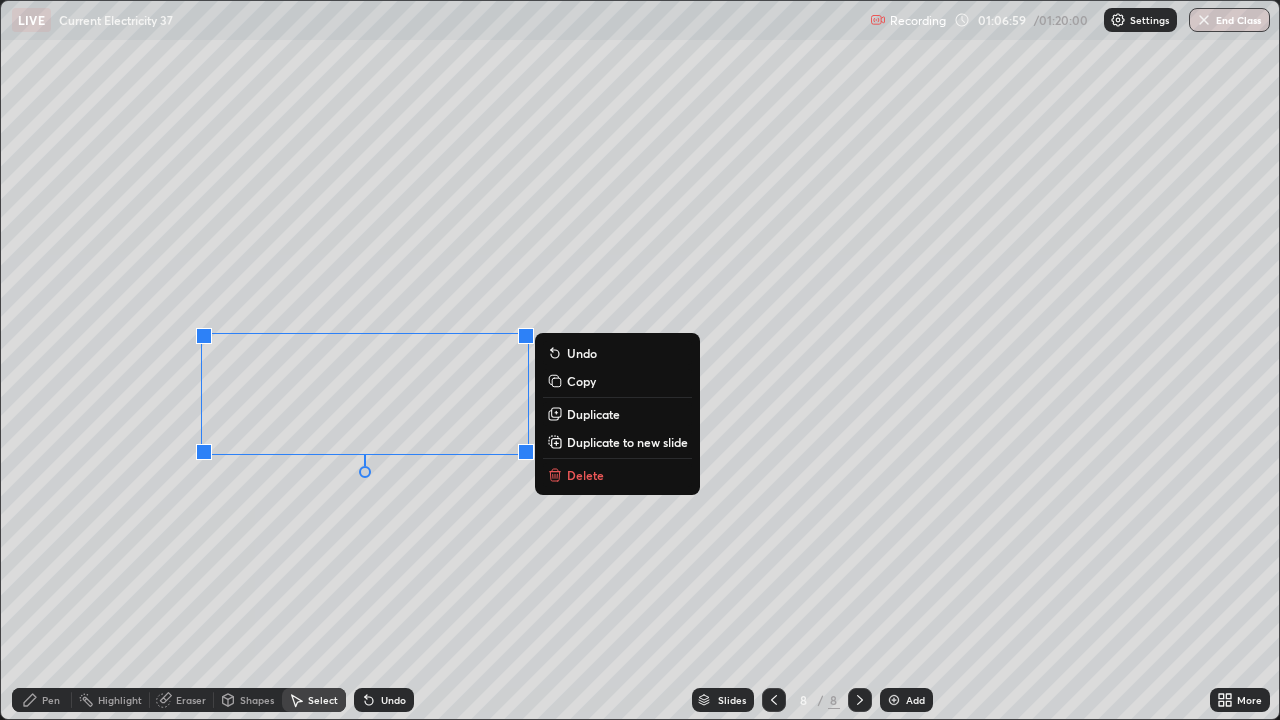 click on "Duplicate" at bounding box center [593, 414] 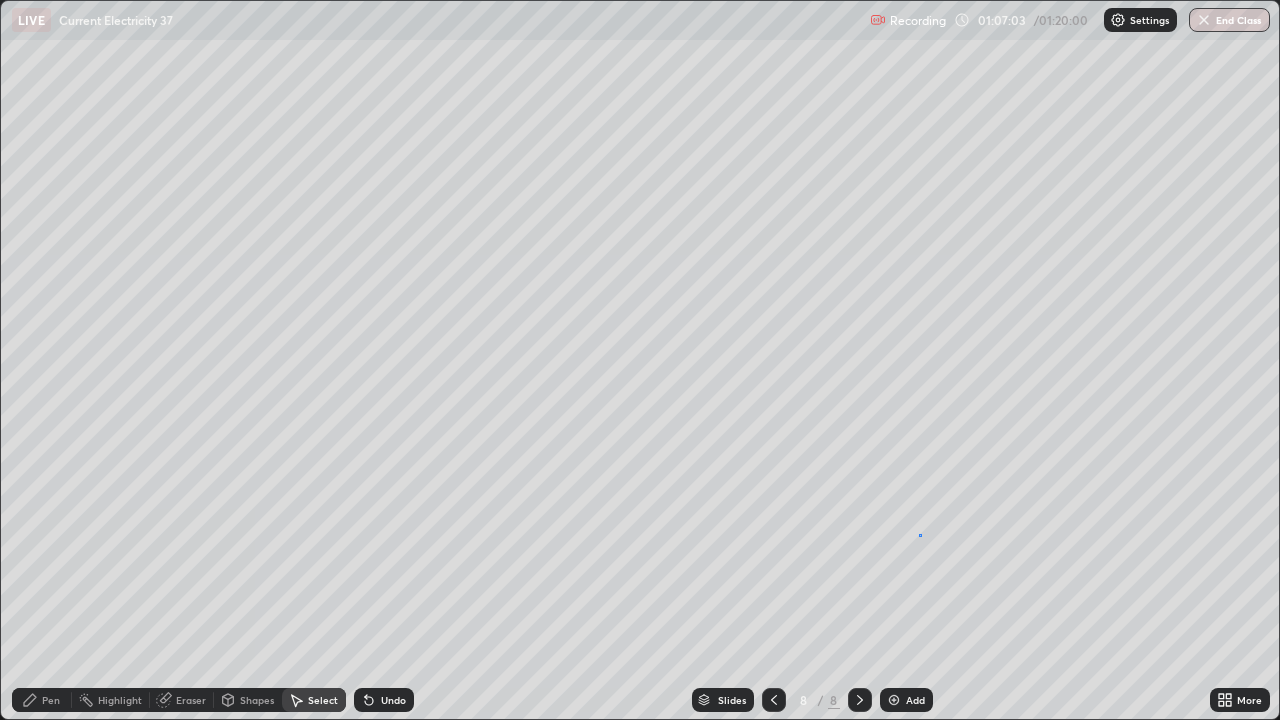 click on "0 ° Undo Copy Duplicate Duplicate to new slide Delete" at bounding box center (640, 360) 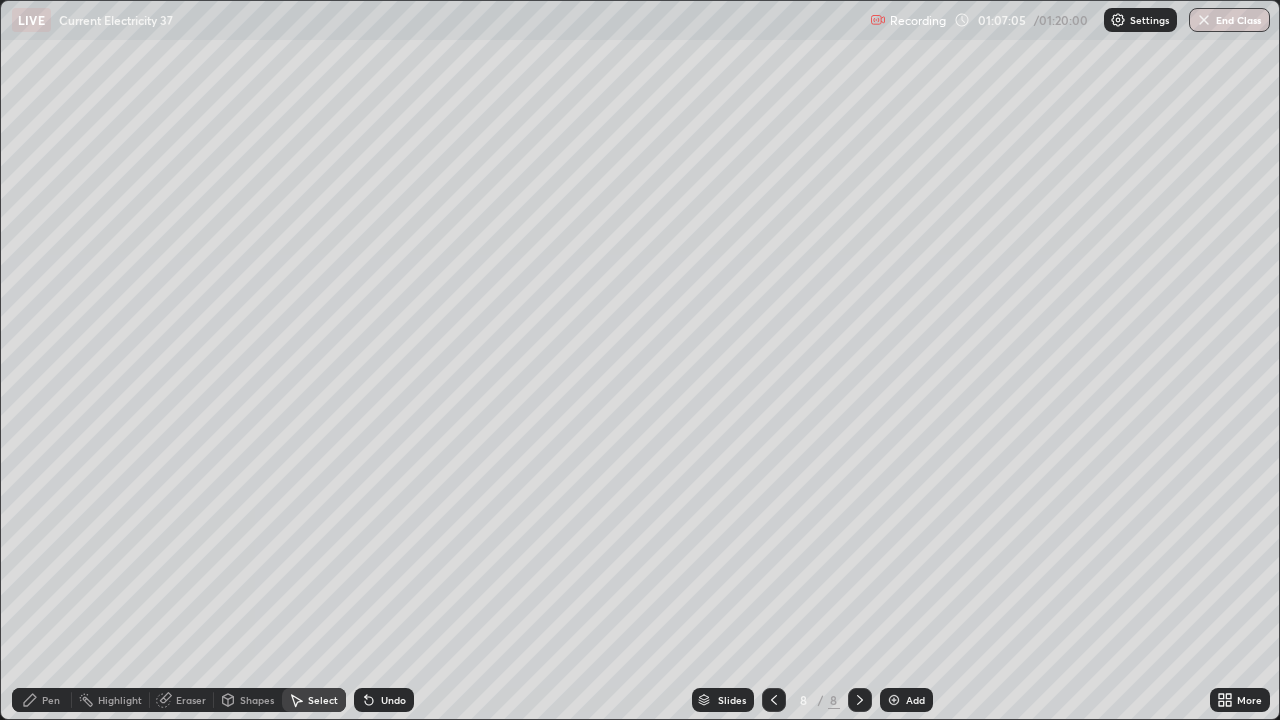 click on "Pen" at bounding box center [51, 700] 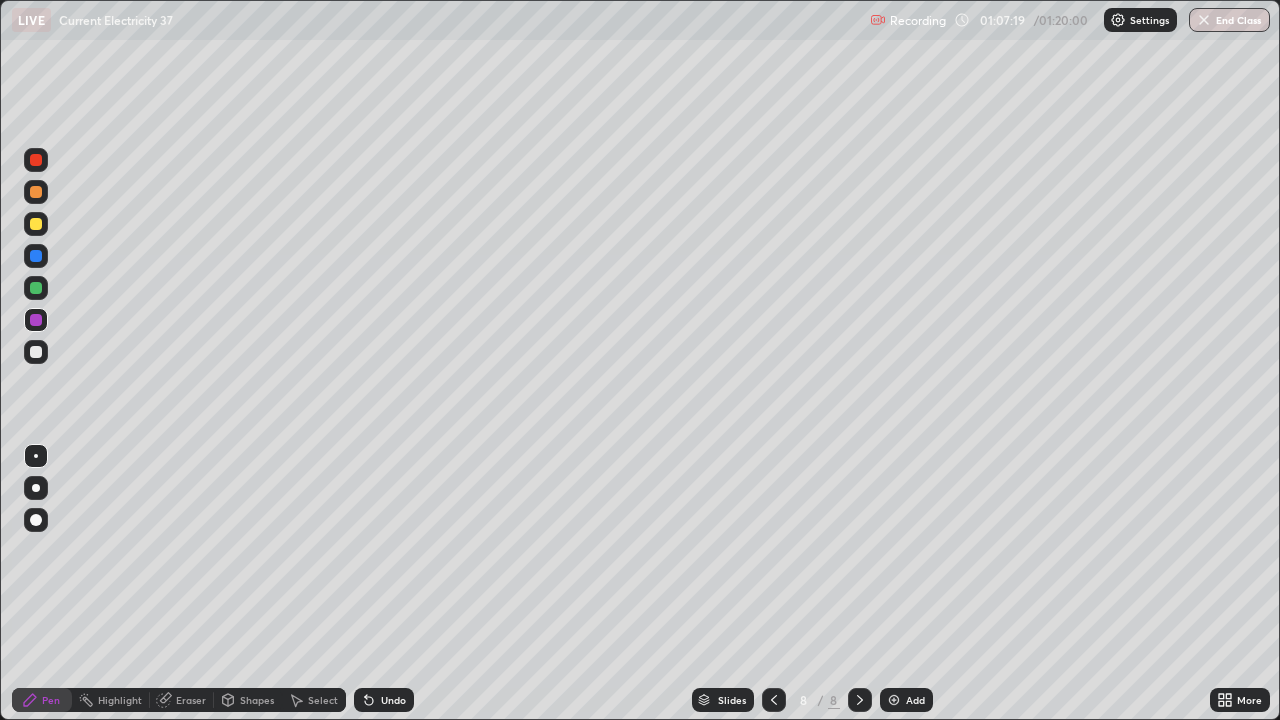 click at bounding box center [36, 352] 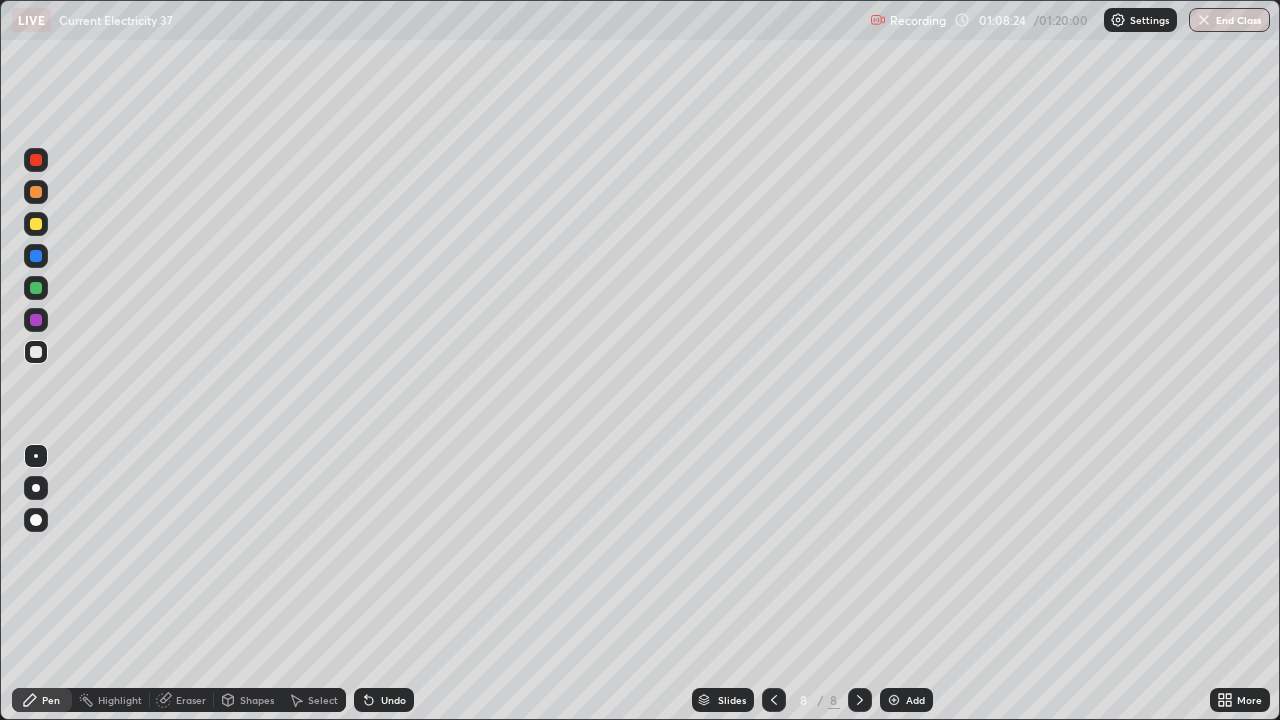 click on "Undo" at bounding box center (393, 700) 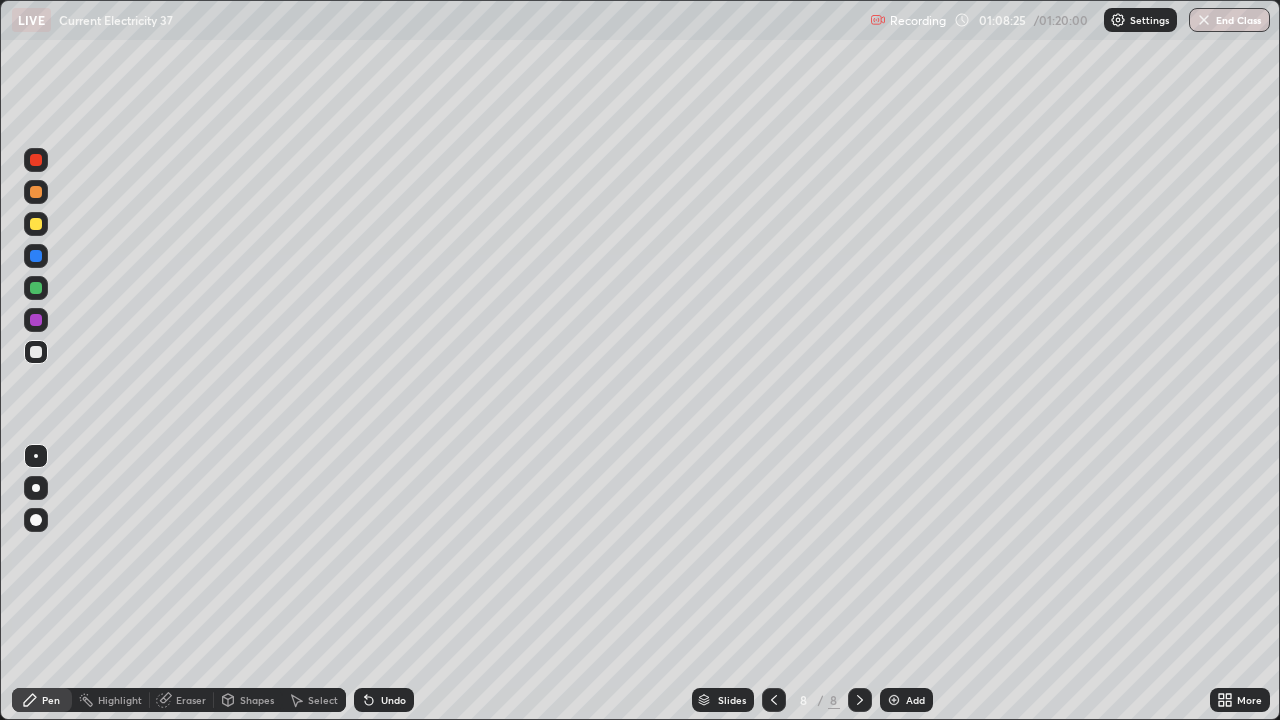 click on "Undo" at bounding box center (384, 700) 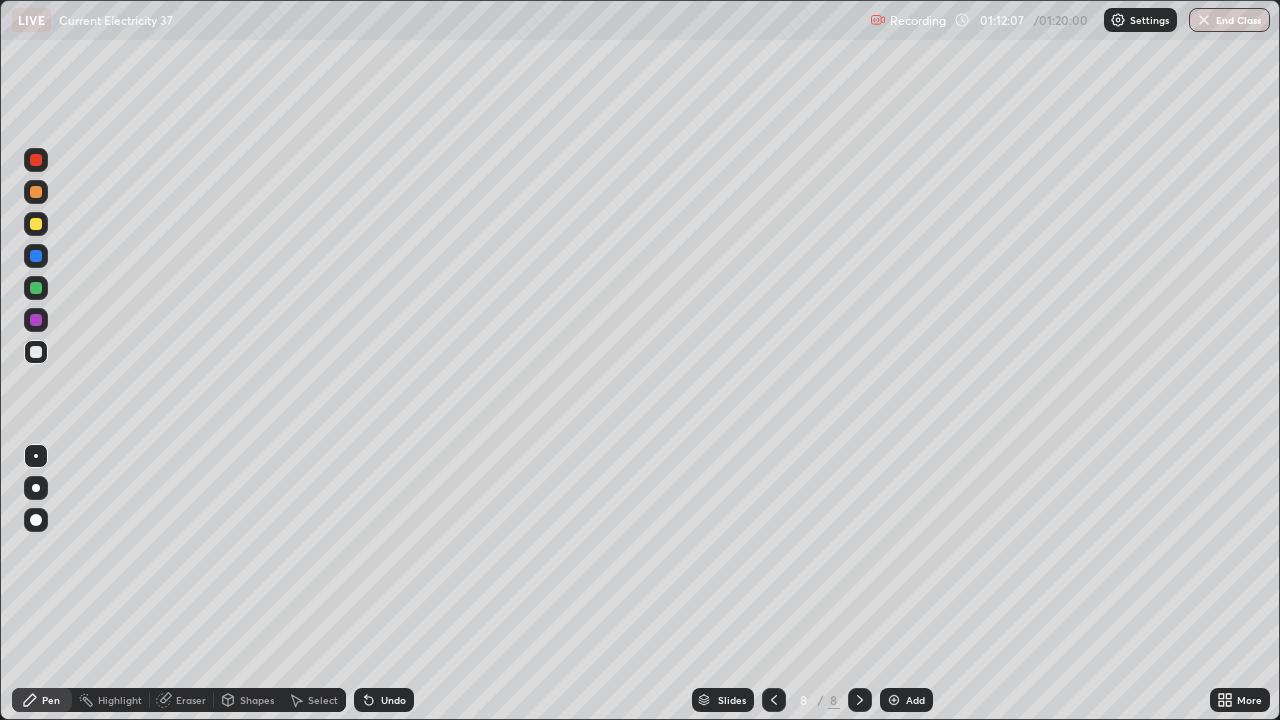 click 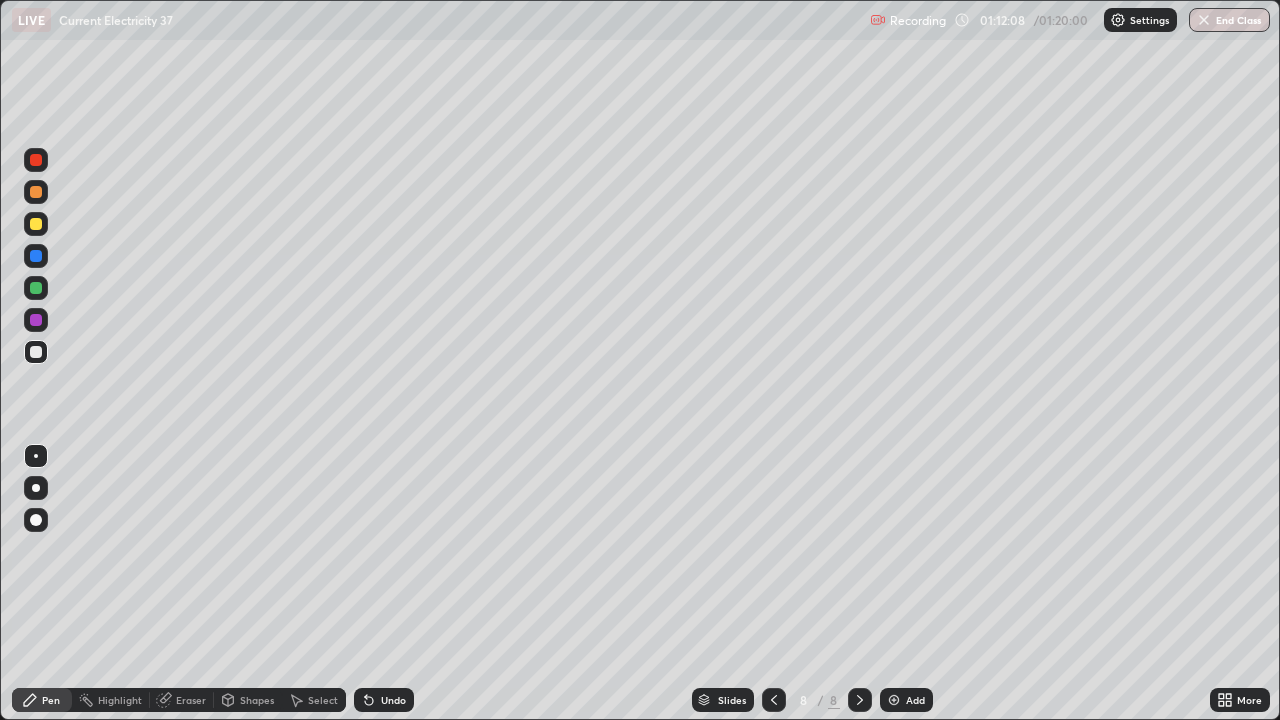 click at bounding box center (894, 700) 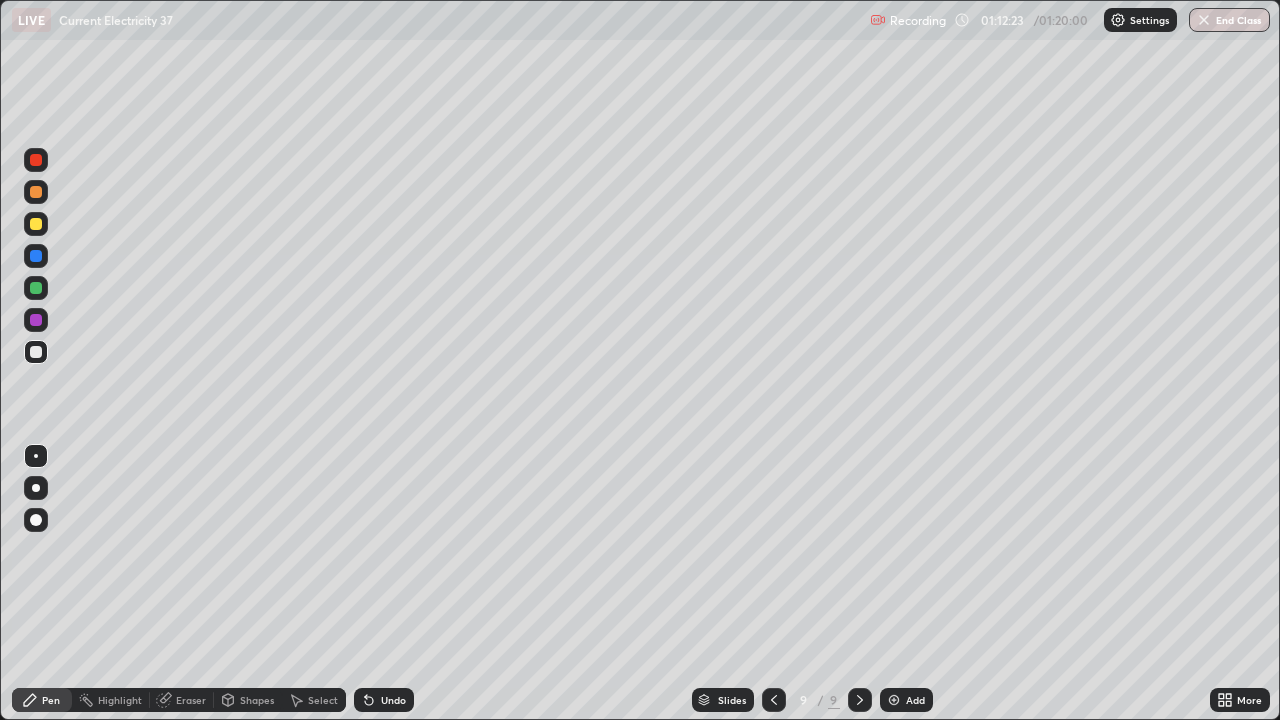 click on "Undo" at bounding box center (393, 700) 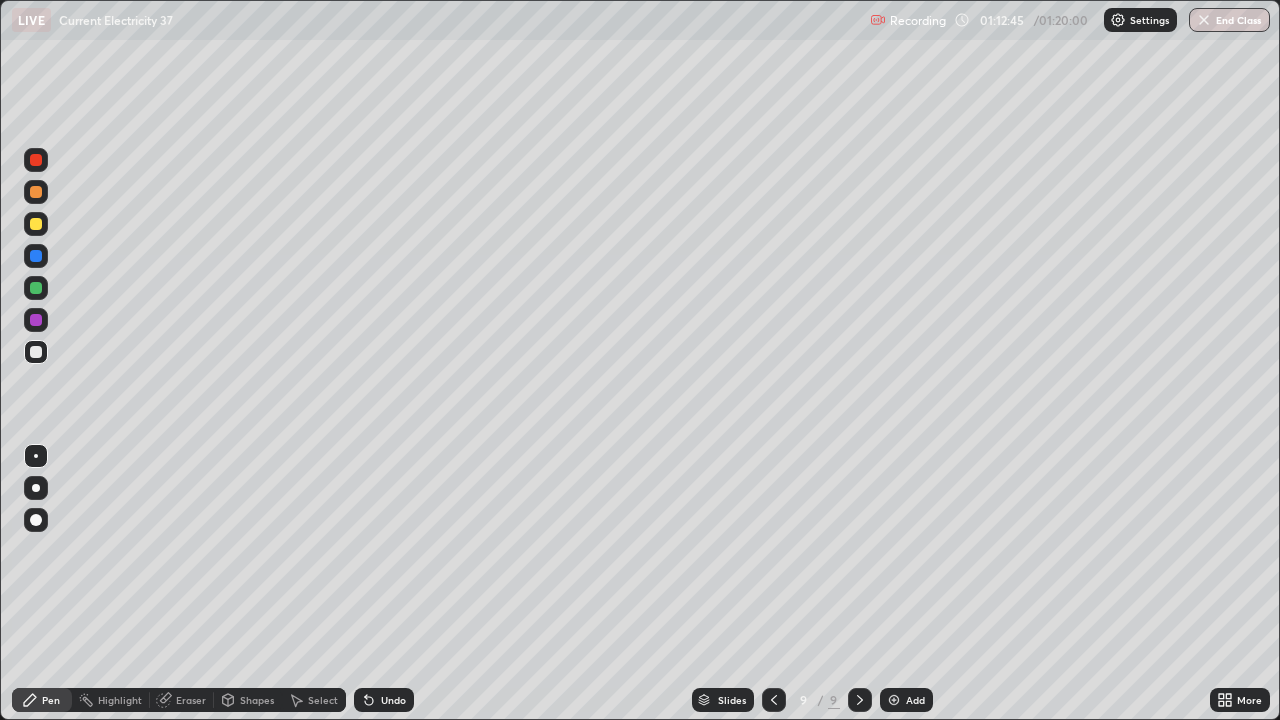 click at bounding box center (36, 288) 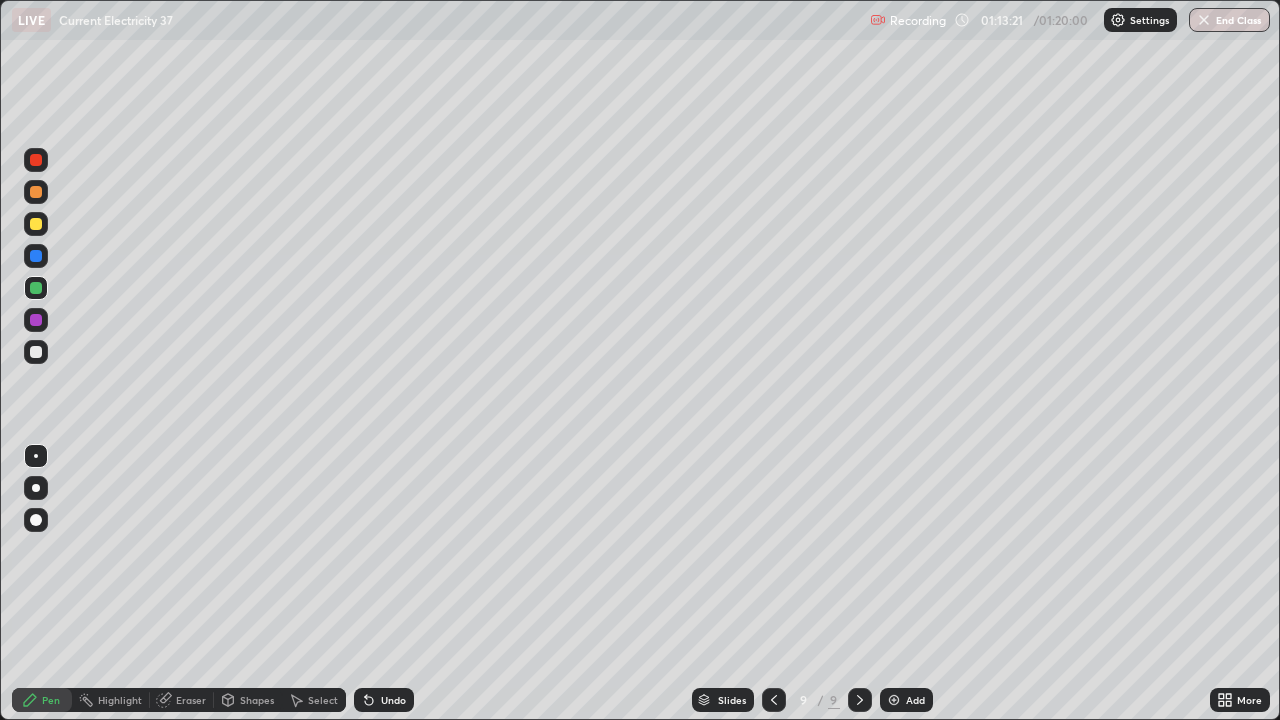 click at bounding box center [36, 192] 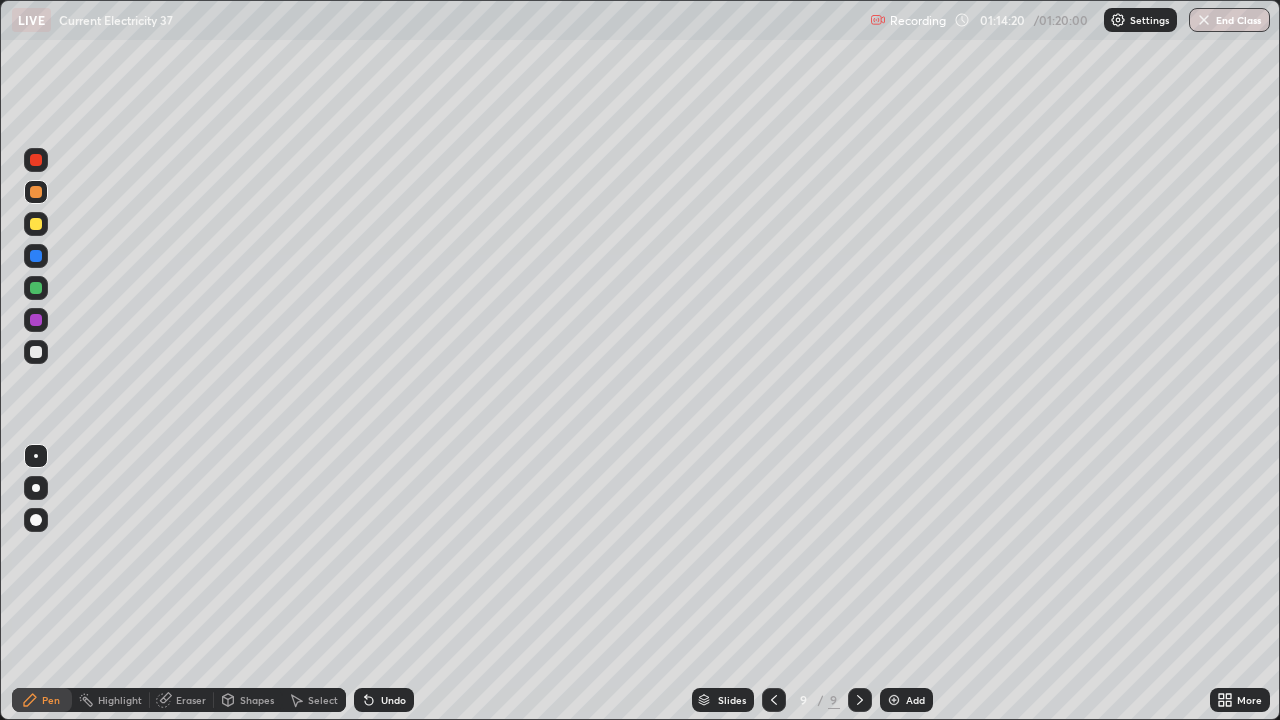 click on "Undo" at bounding box center (393, 700) 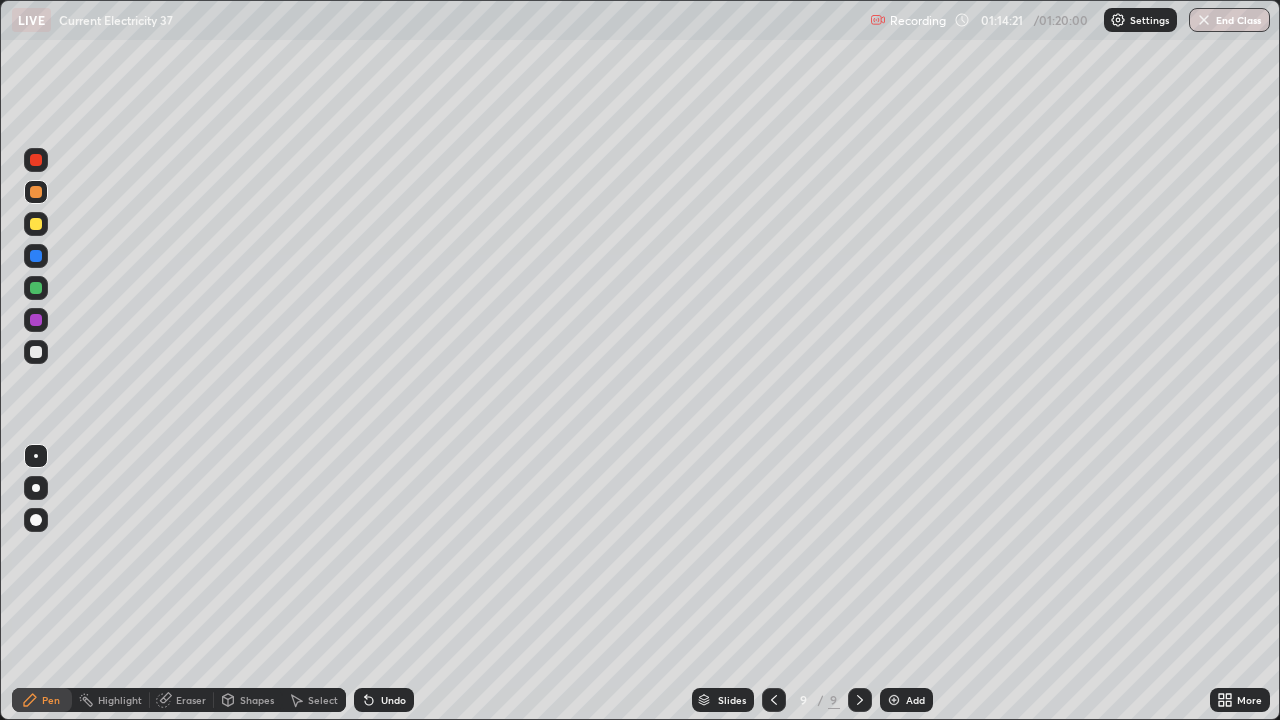 click on "Undo" at bounding box center [384, 700] 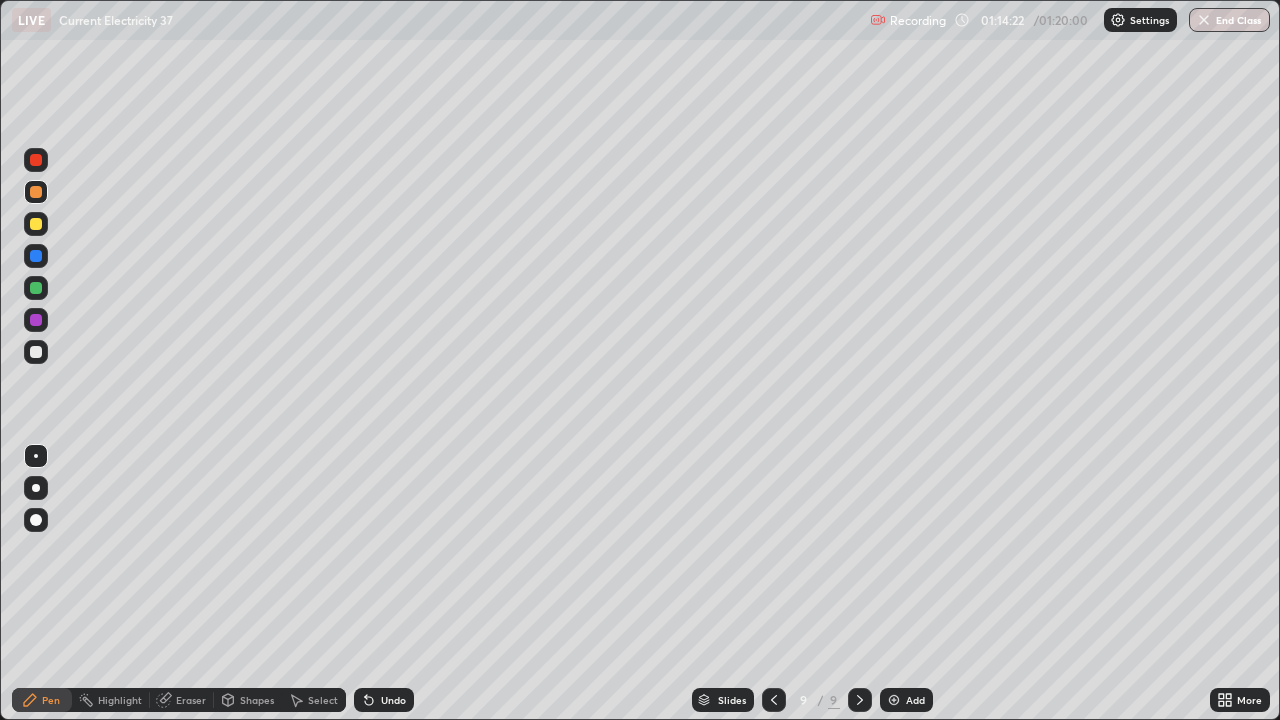 click 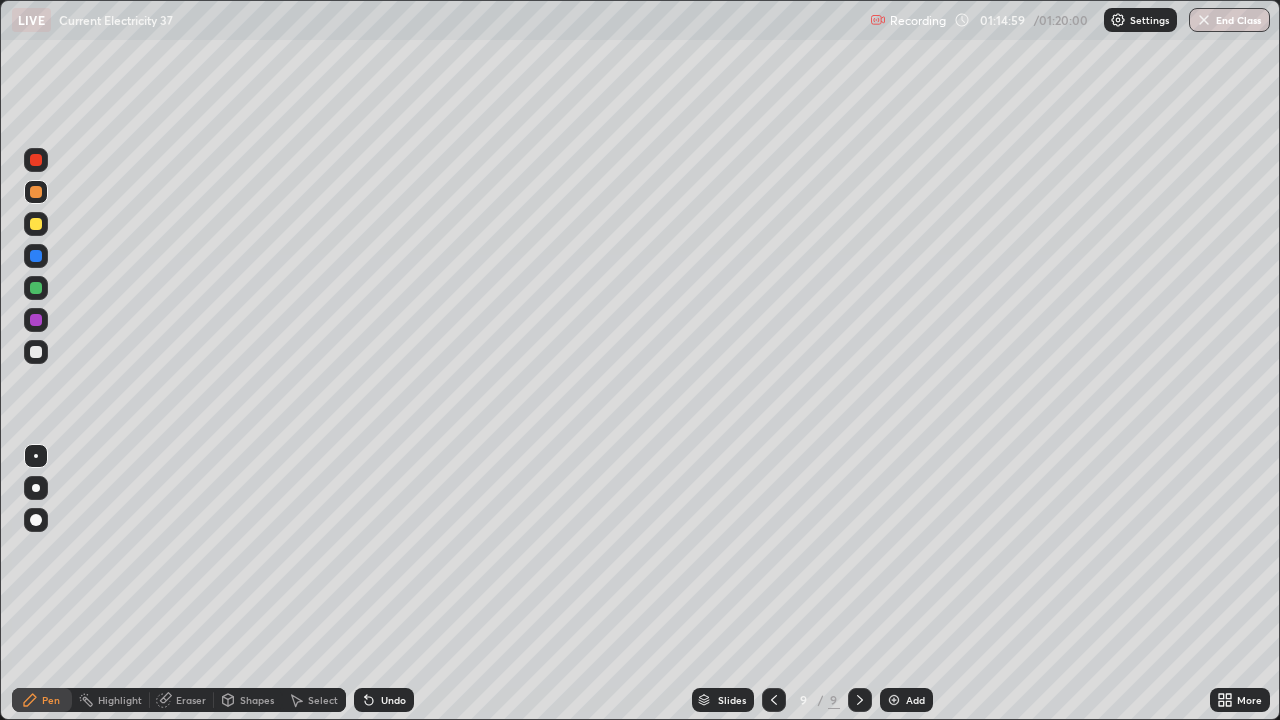 click at bounding box center [36, 320] 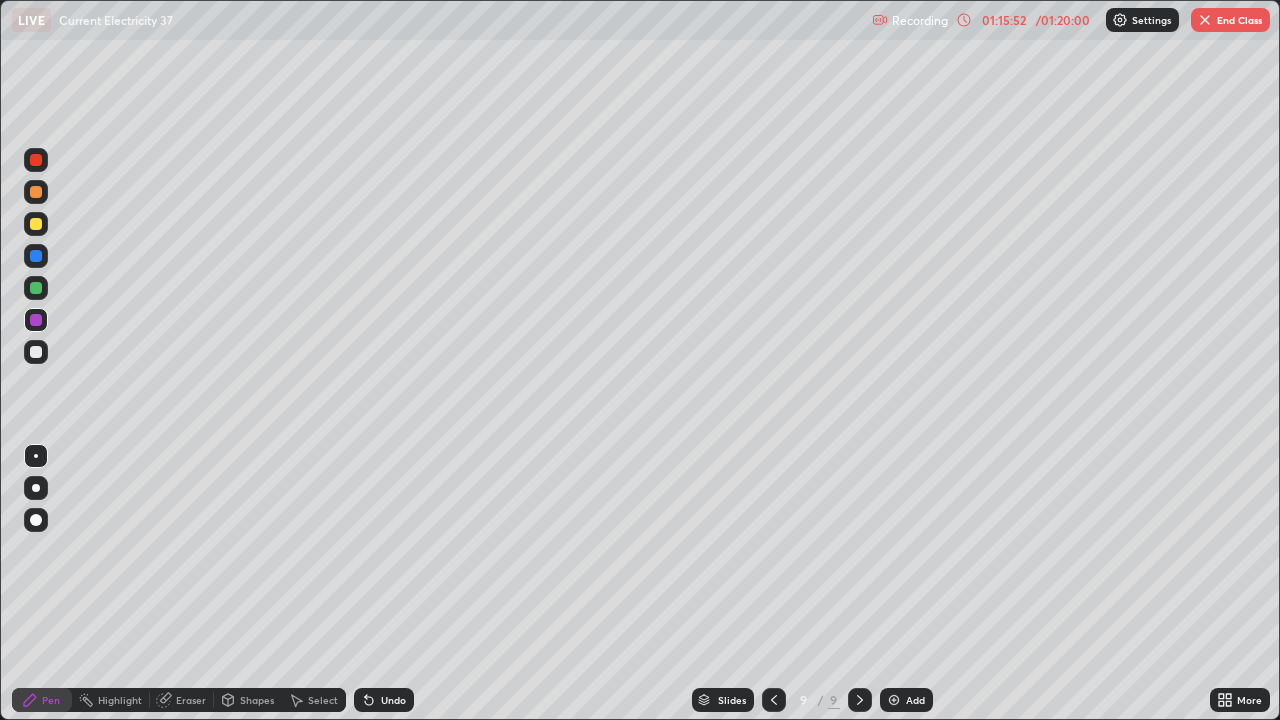 click on "Undo" at bounding box center (393, 700) 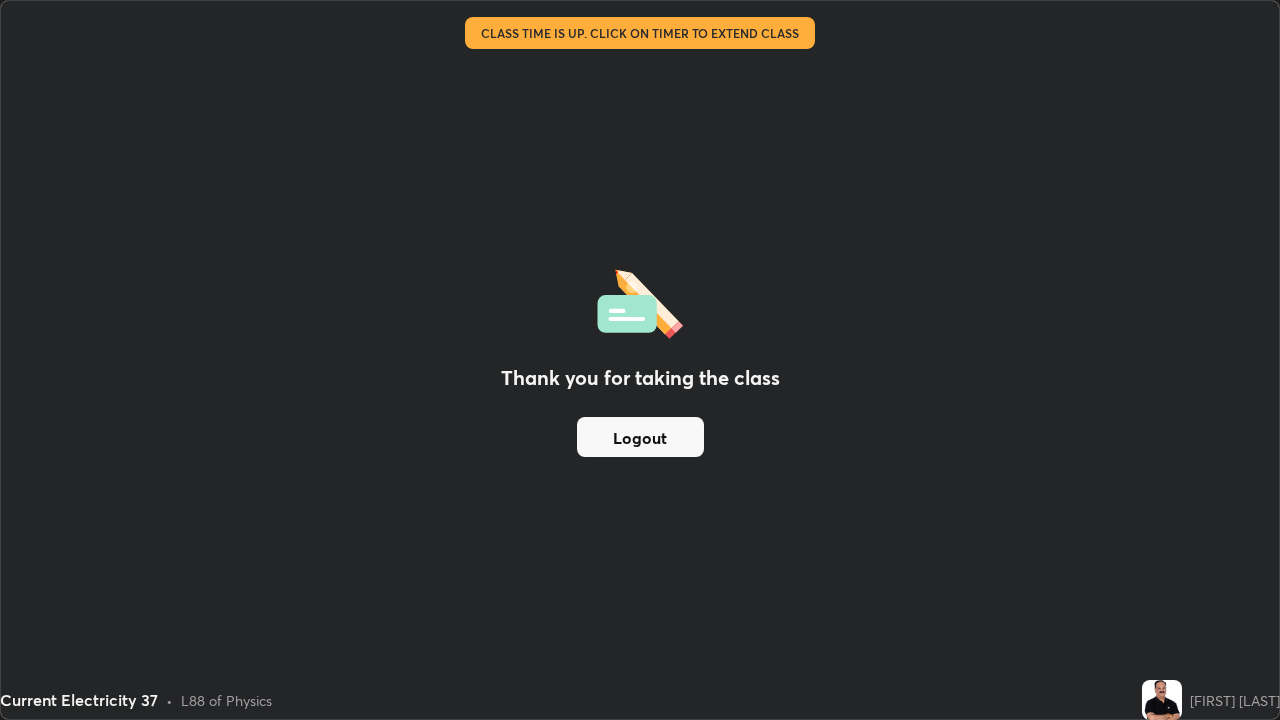 click on "Logout" at bounding box center (640, 437) 